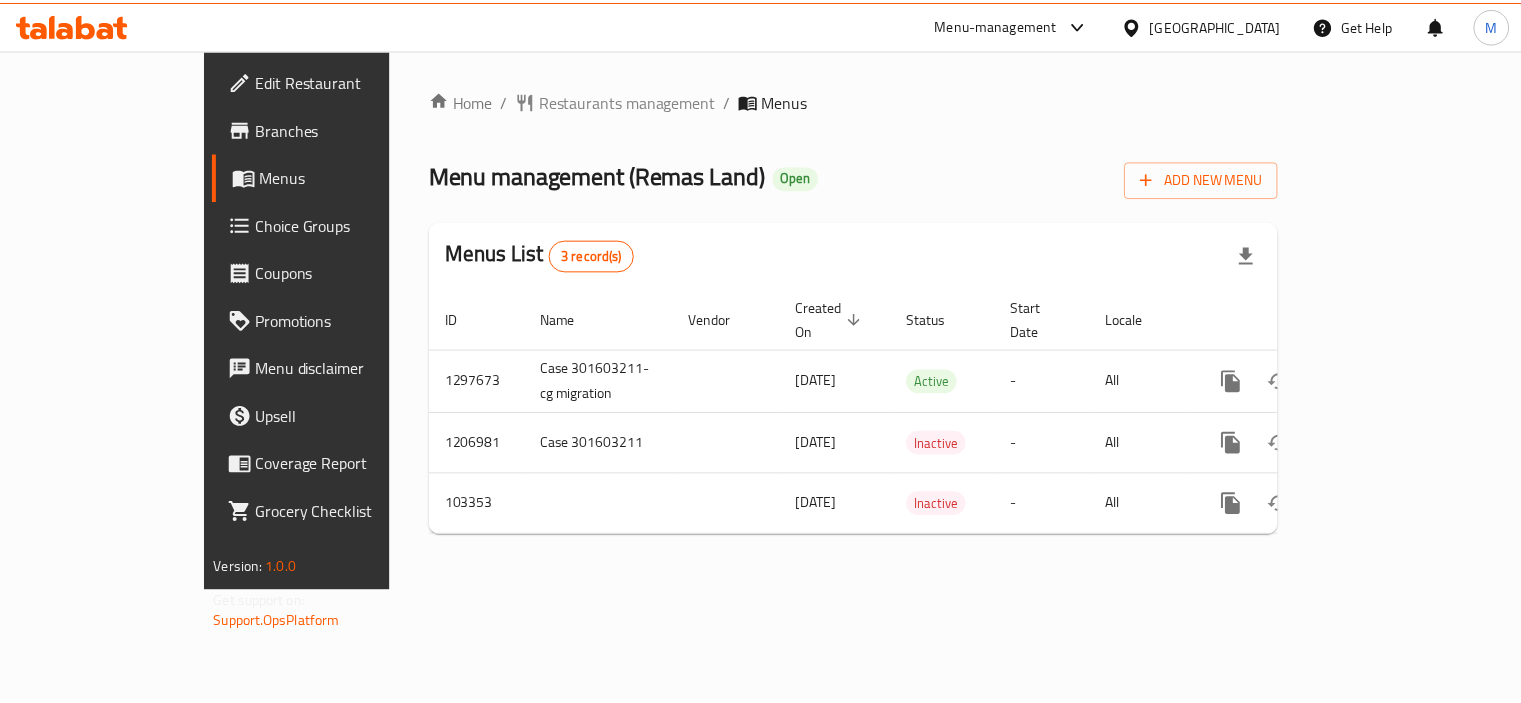 scroll, scrollTop: 0, scrollLeft: 0, axis: both 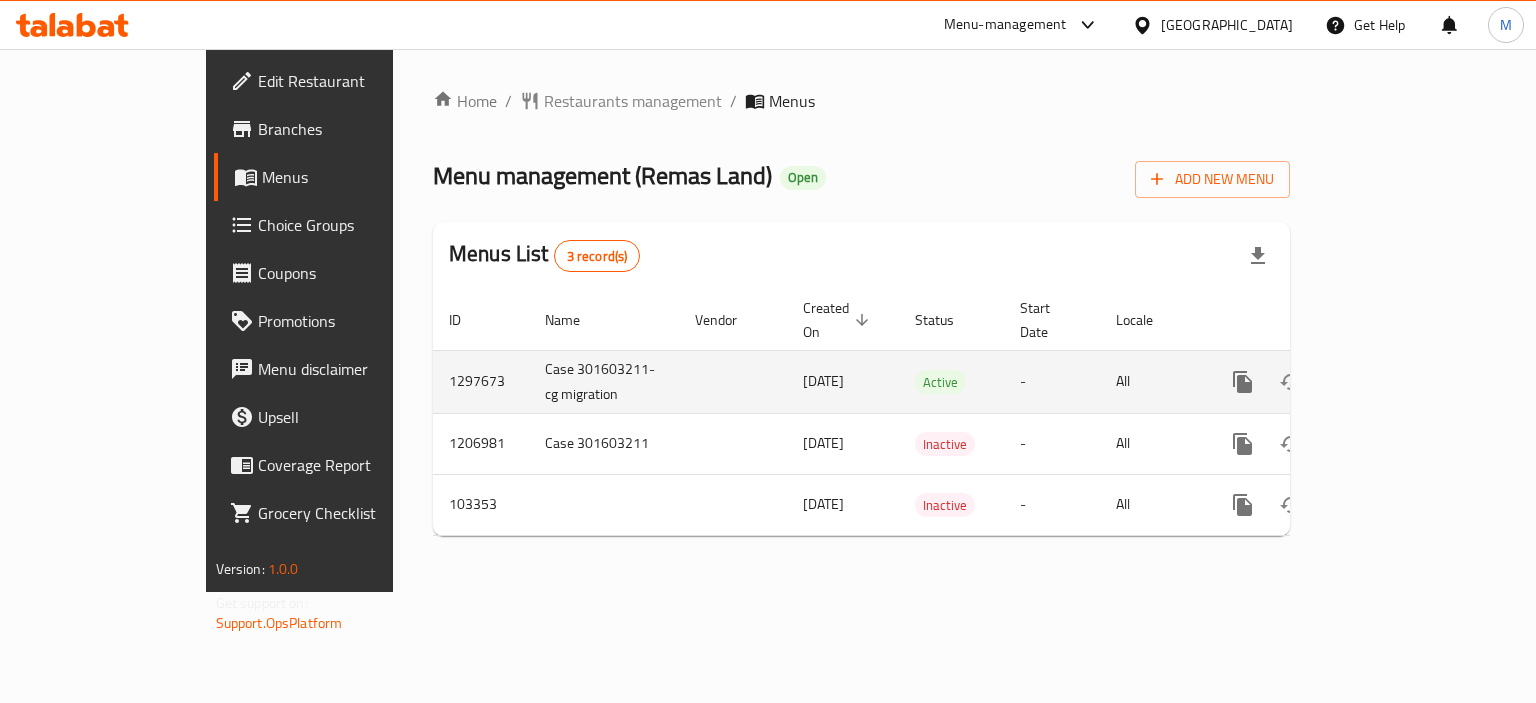 click 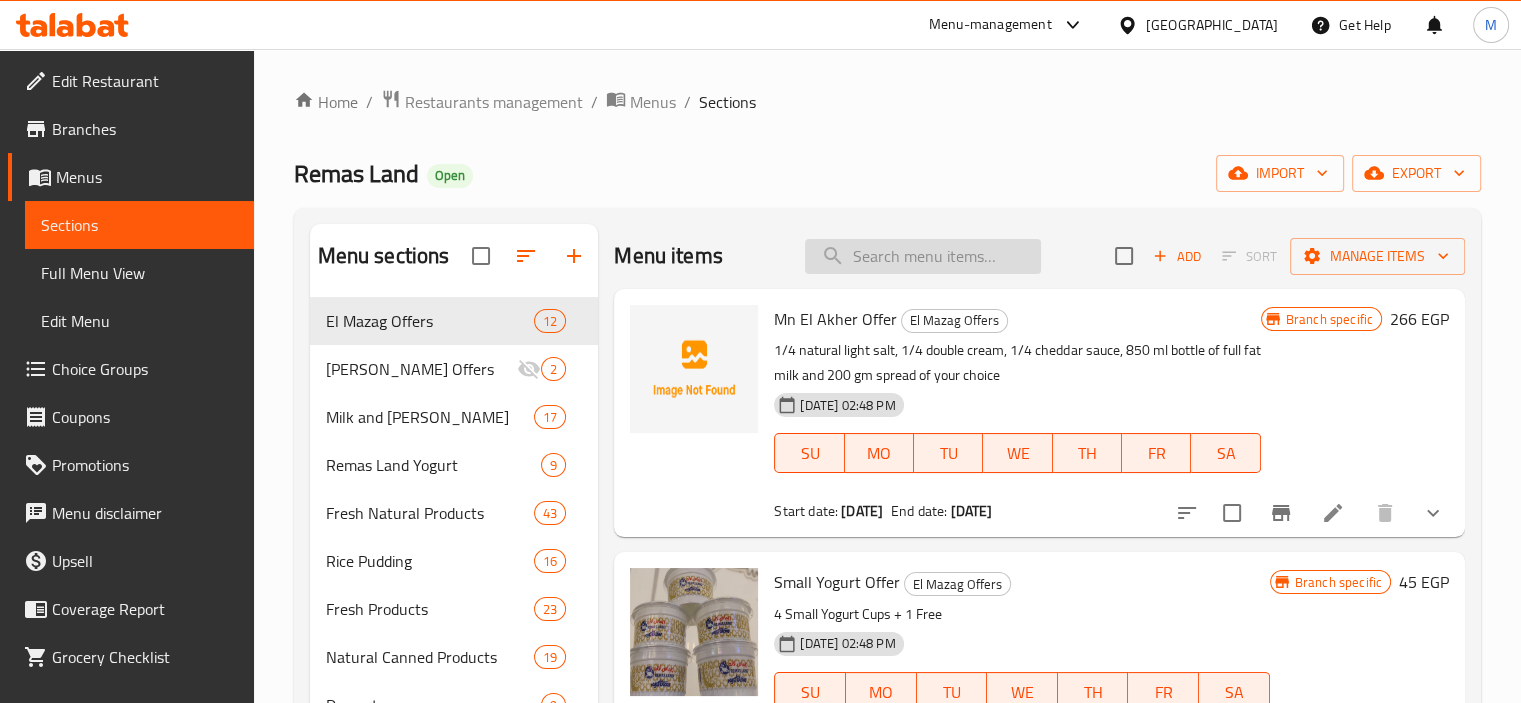 click at bounding box center (923, 256) 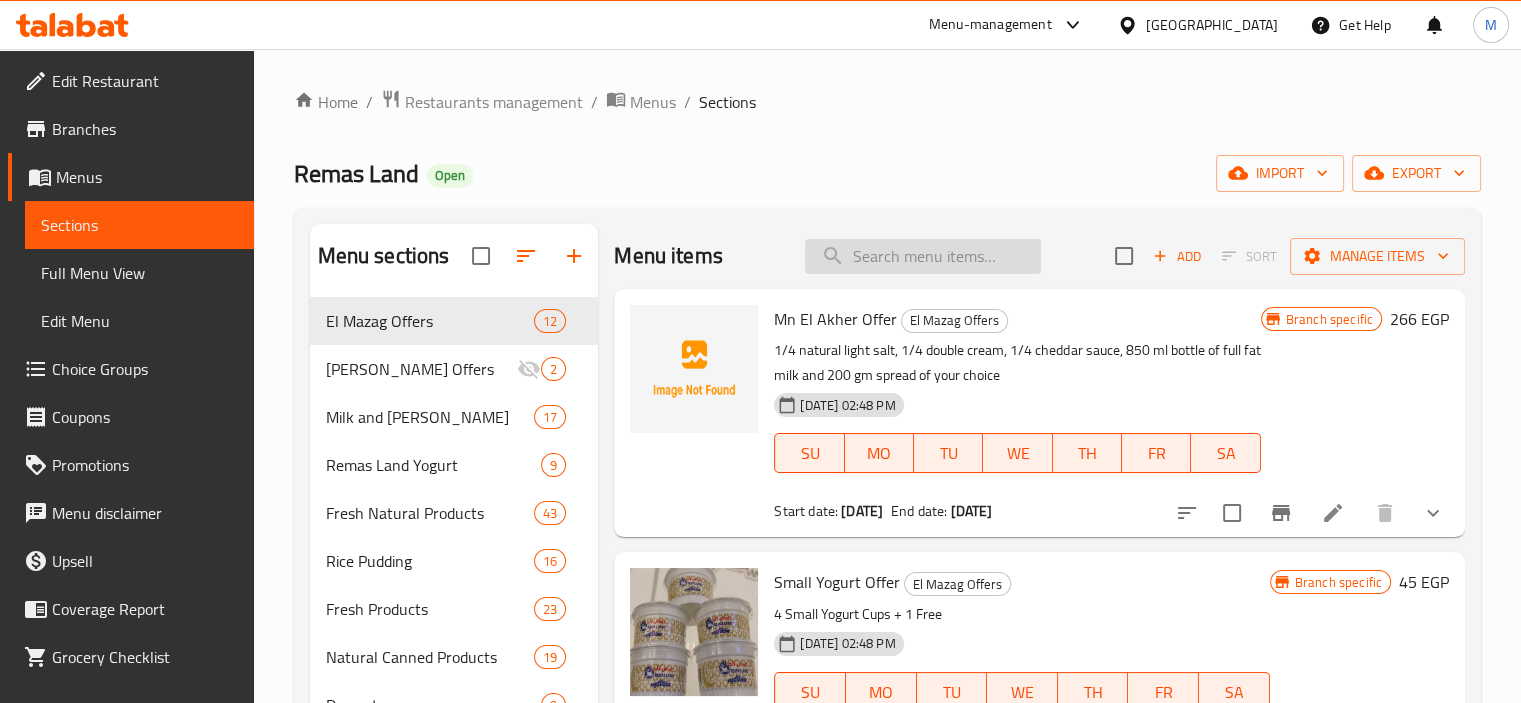 paste on "4+1" 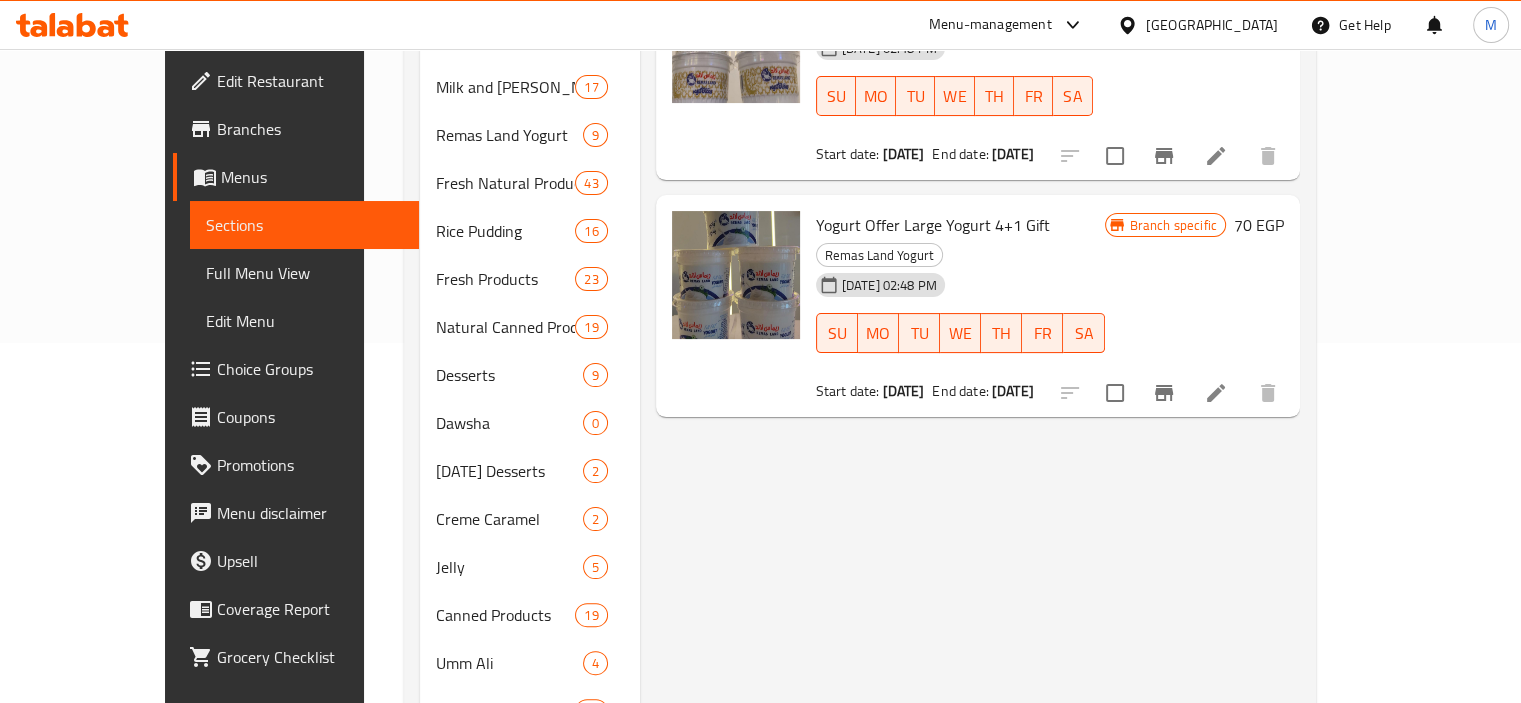 scroll, scrollTop: 0, scrollLeft: 0, axis: both 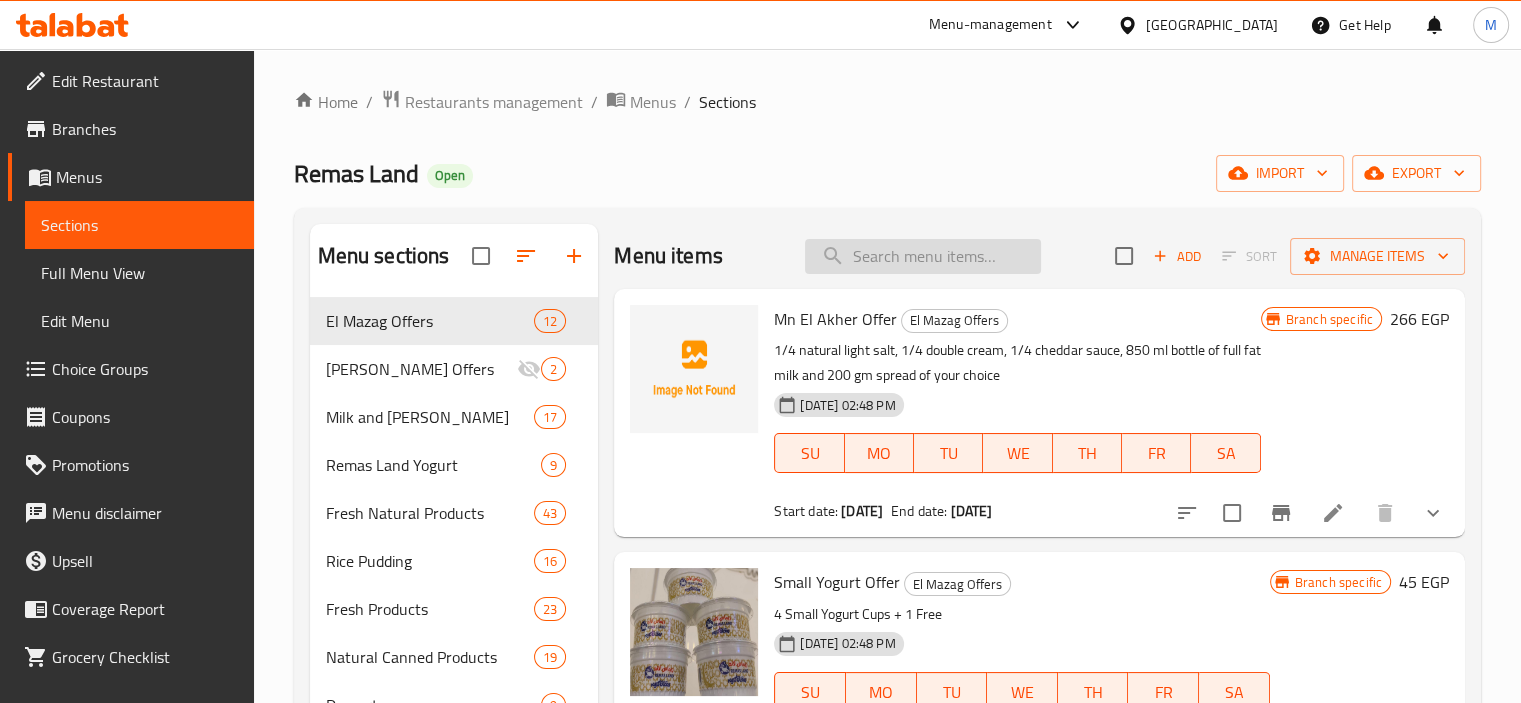 click at bounding box center (923, 256) 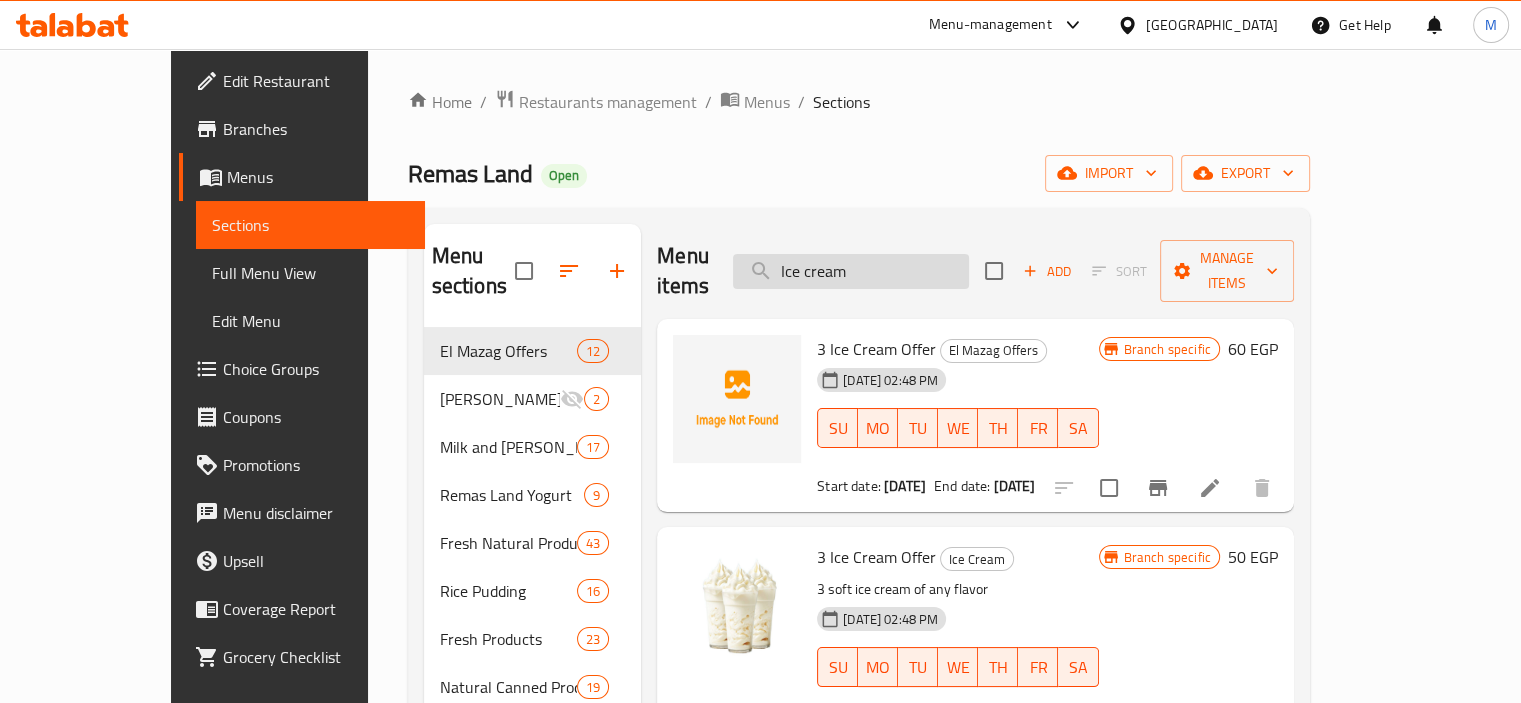 click on "Ice cream" at bounding box center (851, 271) 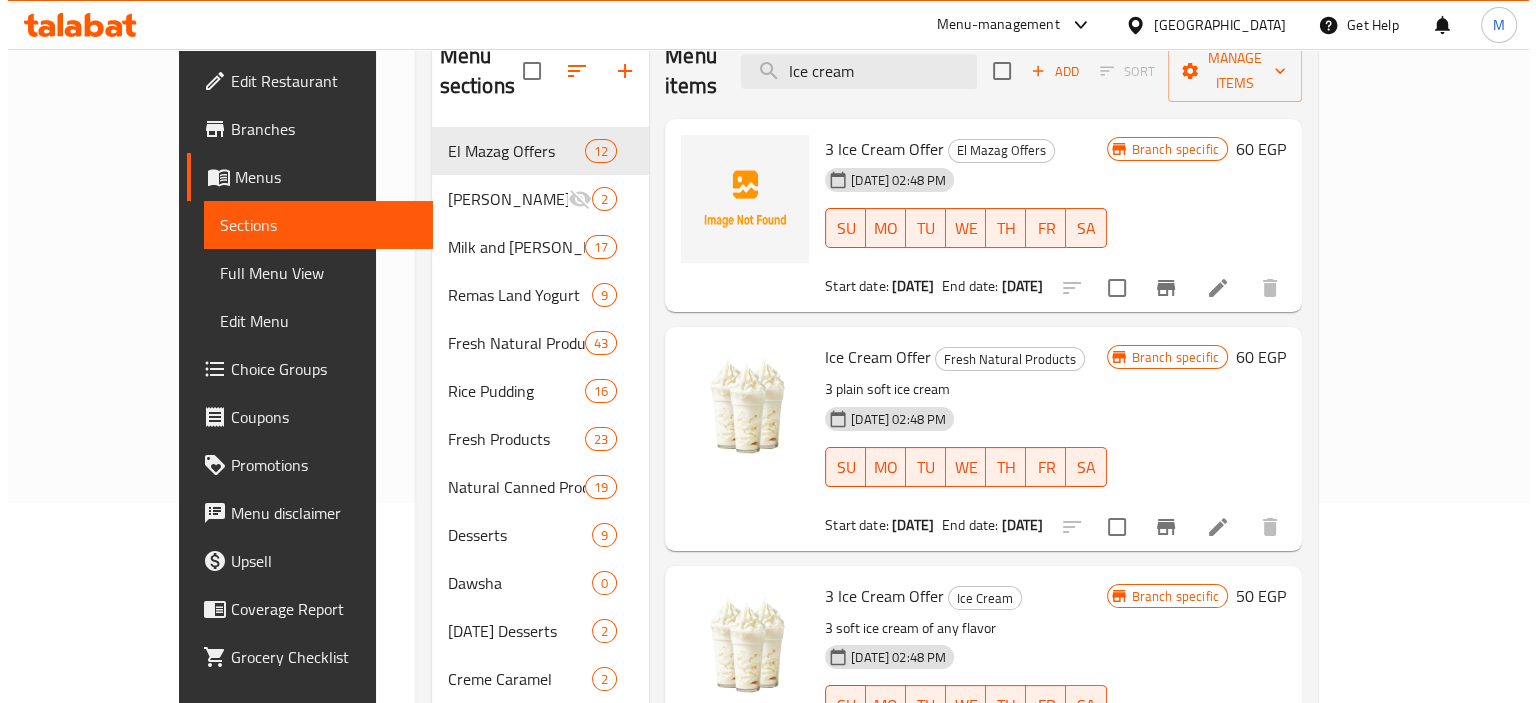 scroll, scrollTop: 100, scrollLeft: 0, axis: vertical 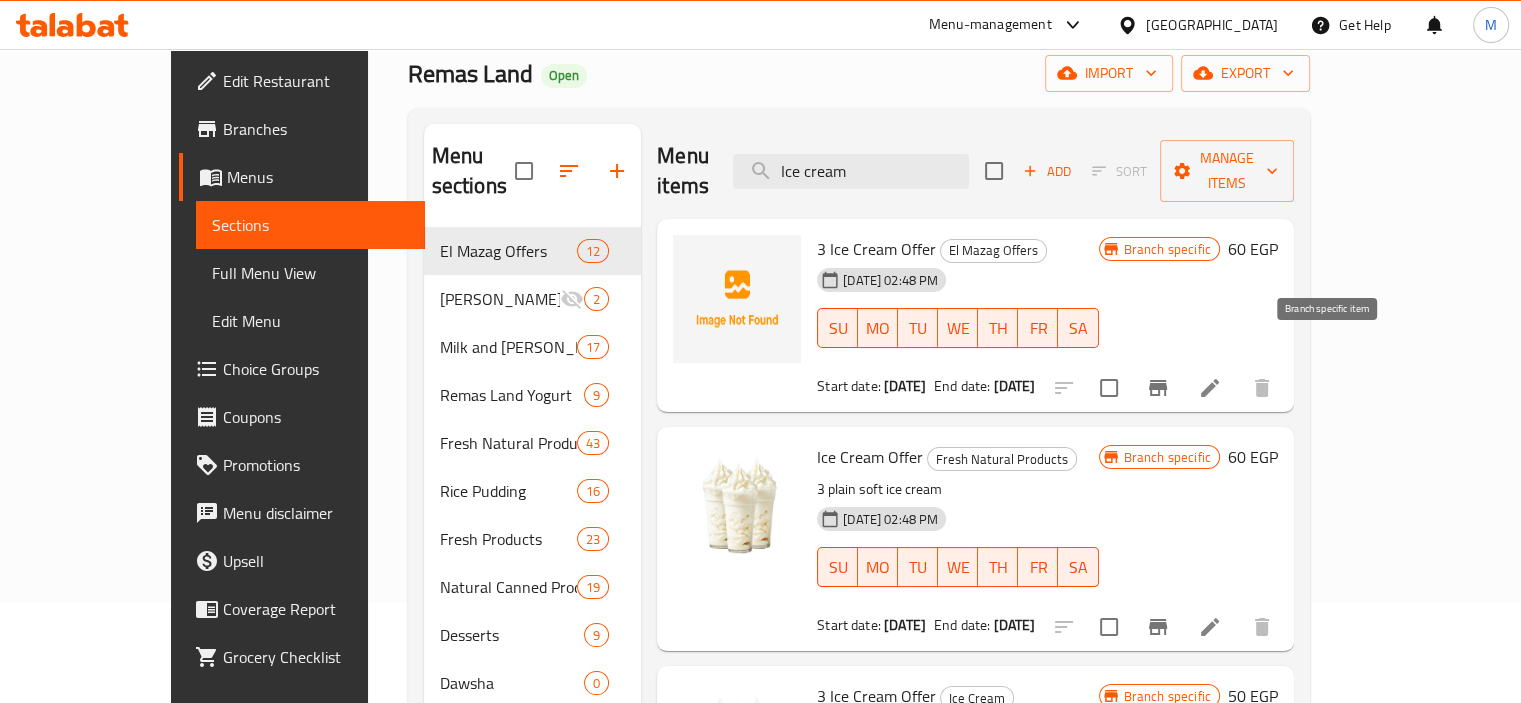 type on "Ice cream" 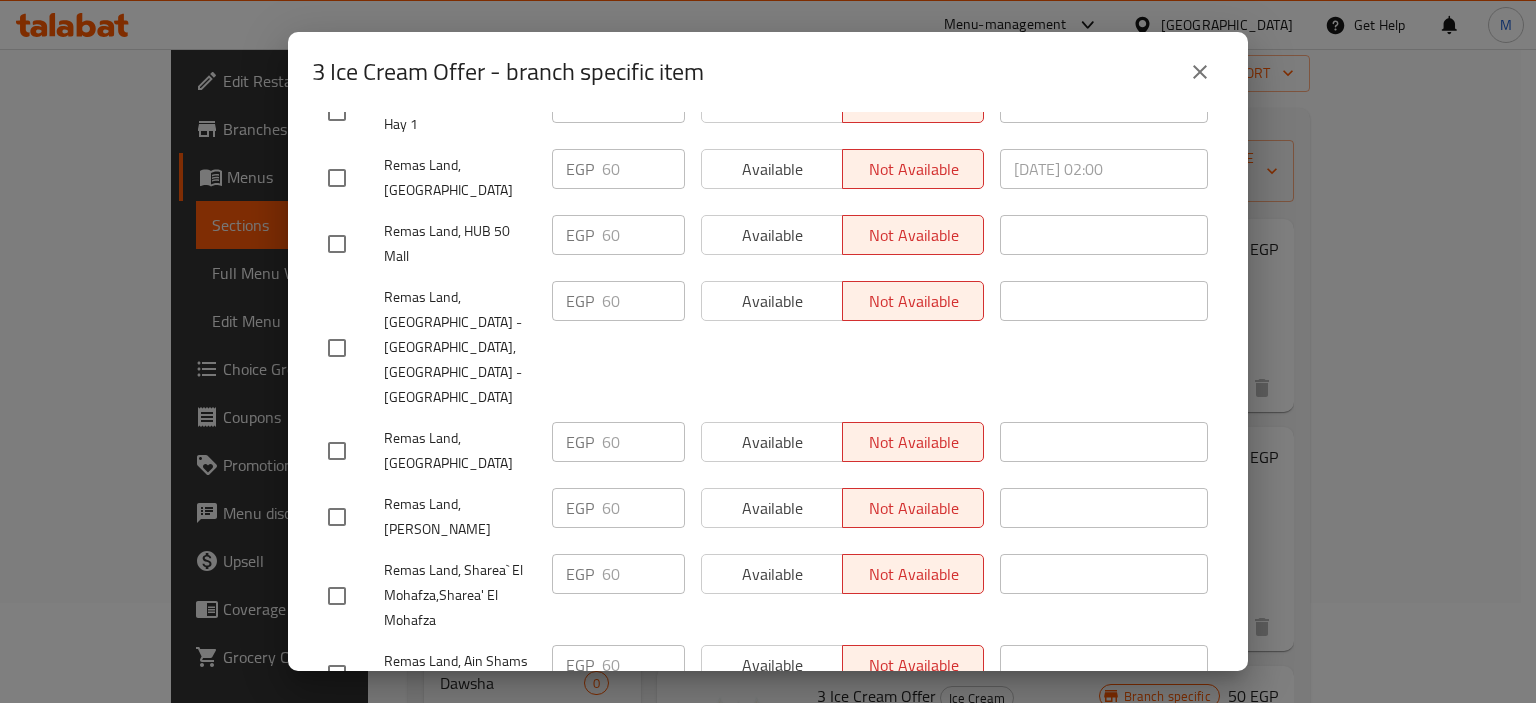 scroll, scrollTop: 2147, scrollLeft: 0, axis: vertical 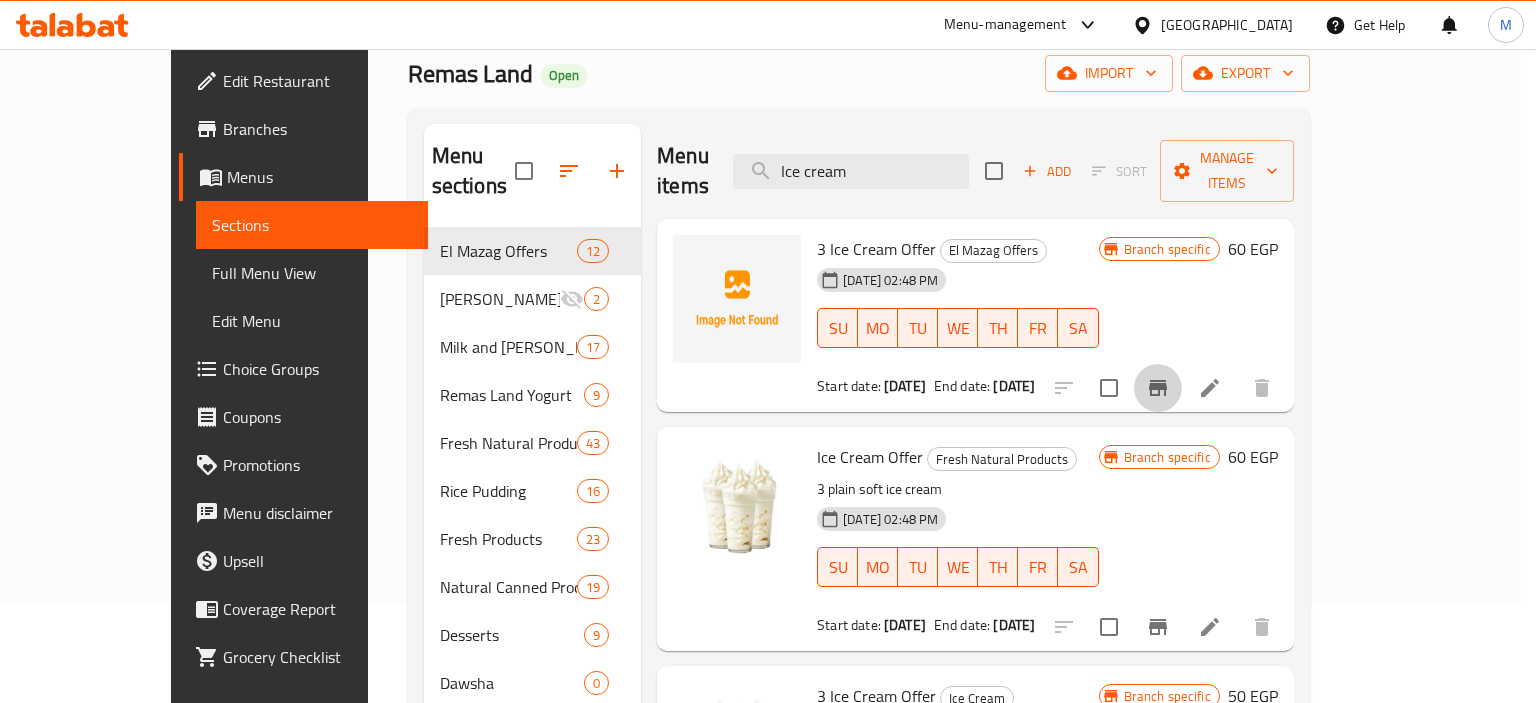 type 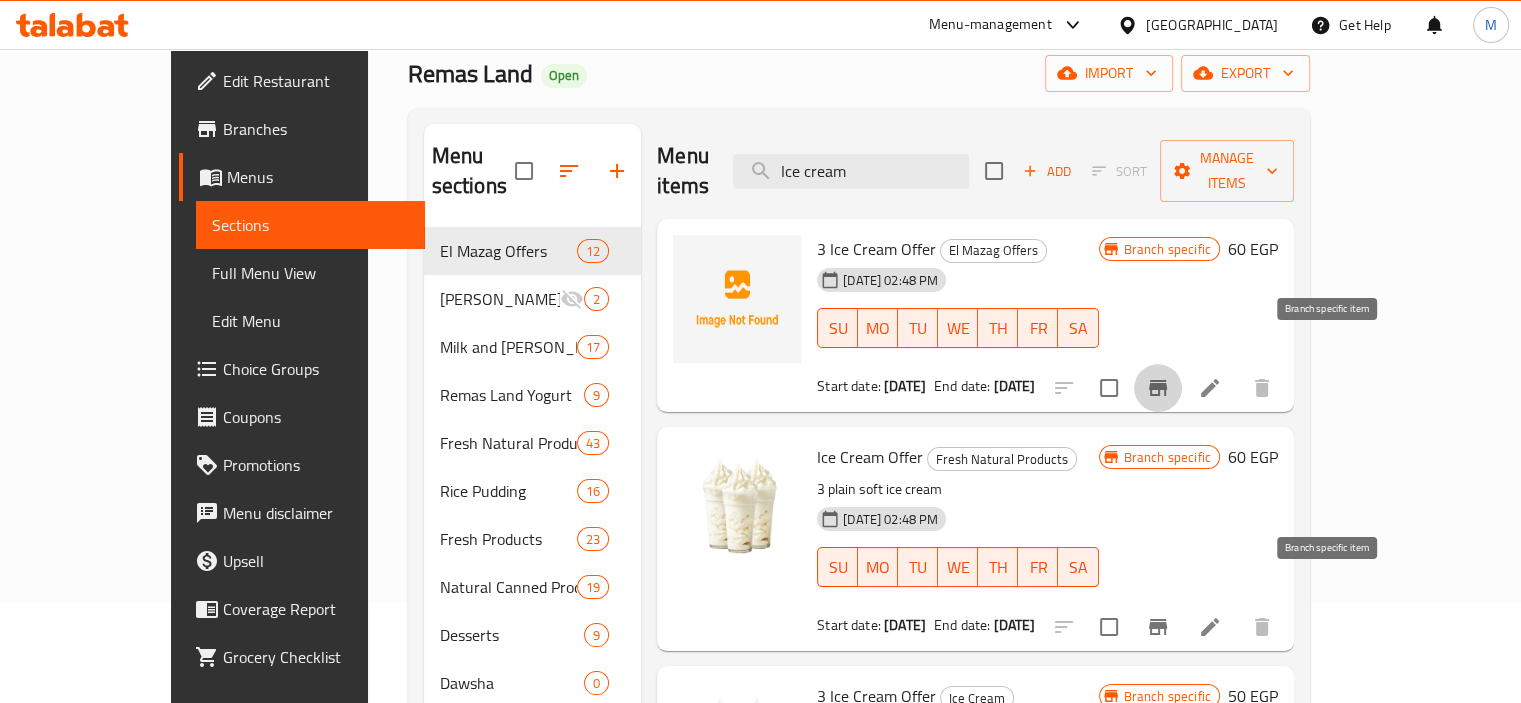 click at bounding box center (1158, 627) 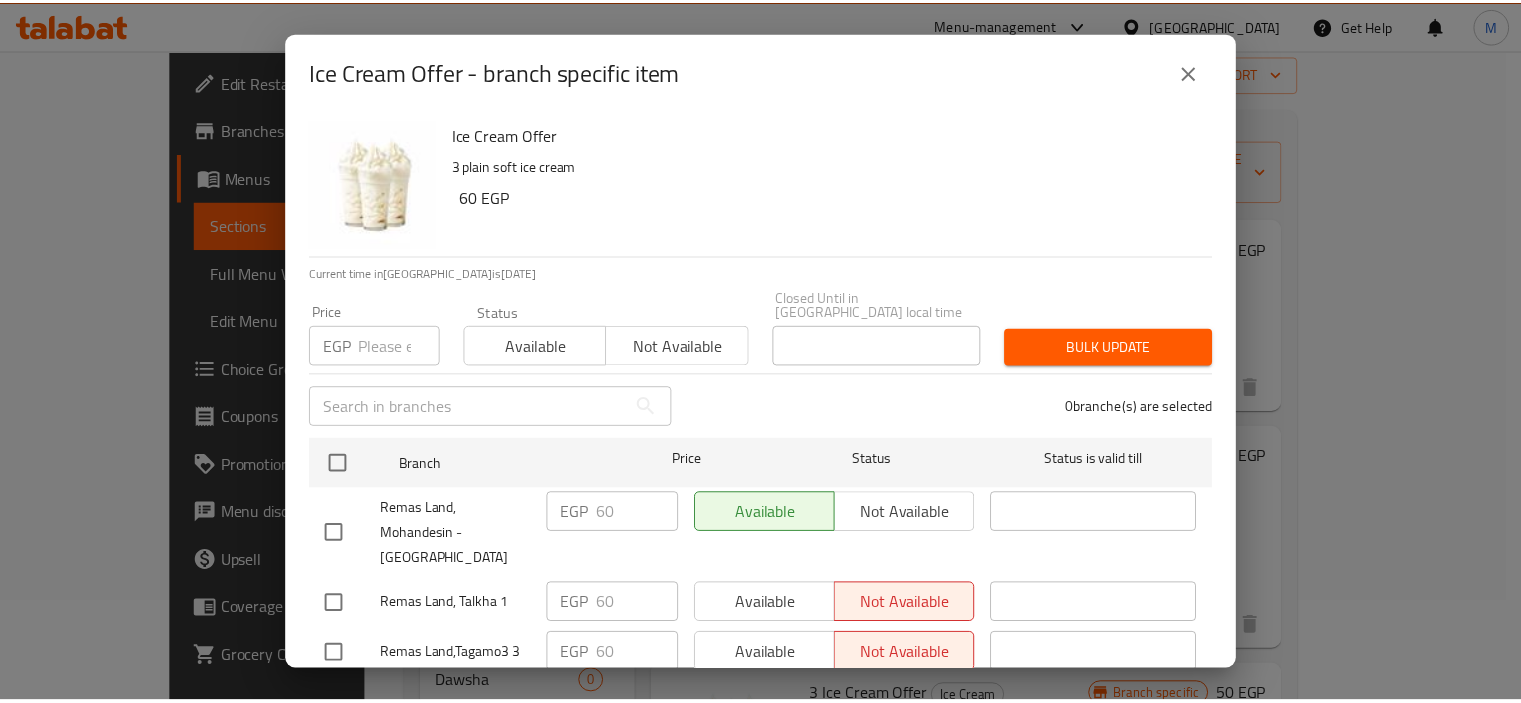 scroll, scrollTop: 500, scrollLeft: 0, axis: vertical 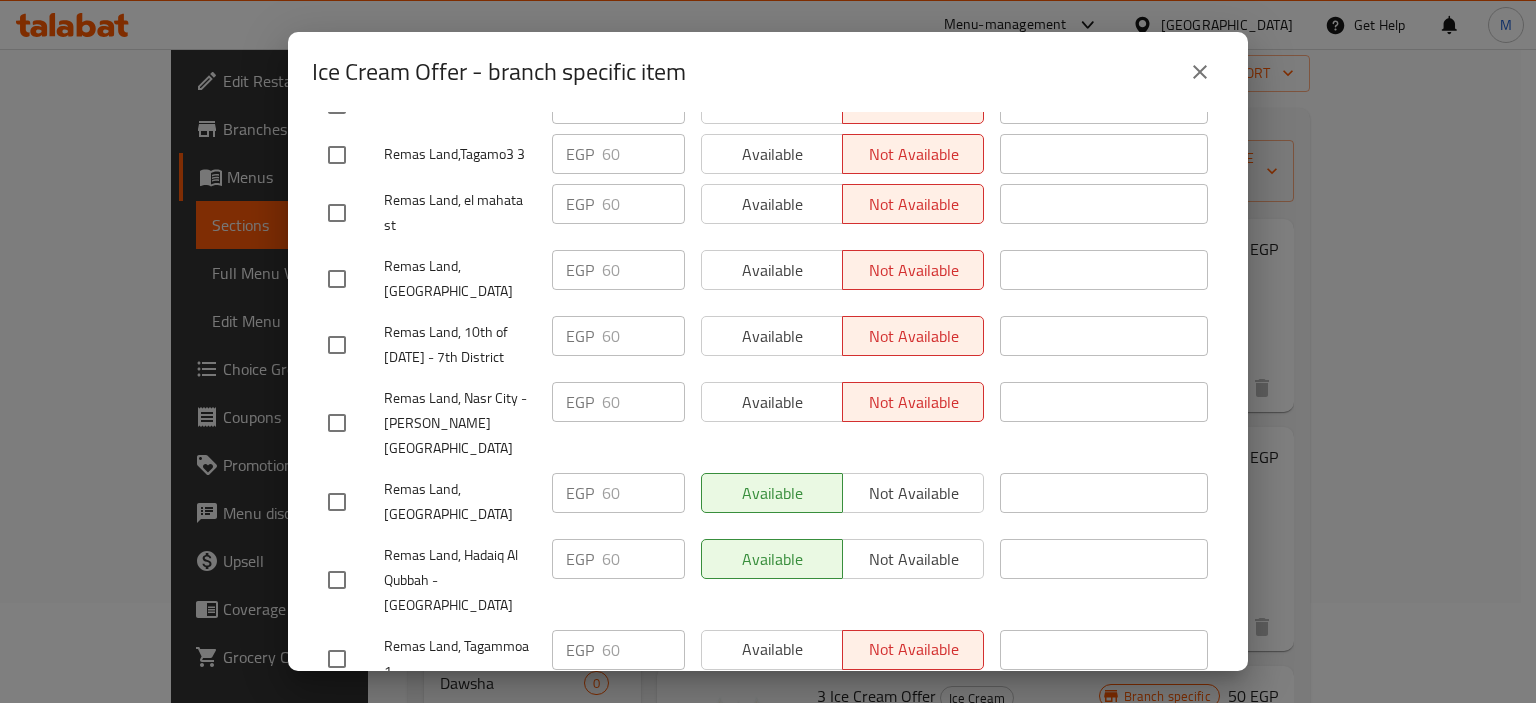 type 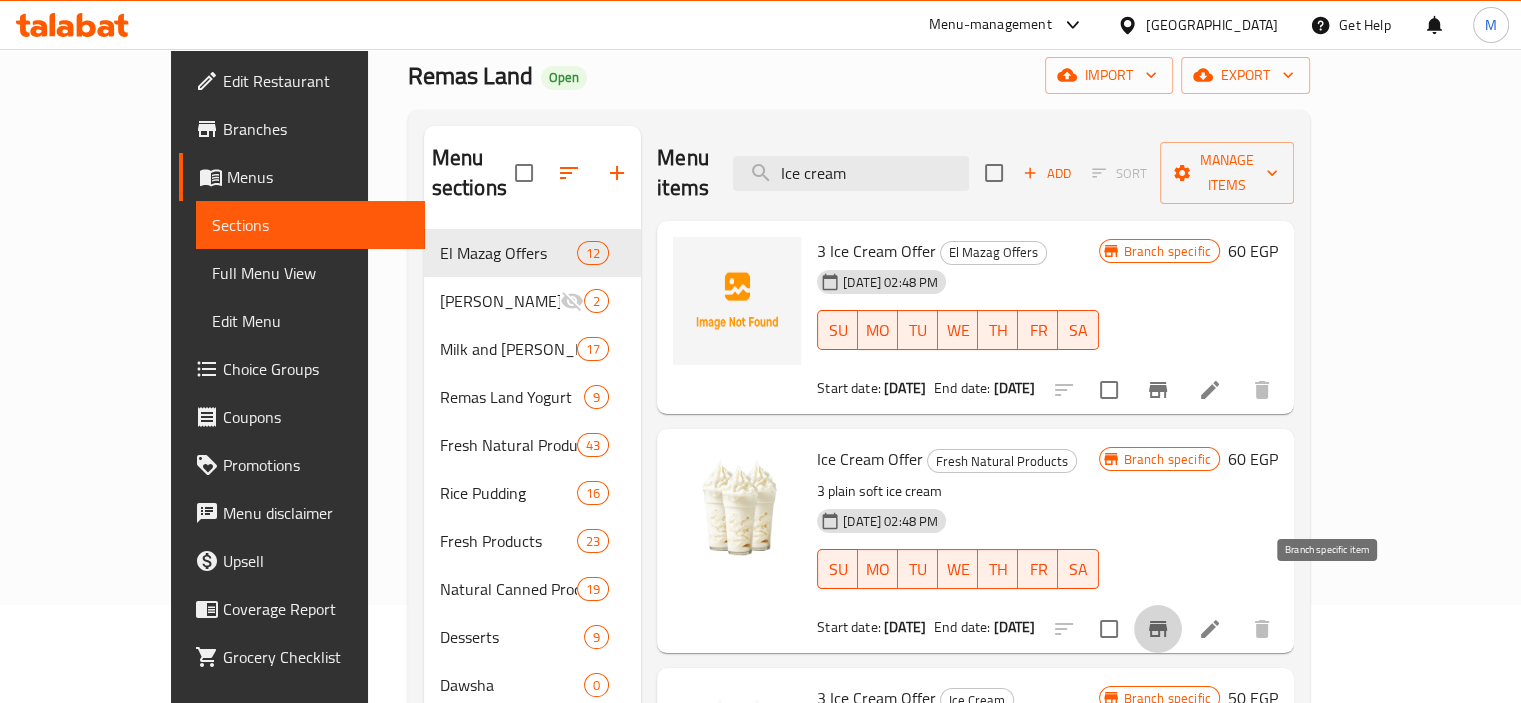 scroll, scrollTop: 0, scrollLeft: 0, axis: both 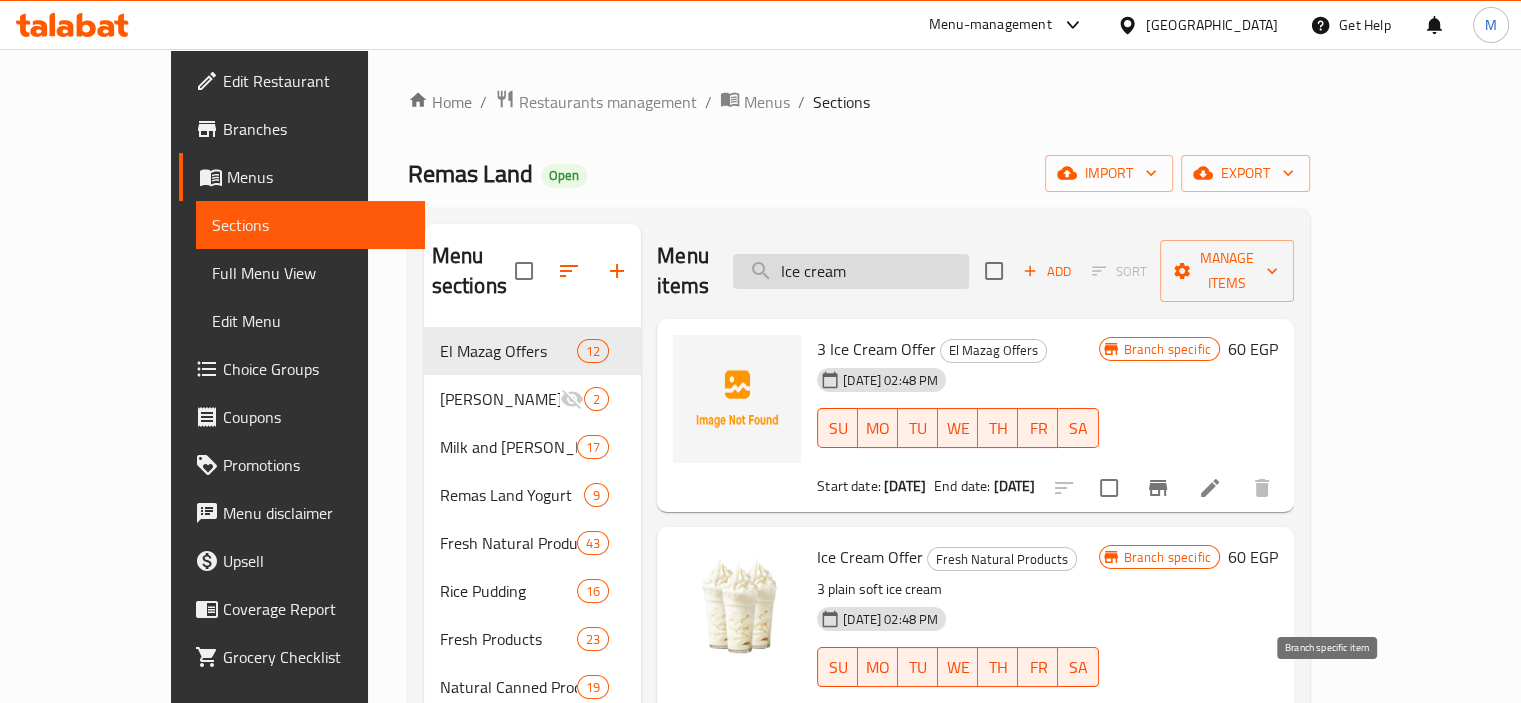 click on "Ice cream" at bounding box center (851, 271) 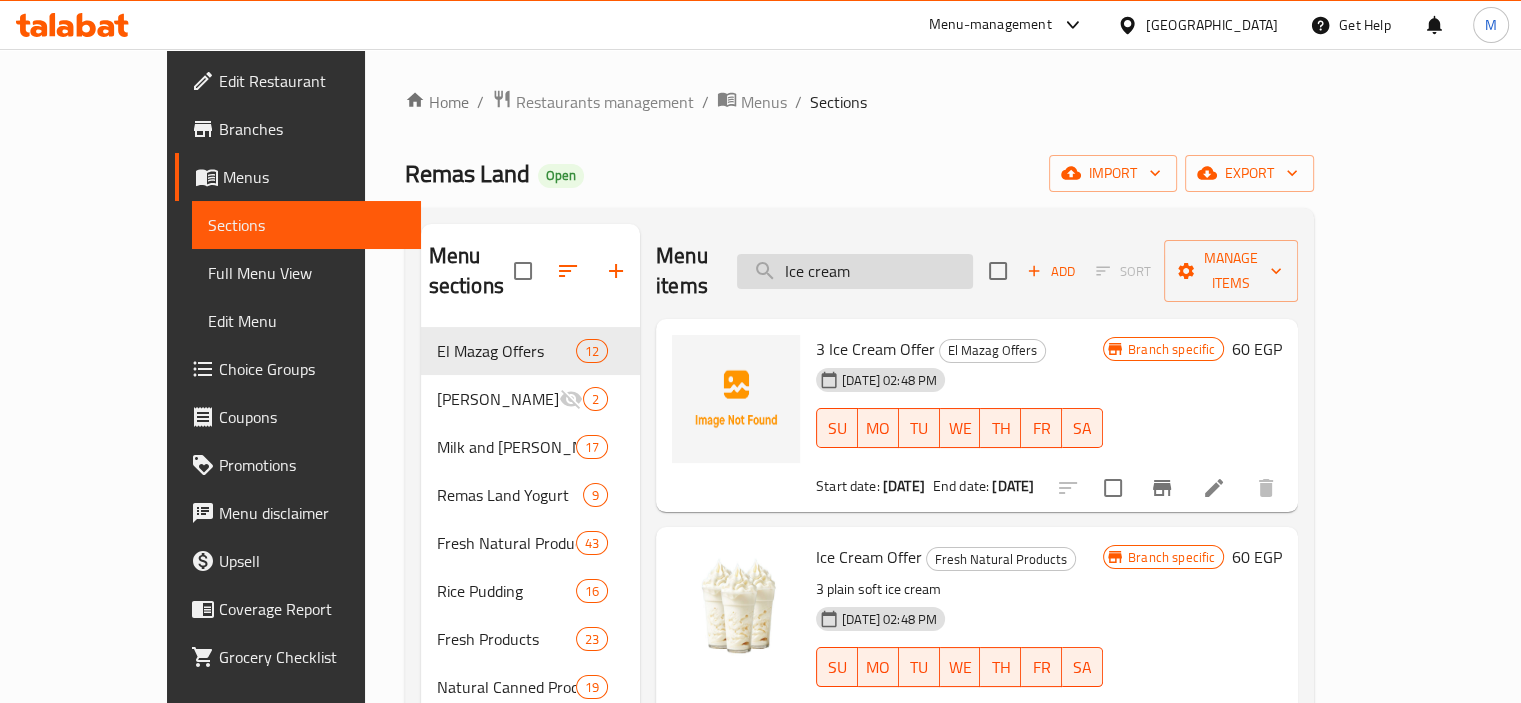 scroll, scrollTop: 426, scrollLeft: 0, axis: vertical 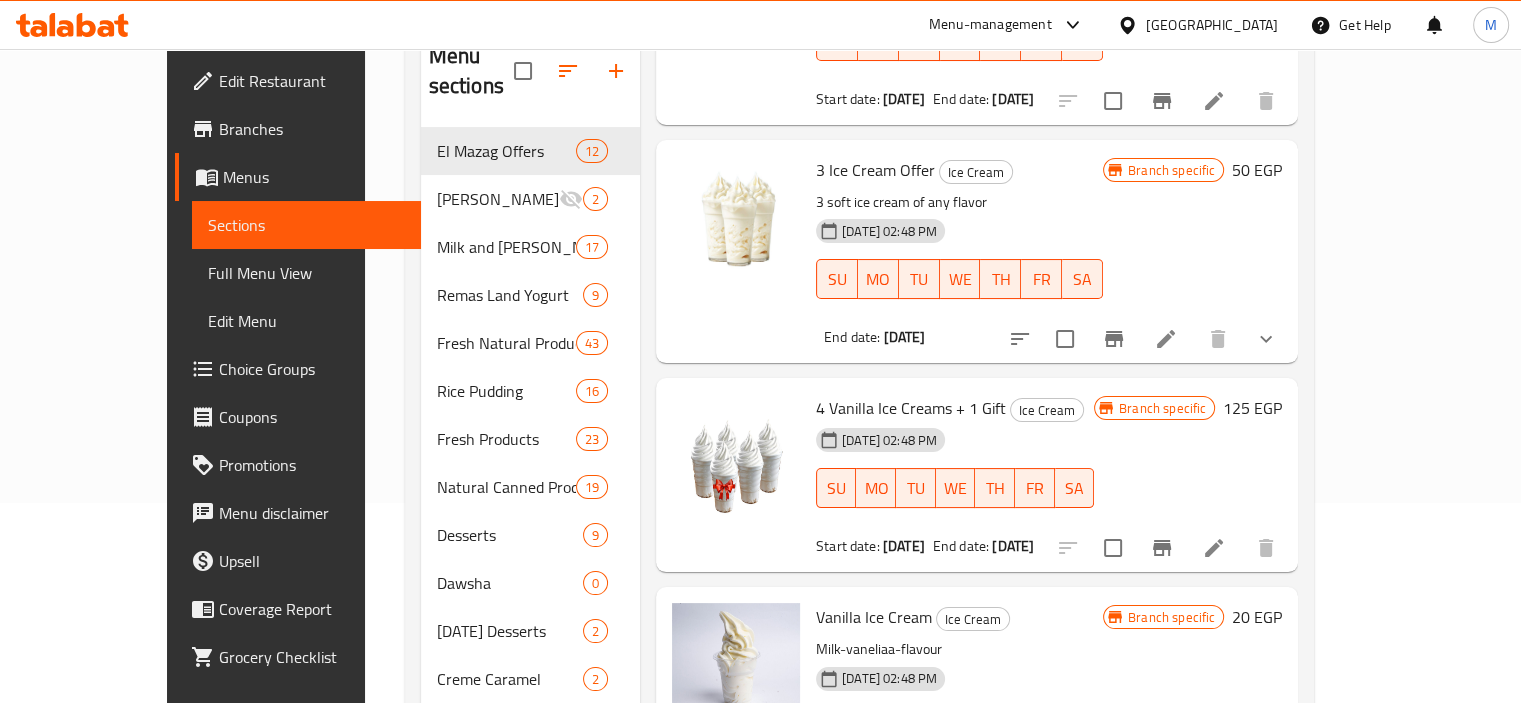 type on "Ice cream" 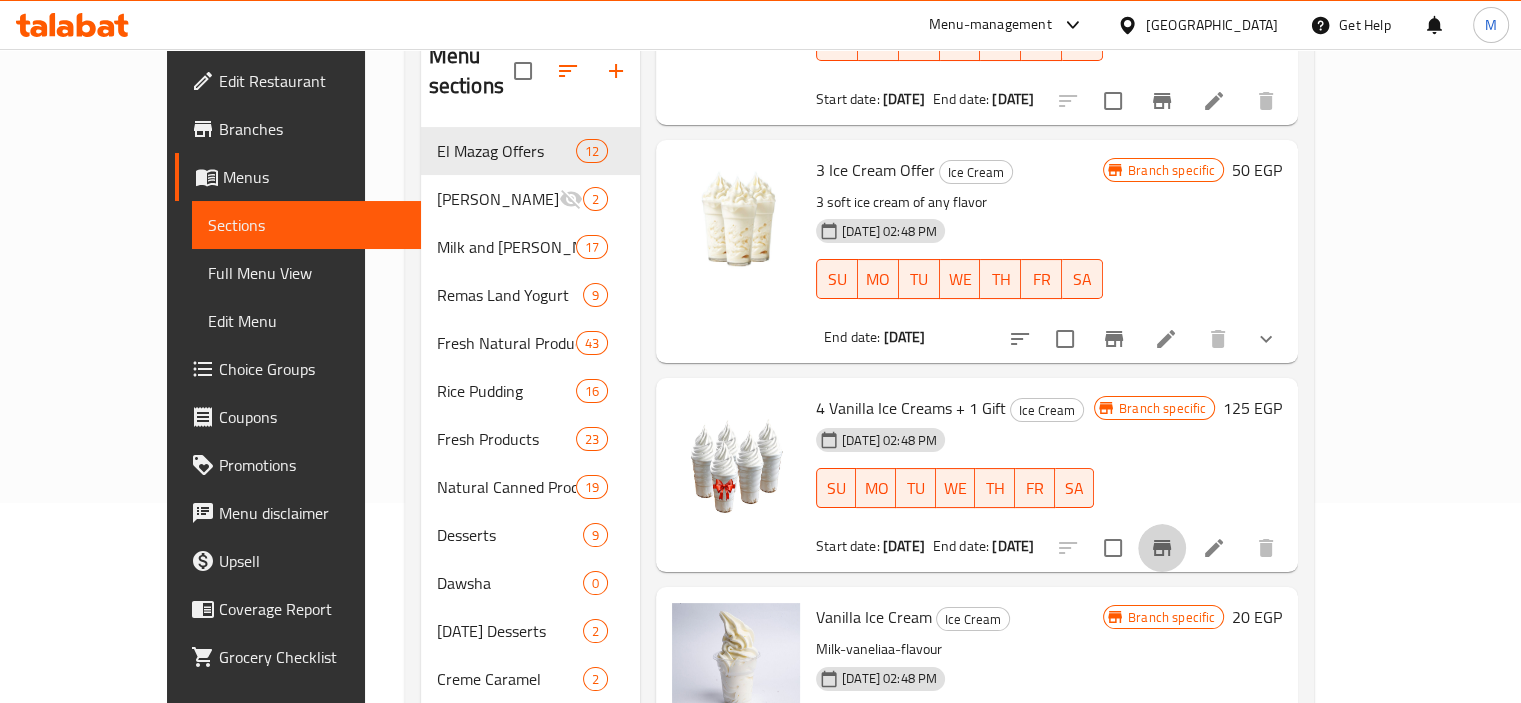 click at bounding box center (1162, 548) 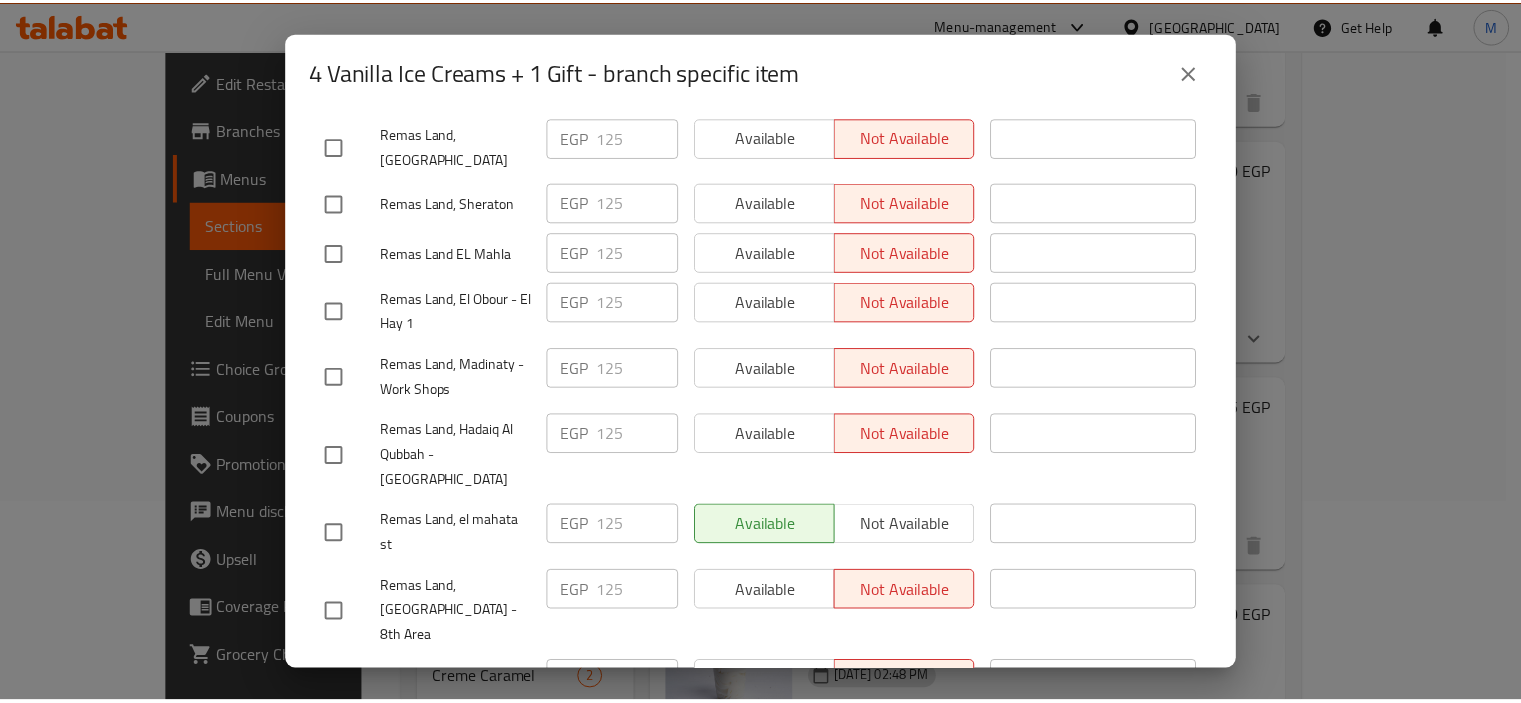 scroll, scrollTop: 2147, scrollLeft: 0, axis: vertical 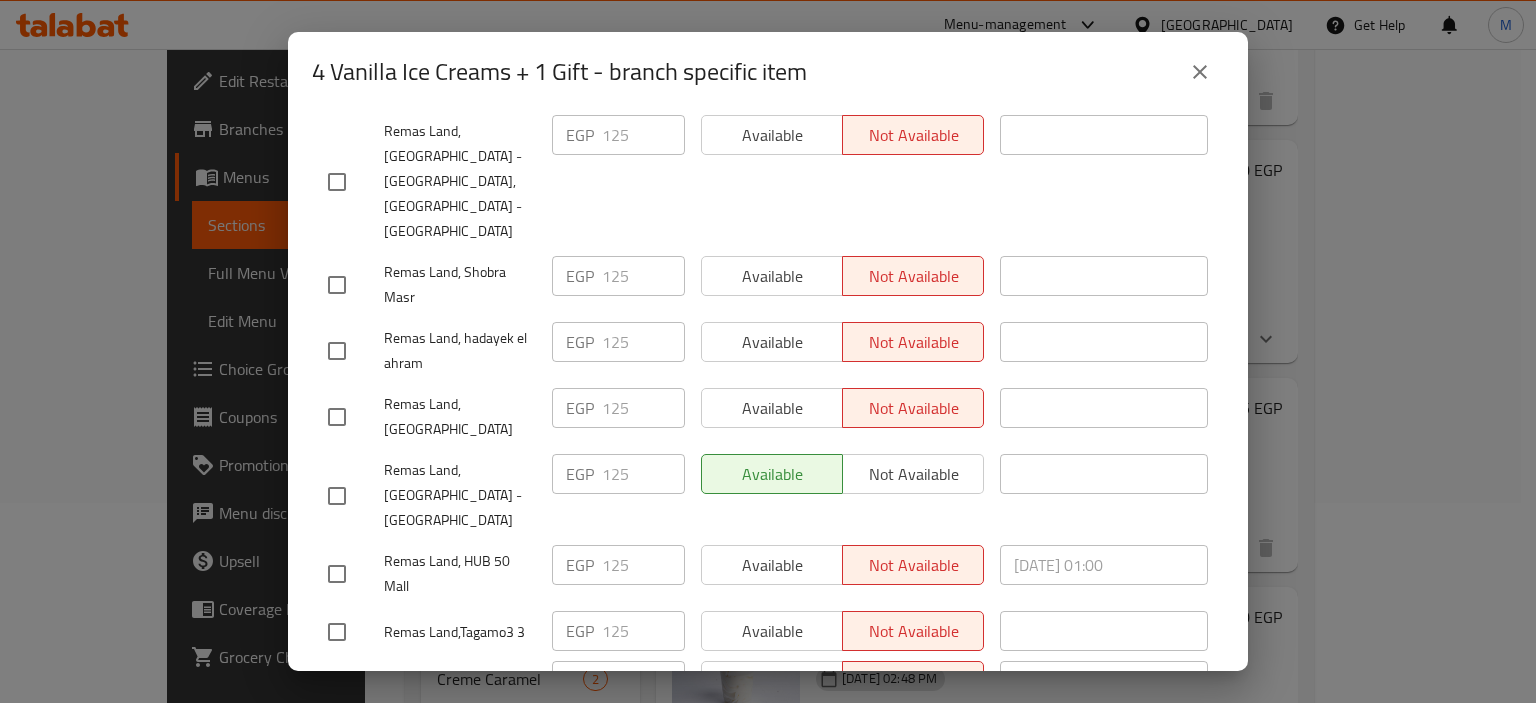 click at bounding box center (1200, 72) 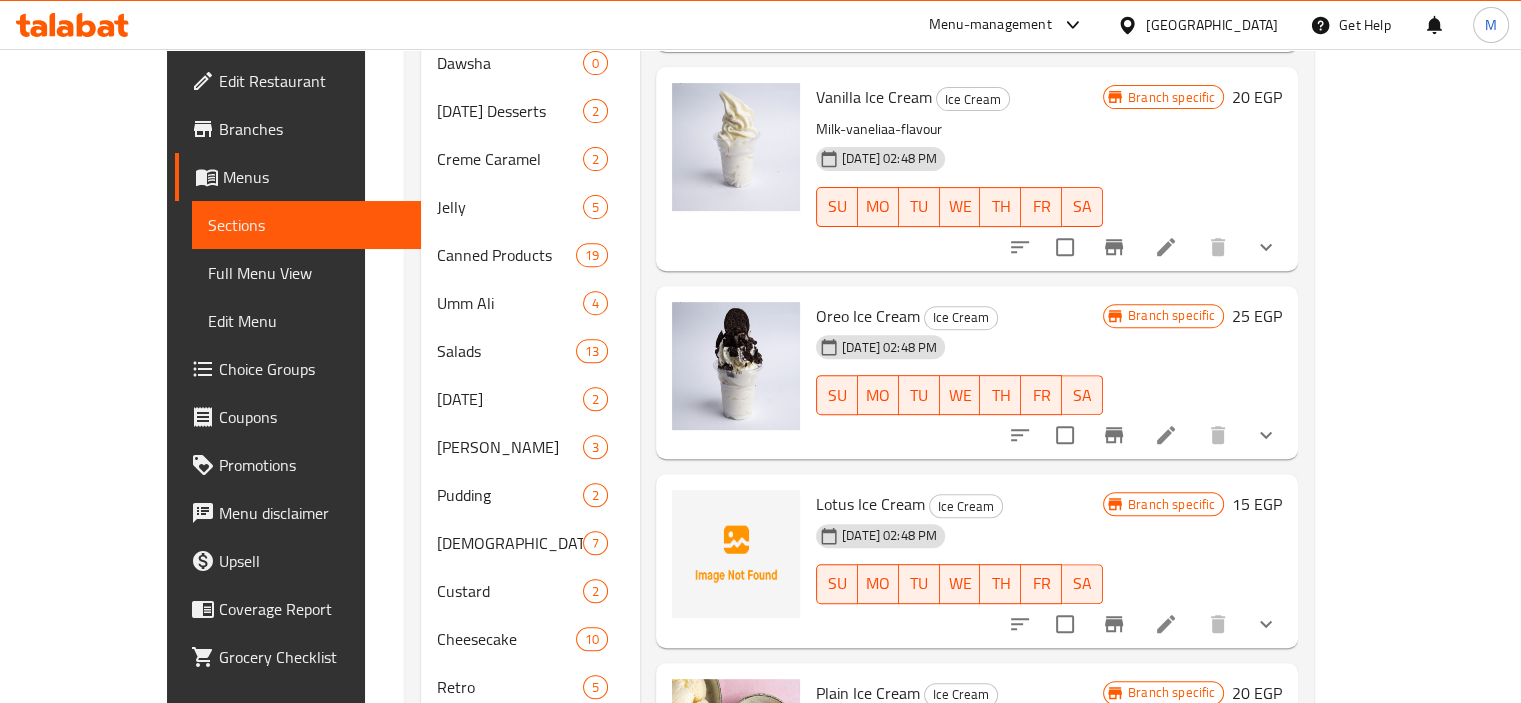 scroll, scrollTop: 497, scrollLeft: 0, axis: vertical 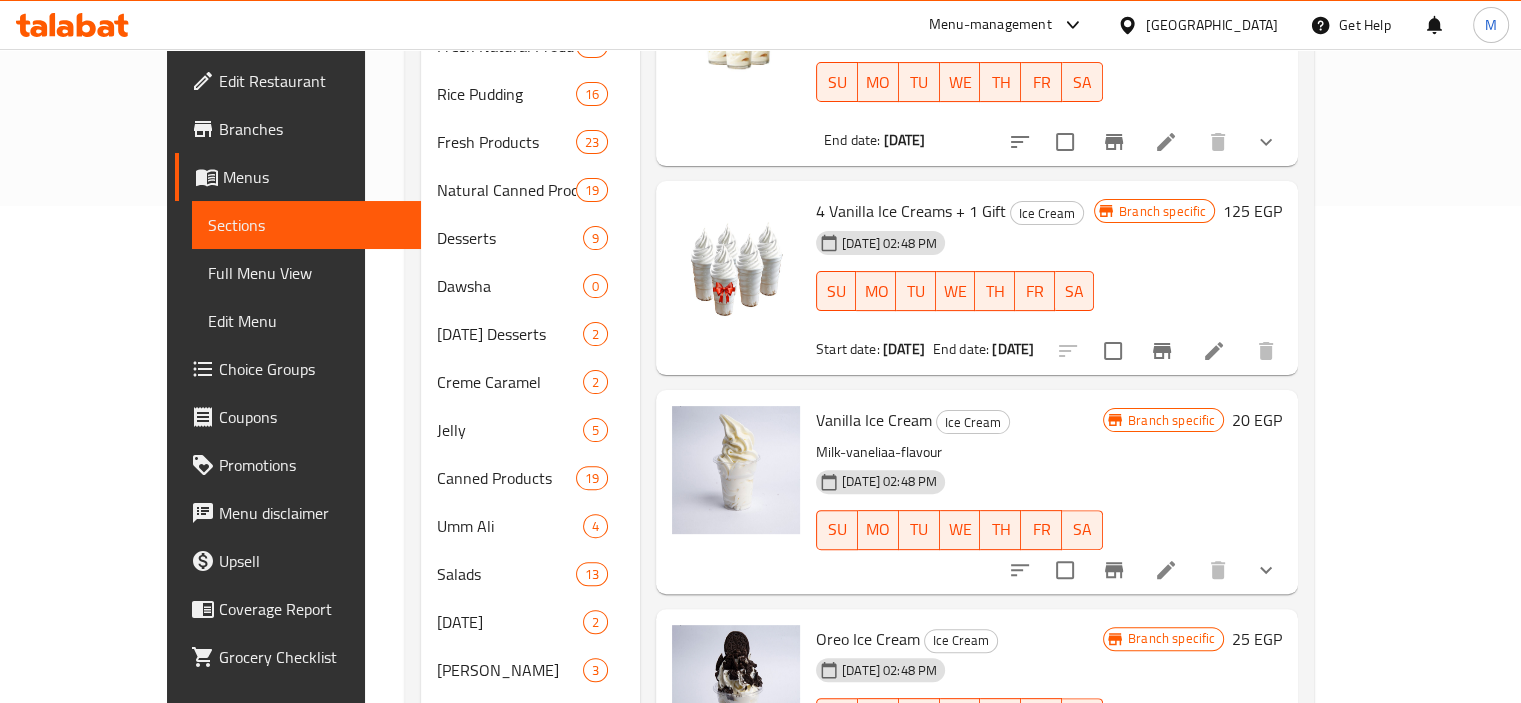 type 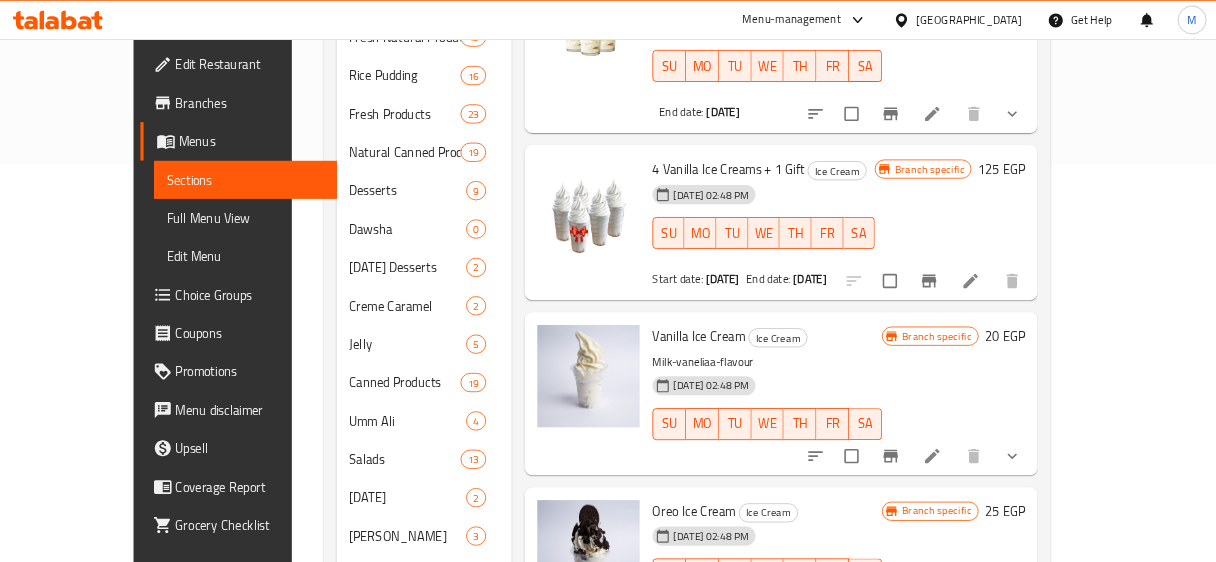 scroll, scrollTop: 497, scrollLeft: 0, axis: vertical 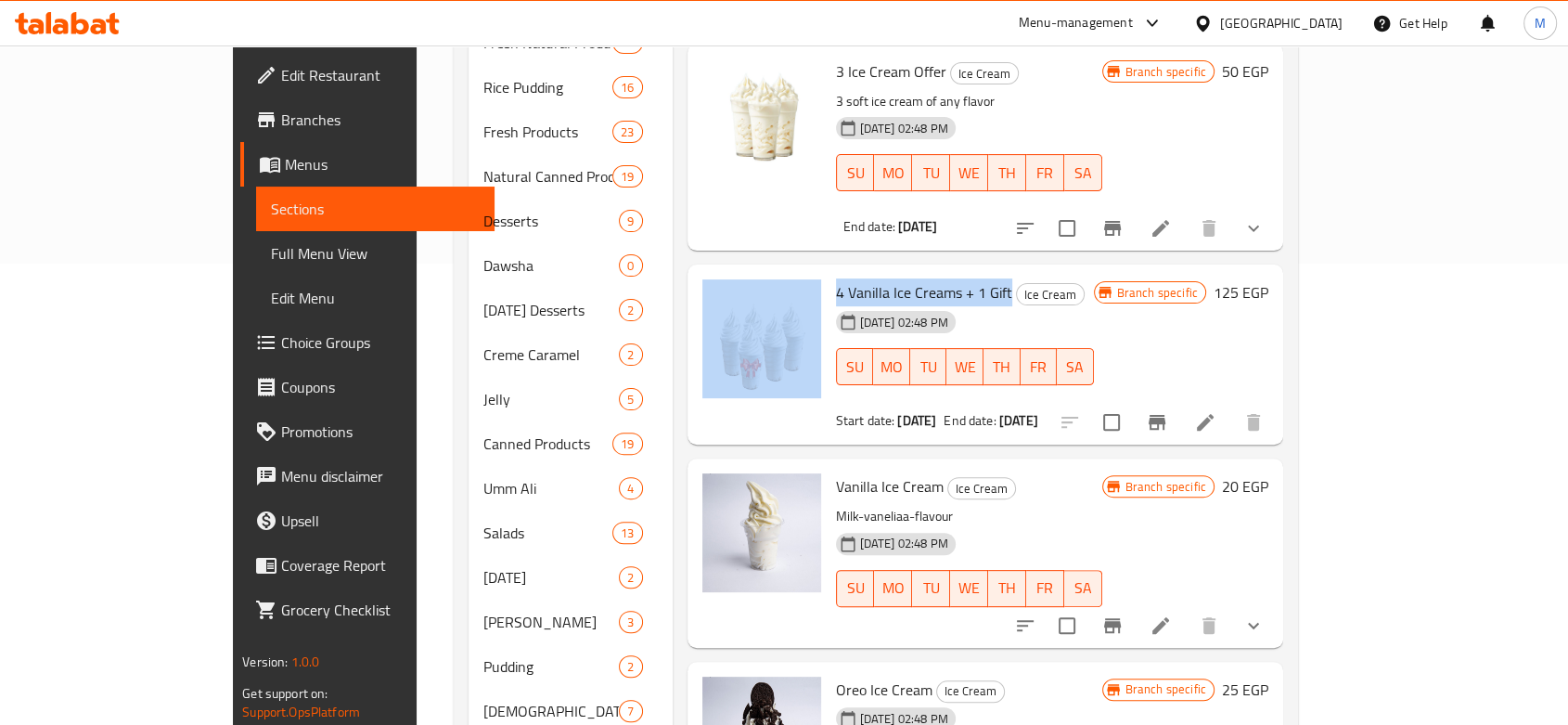 drag, startPoint x: 949, startPoint y: 270, endPoint x: 765, endPoint y: 287, distance: 184.7837 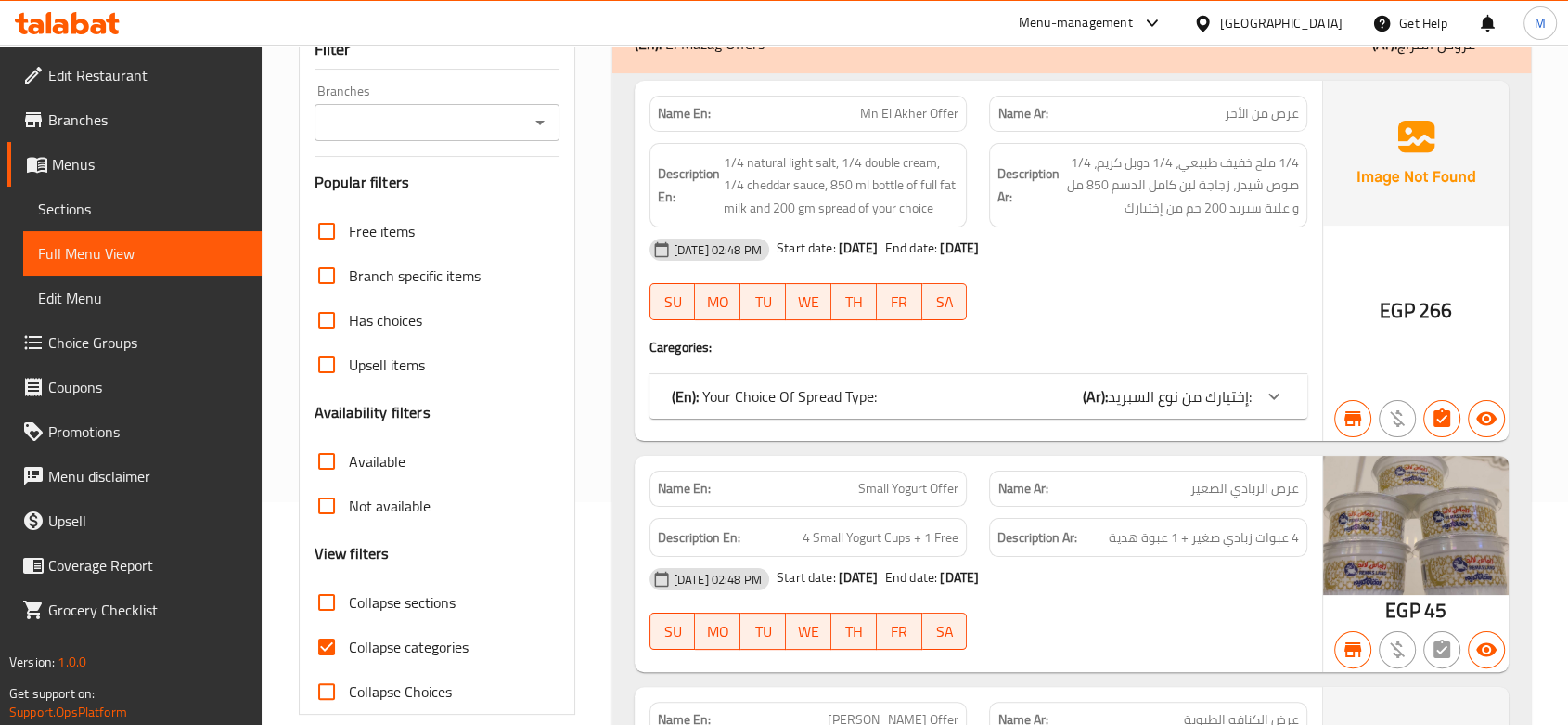 scroll, scrollTop: 0, scrollLeft: 0, axis: both 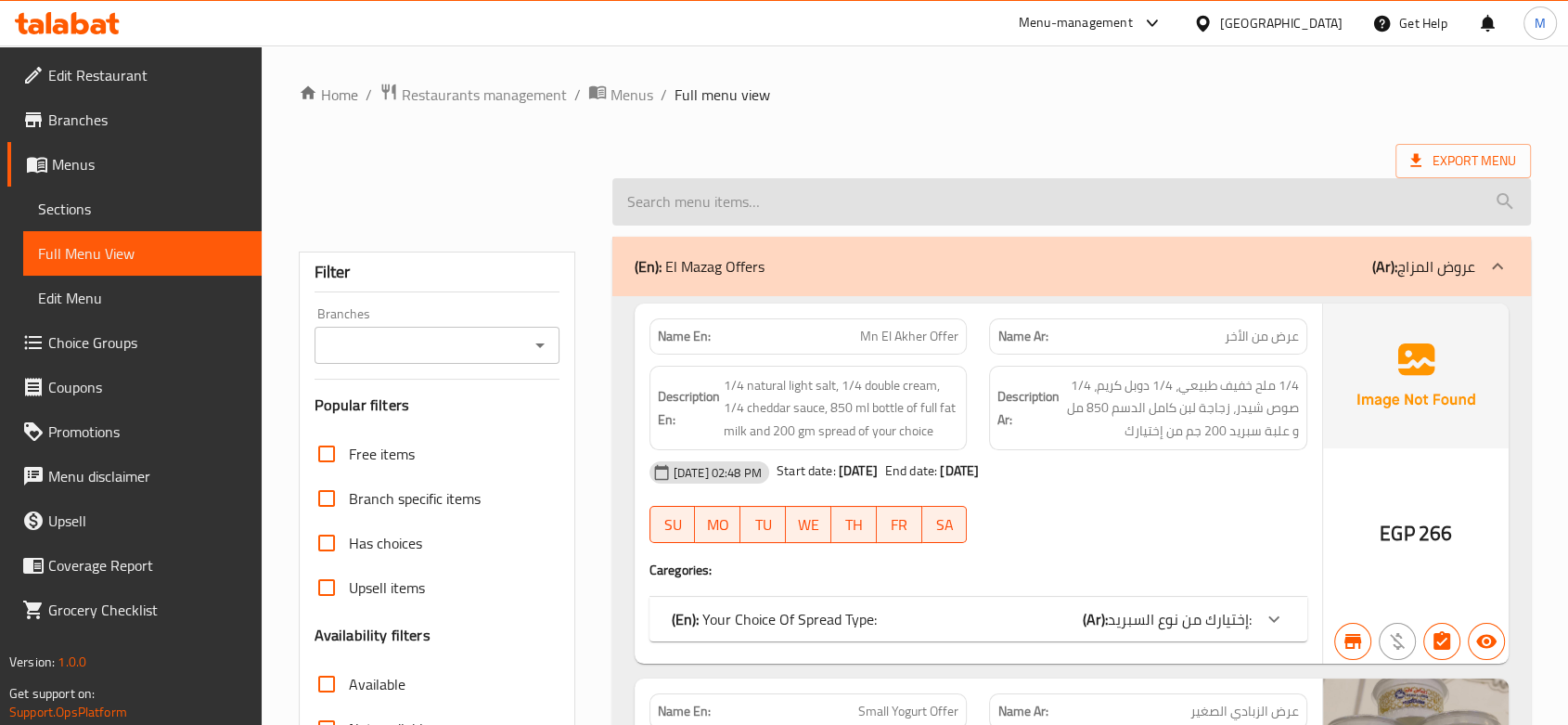 click at bounding box center (1072, 201) 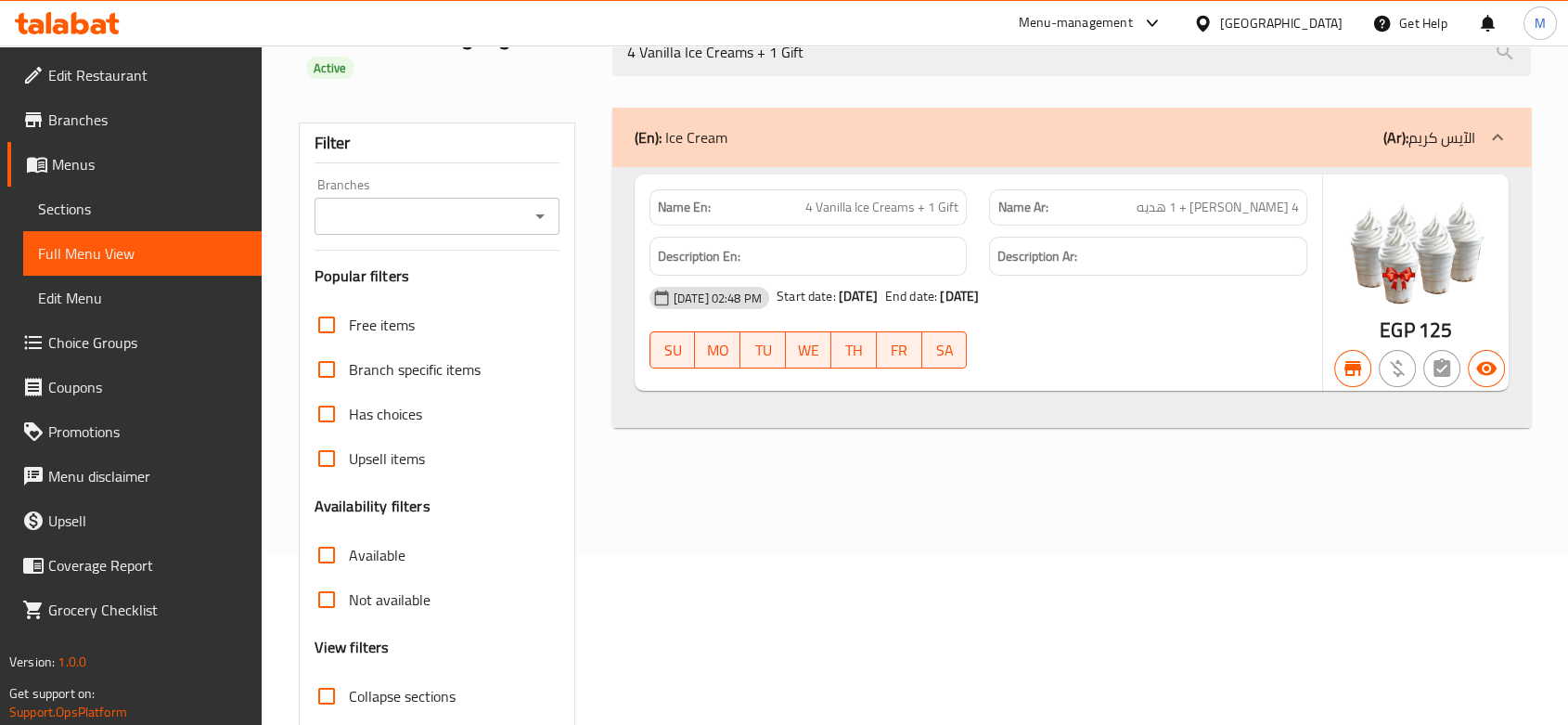 scroll, scrollTop: 206, scrollLeft: 0, axis: vertical 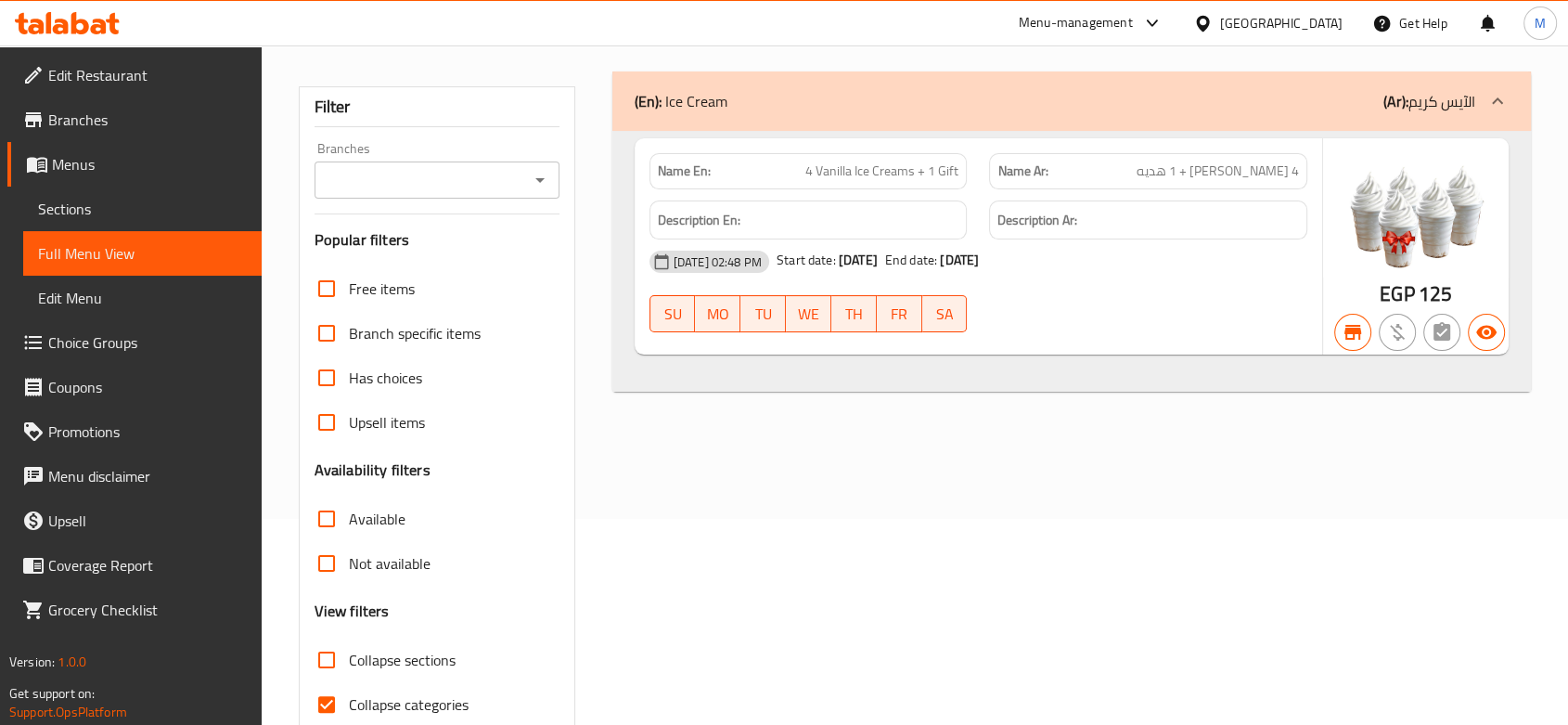 type on "4 Vanilla Ice Creams + 1 Gift" 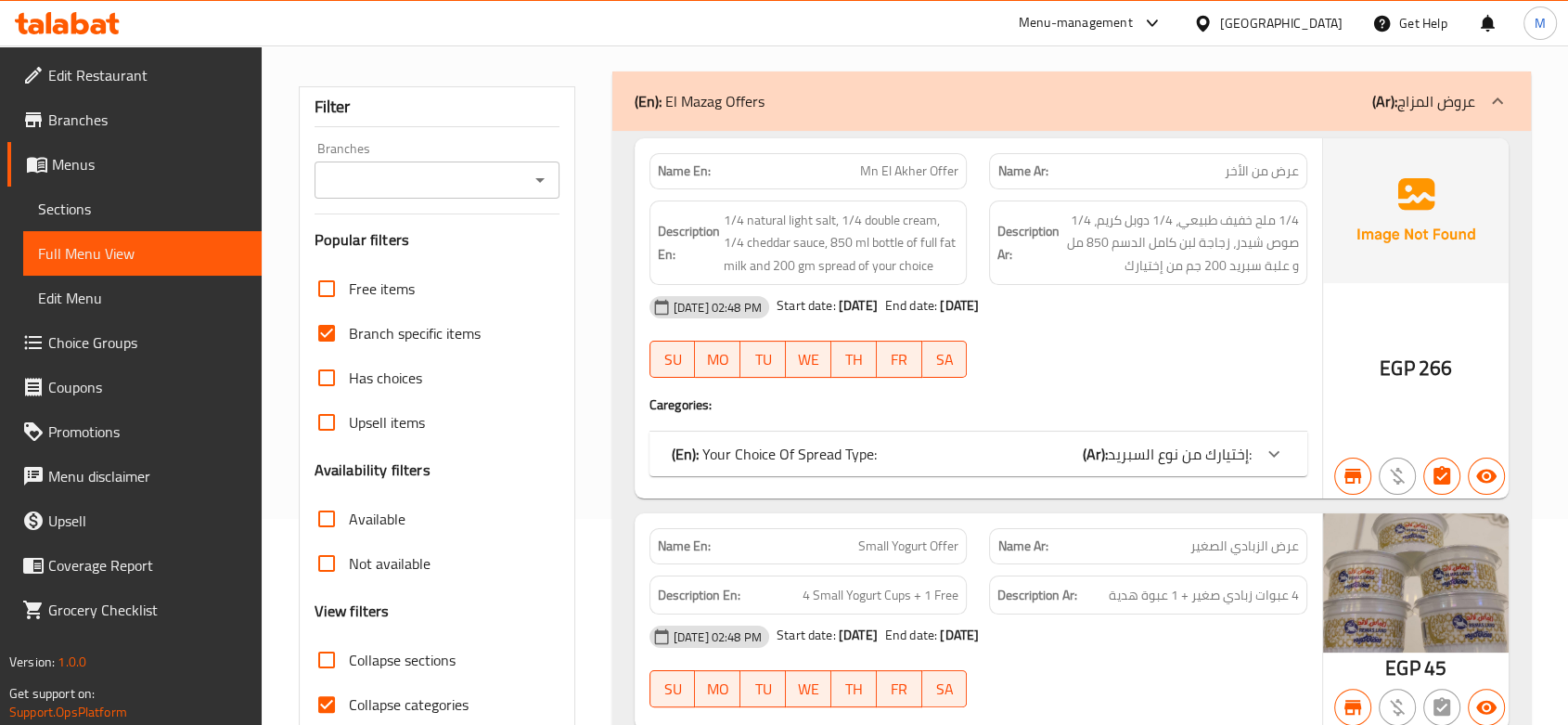 scroll, scrollTop: 0, scrollLeft: 0, axis: both 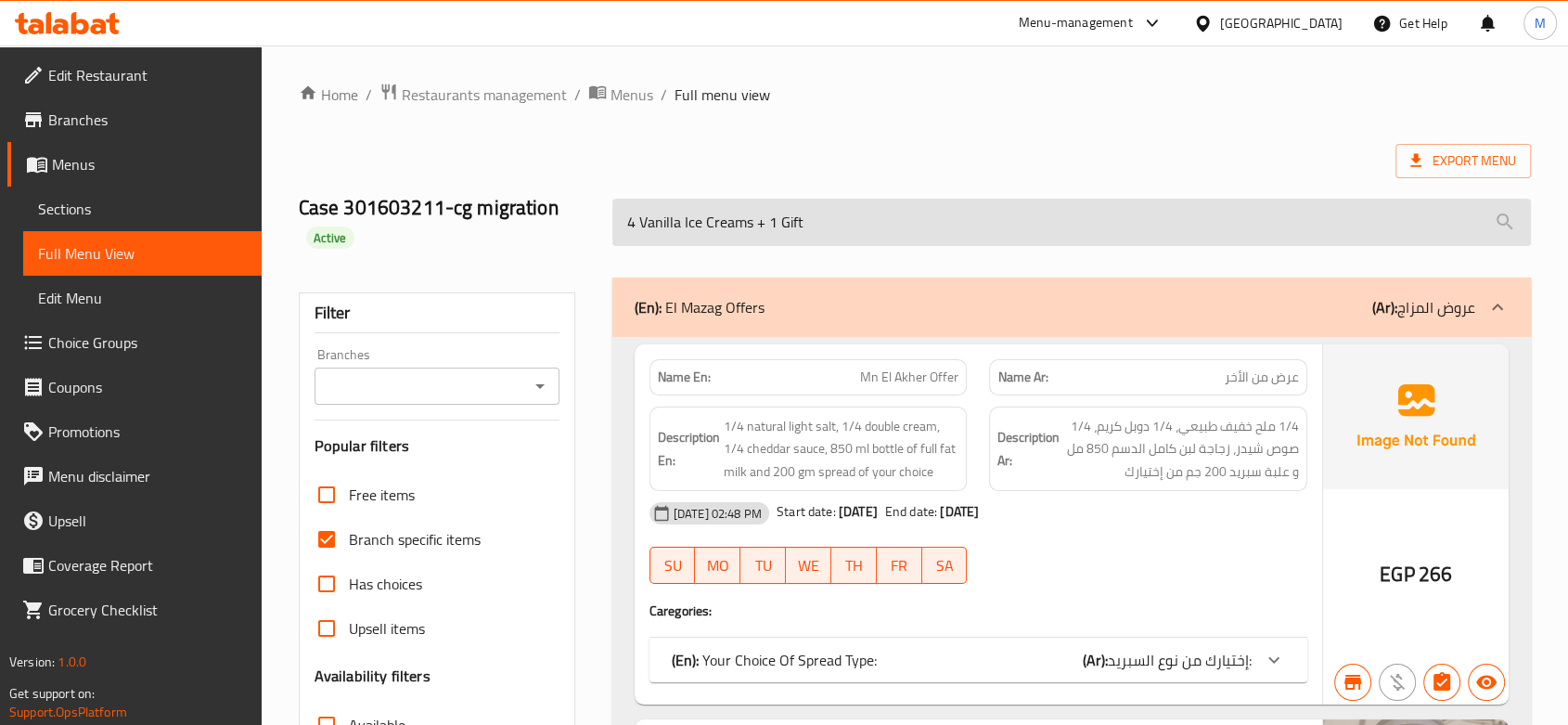 click on "4 Vanilla Ice Creams + 1 Gift" at bounding box center (1072, 222) 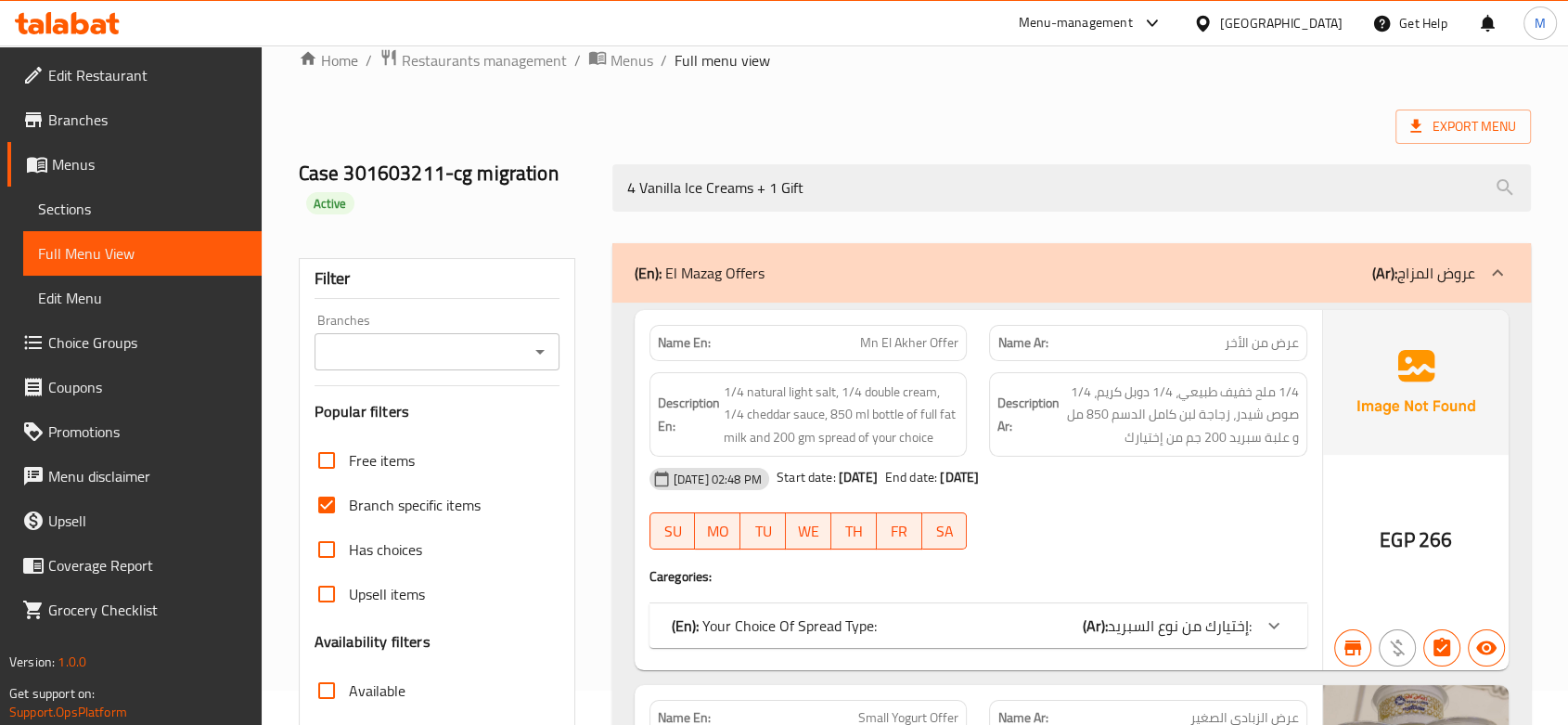 scroll, scrollTop: 0, scrollLeft: 0, axis: both 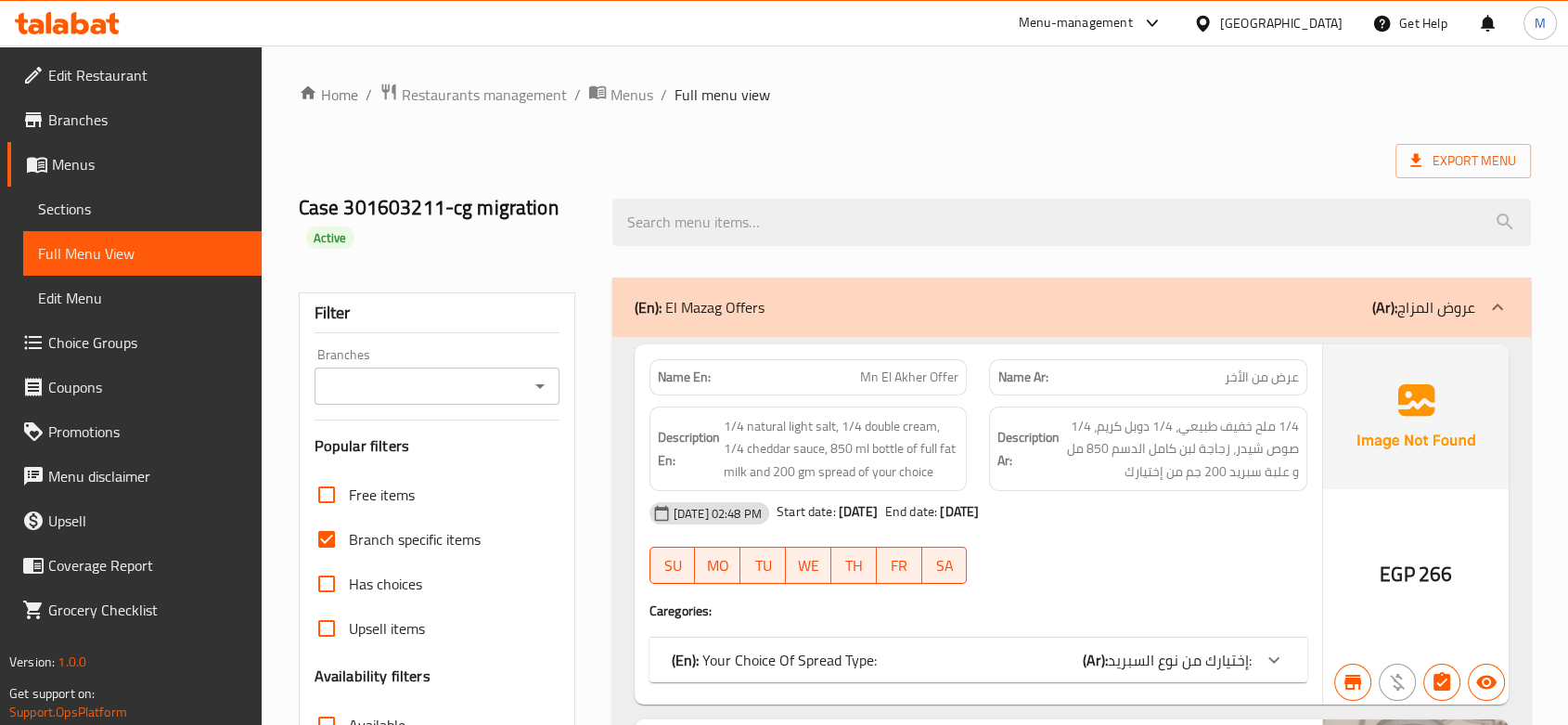 type 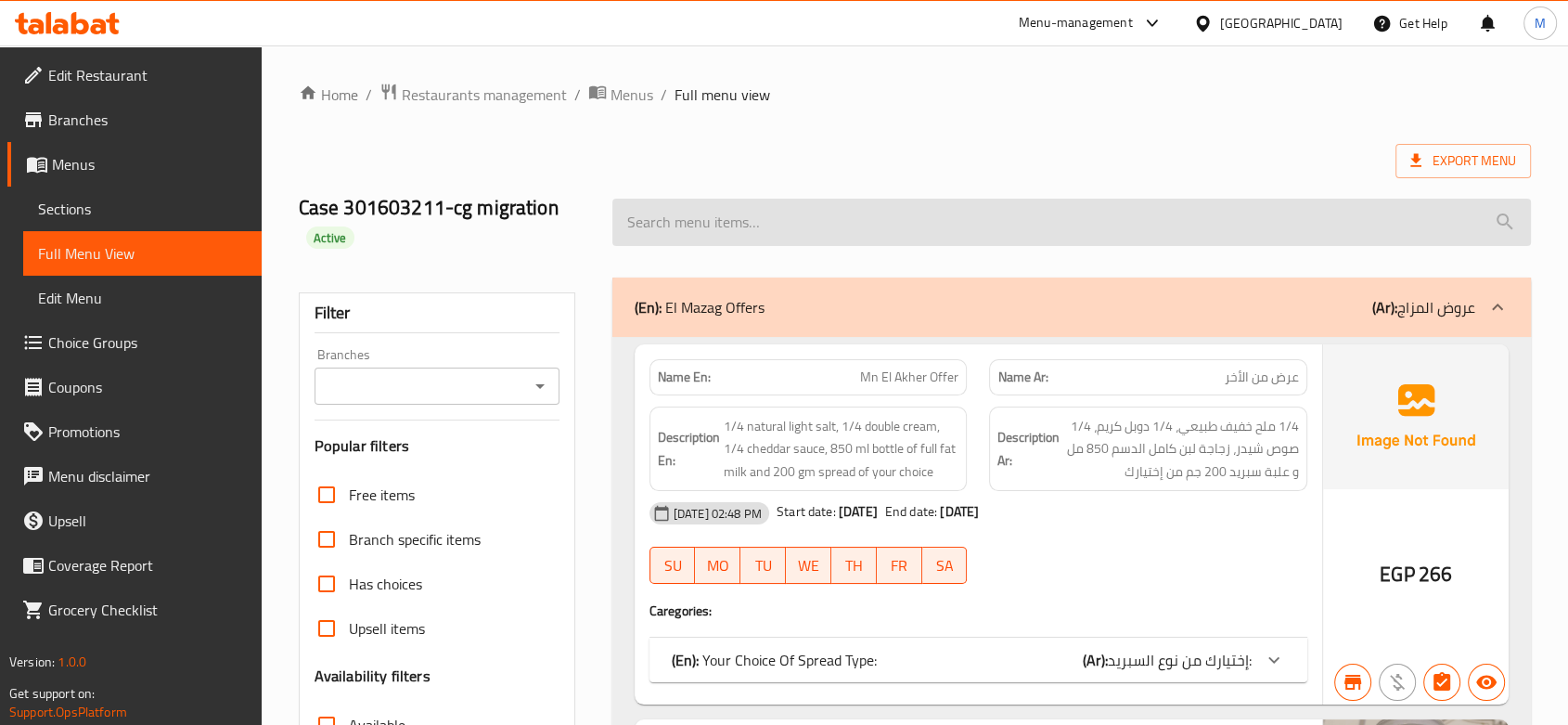 click at bounding box center [1072, 222] 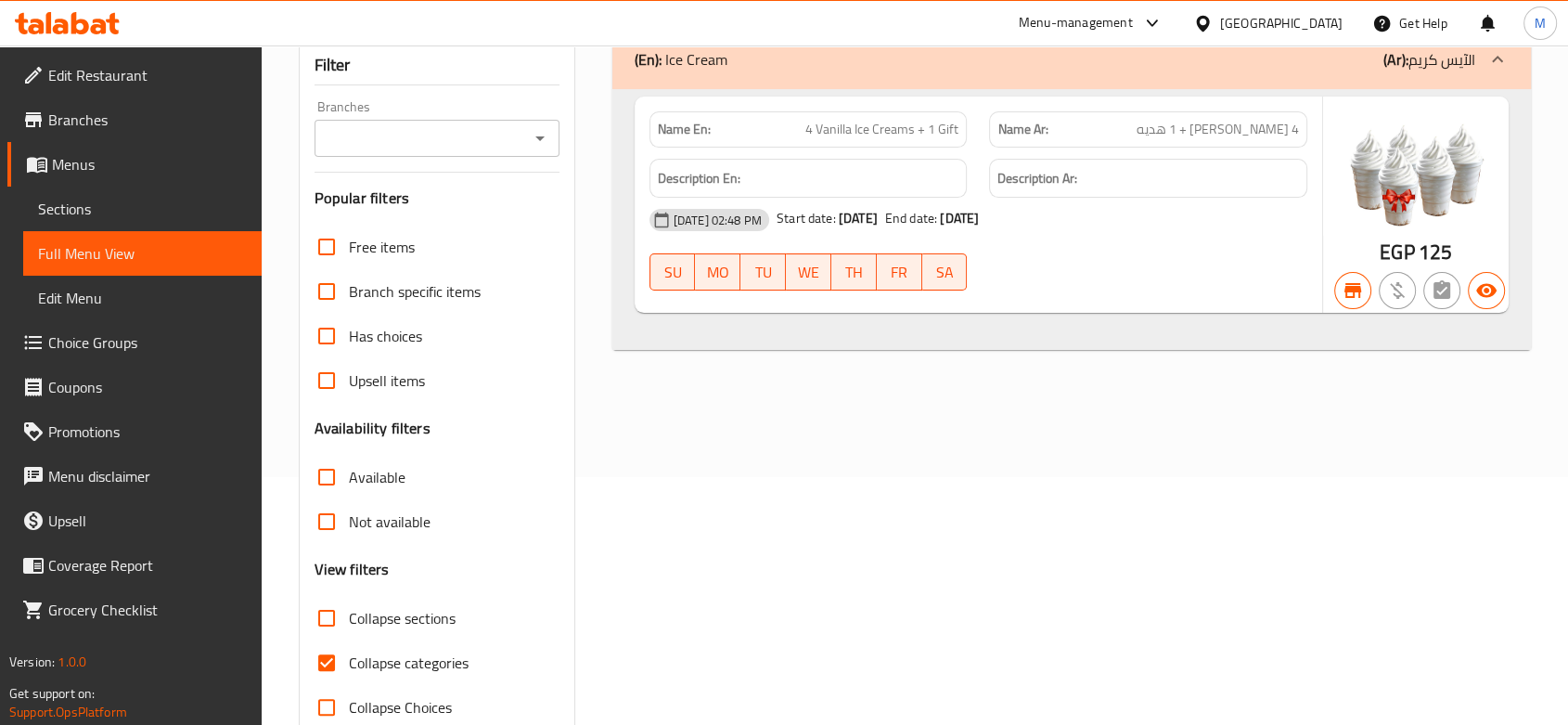 scroll, scrollTop: 290, scrollLeft: 0, axis: vertical 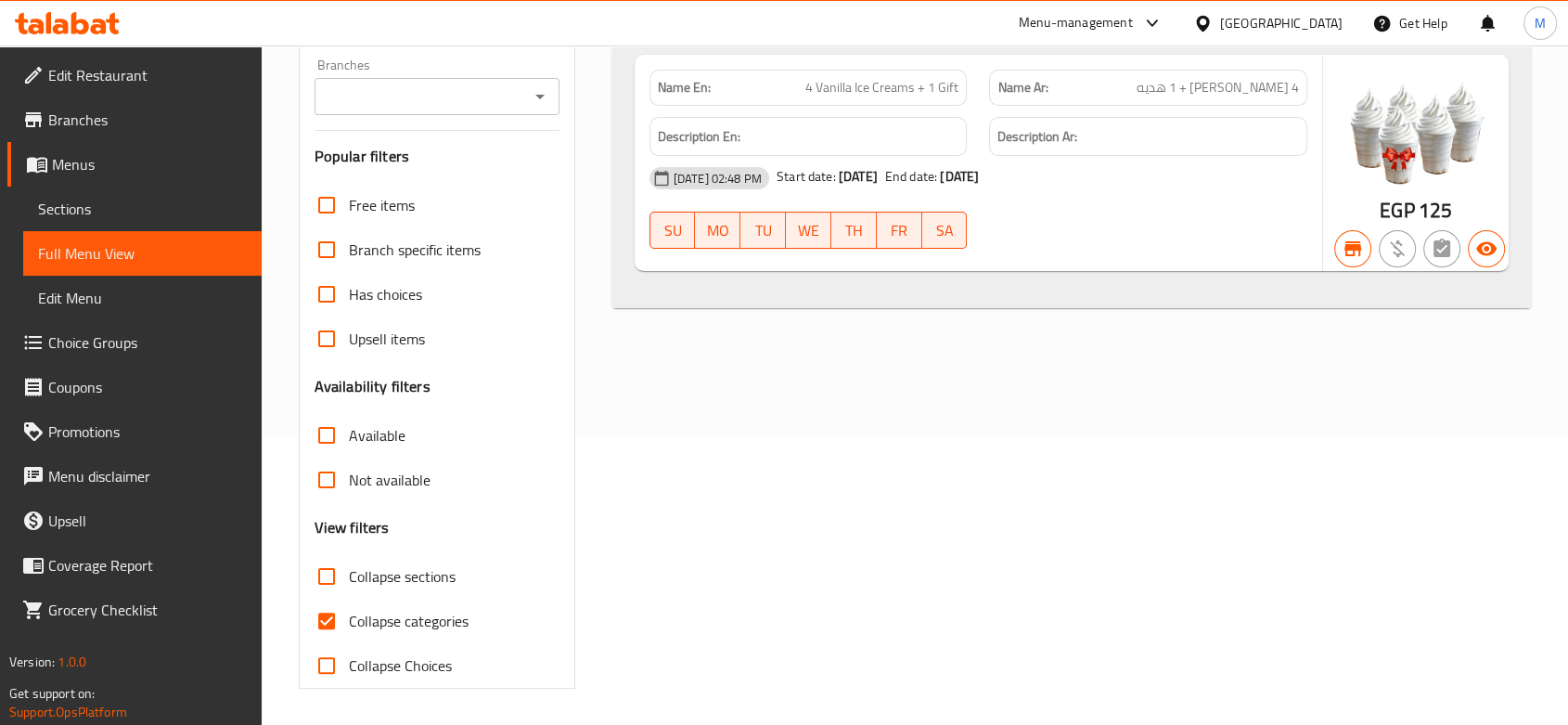 type on "4 Vanilla Ice Creams + 1 Gift" 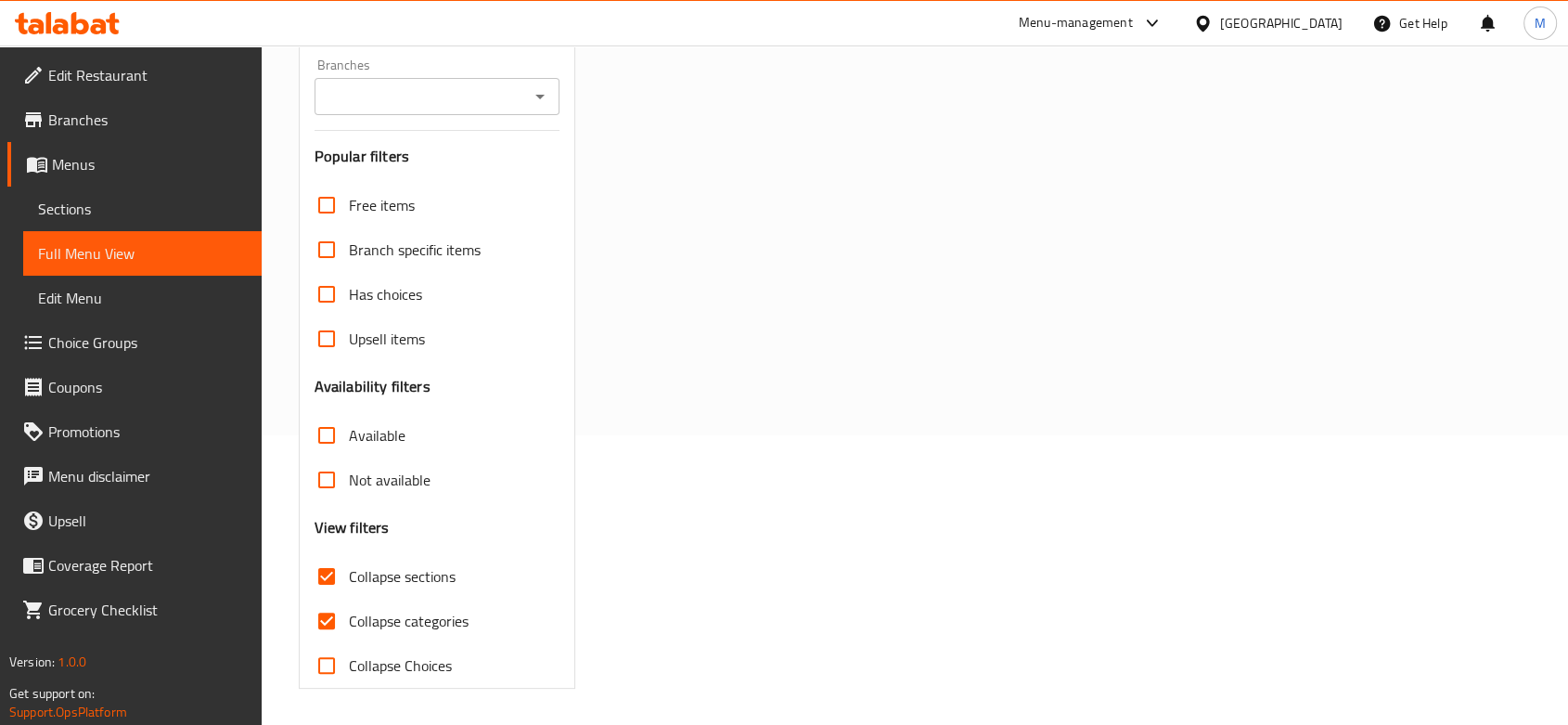 click on "Collapse sections" at bounding box center (327, 576) 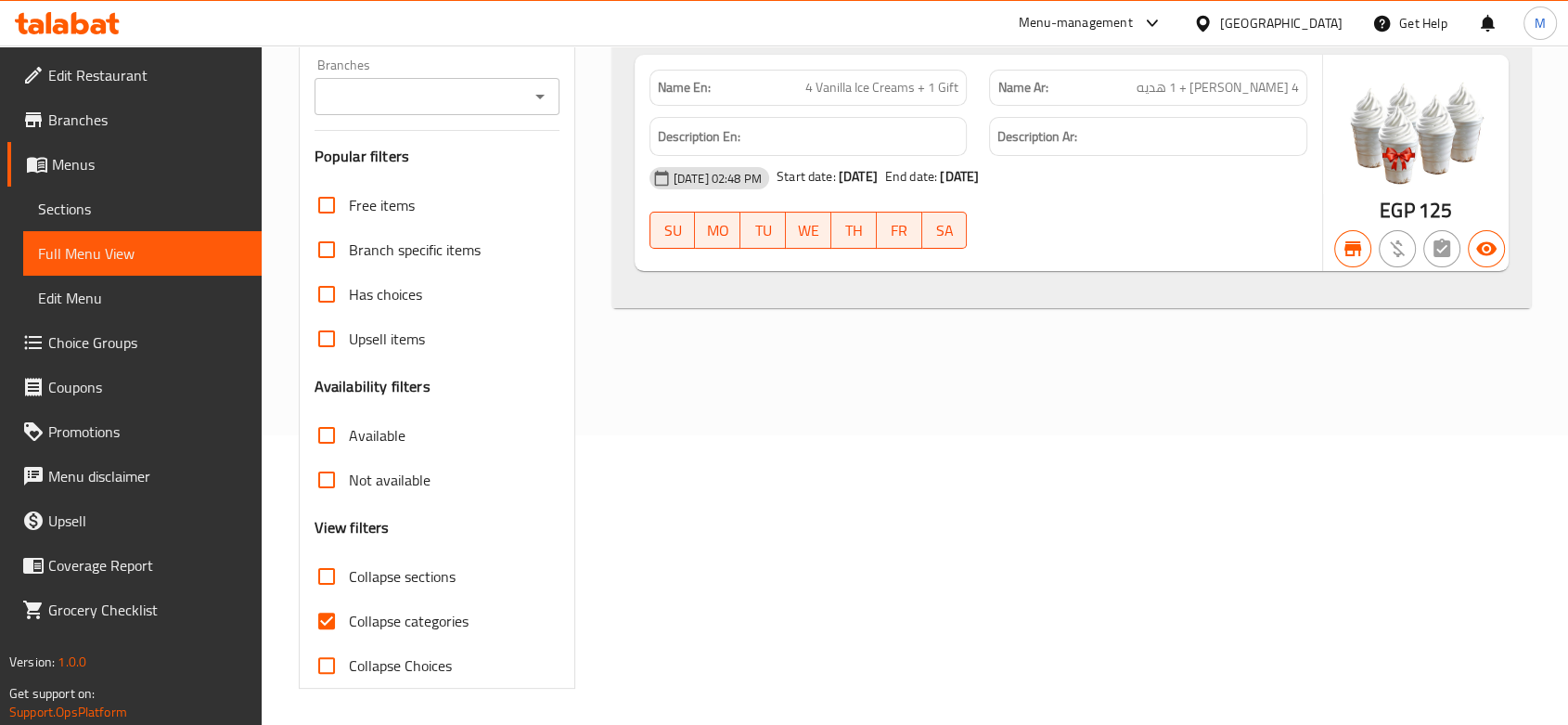 click on "Collapse categories" at bounding box center [327, 621] 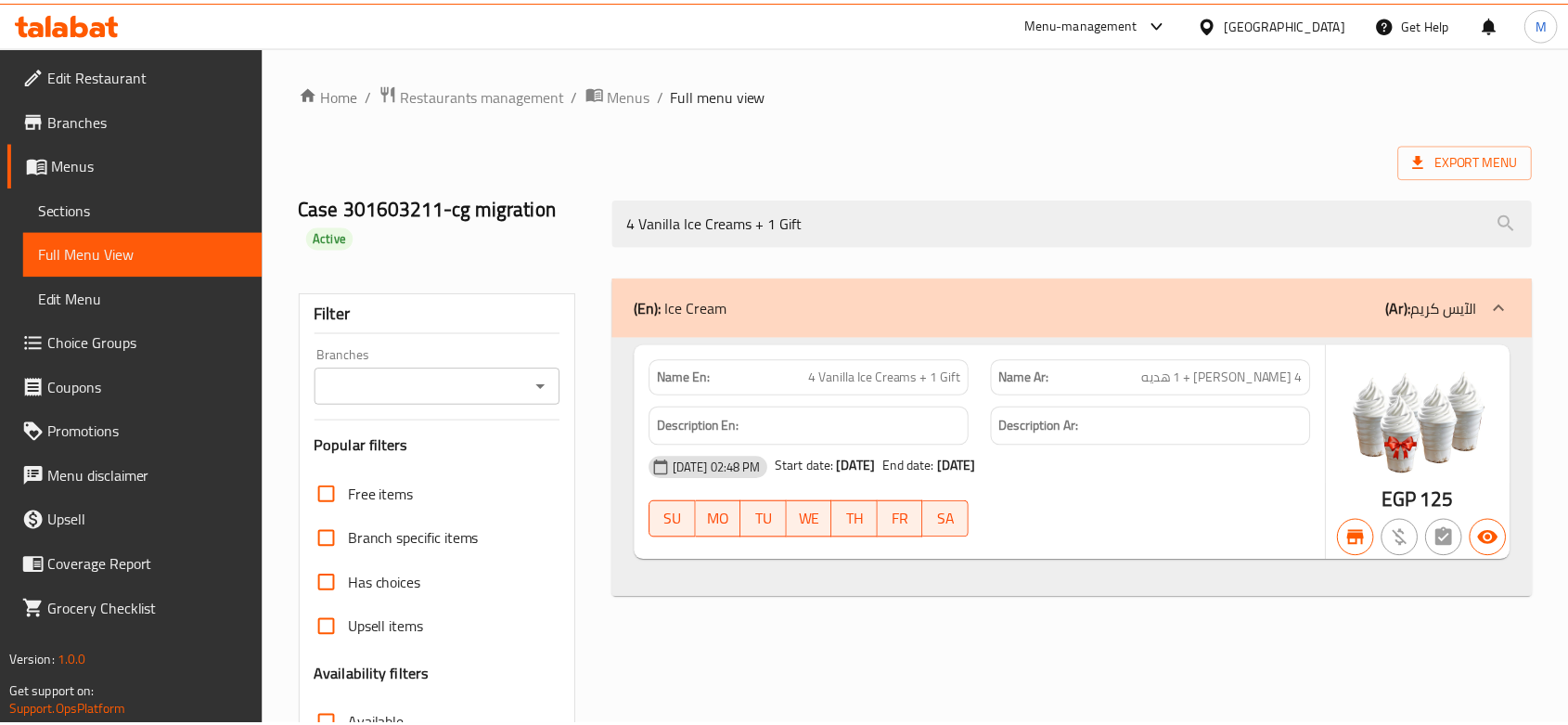 scroll, scrollTop: 290, scrollLeft: 0, axis: vertical 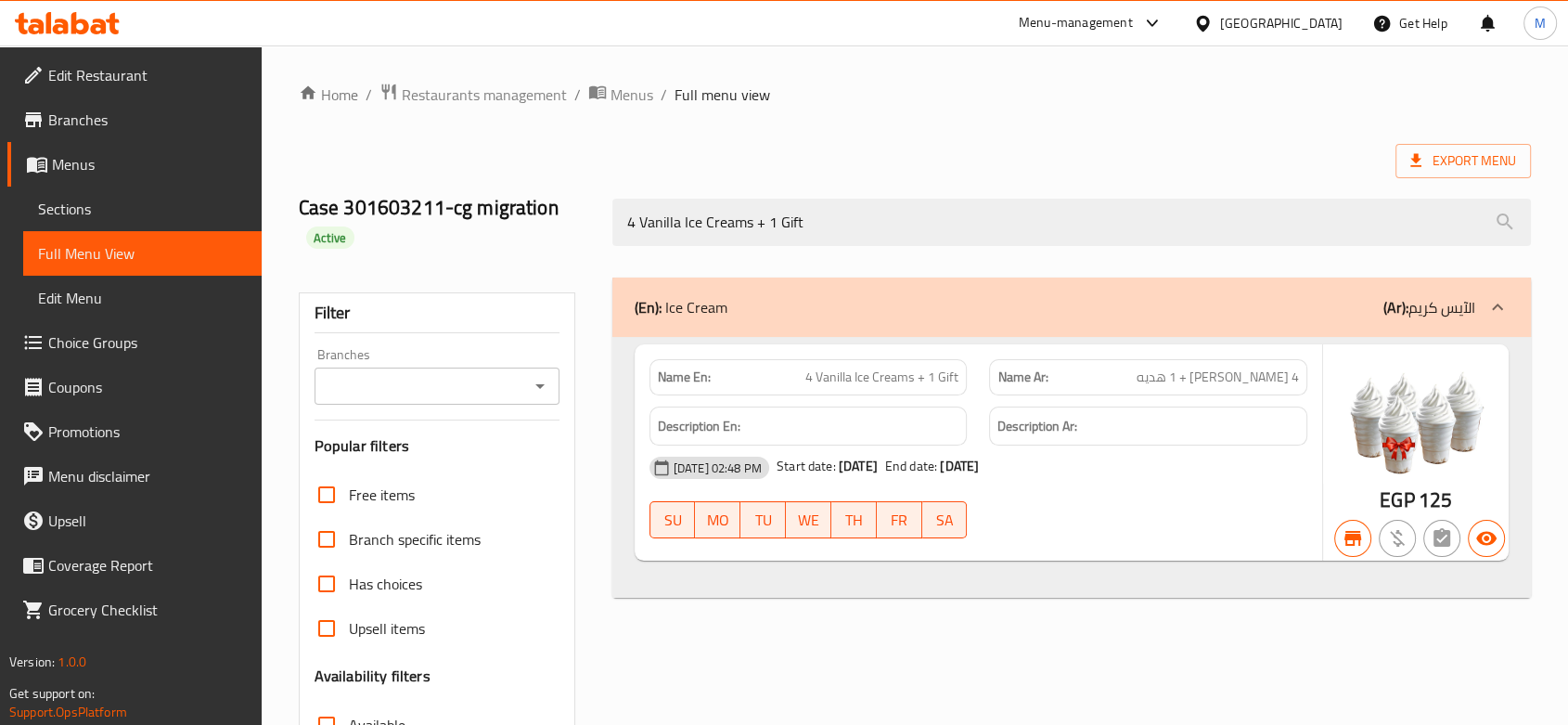 click on "4 Vanilla Ice Creams + 1 Gift" at bounding box center [881, 377] 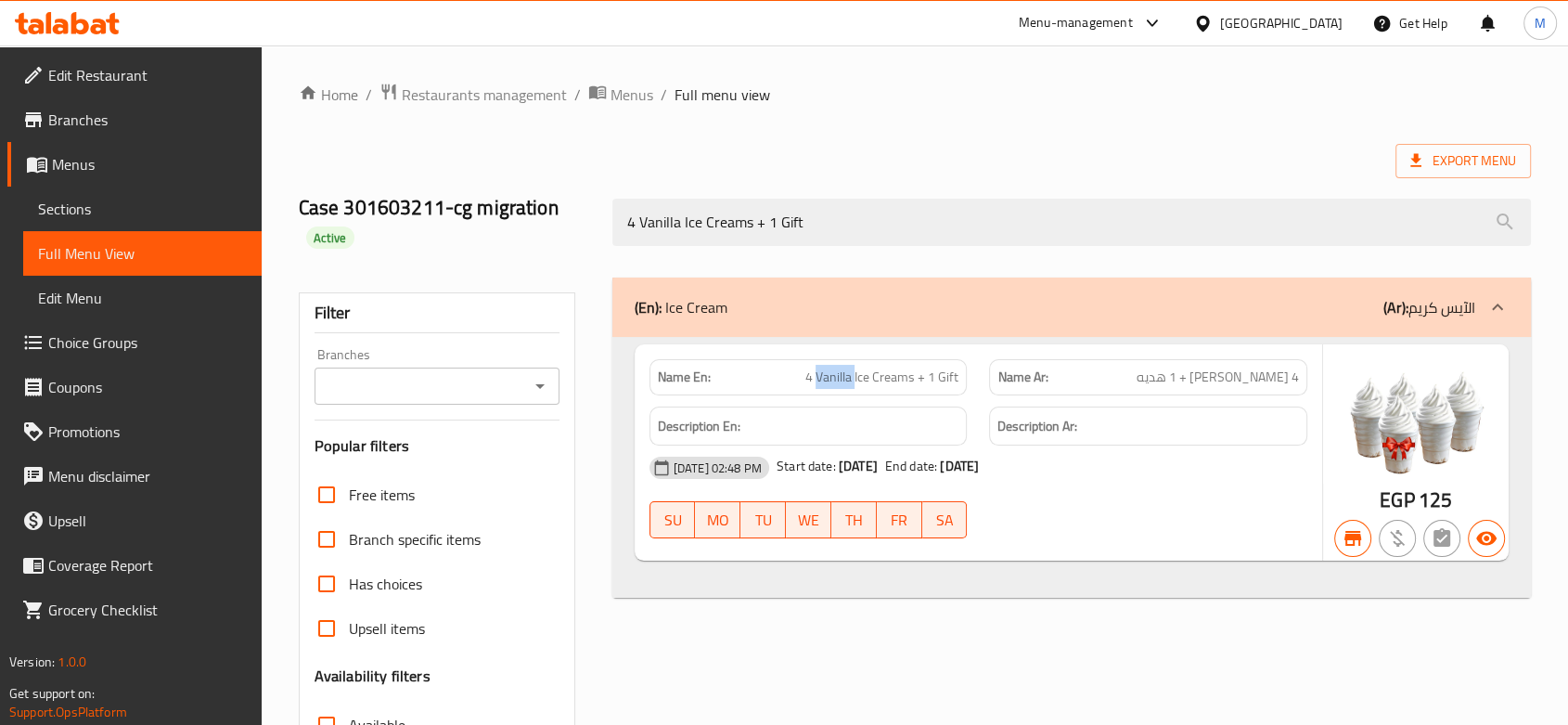 click on "4 Vanilla Ice Creams + 1 Gift" at bounding box center (881, 377) 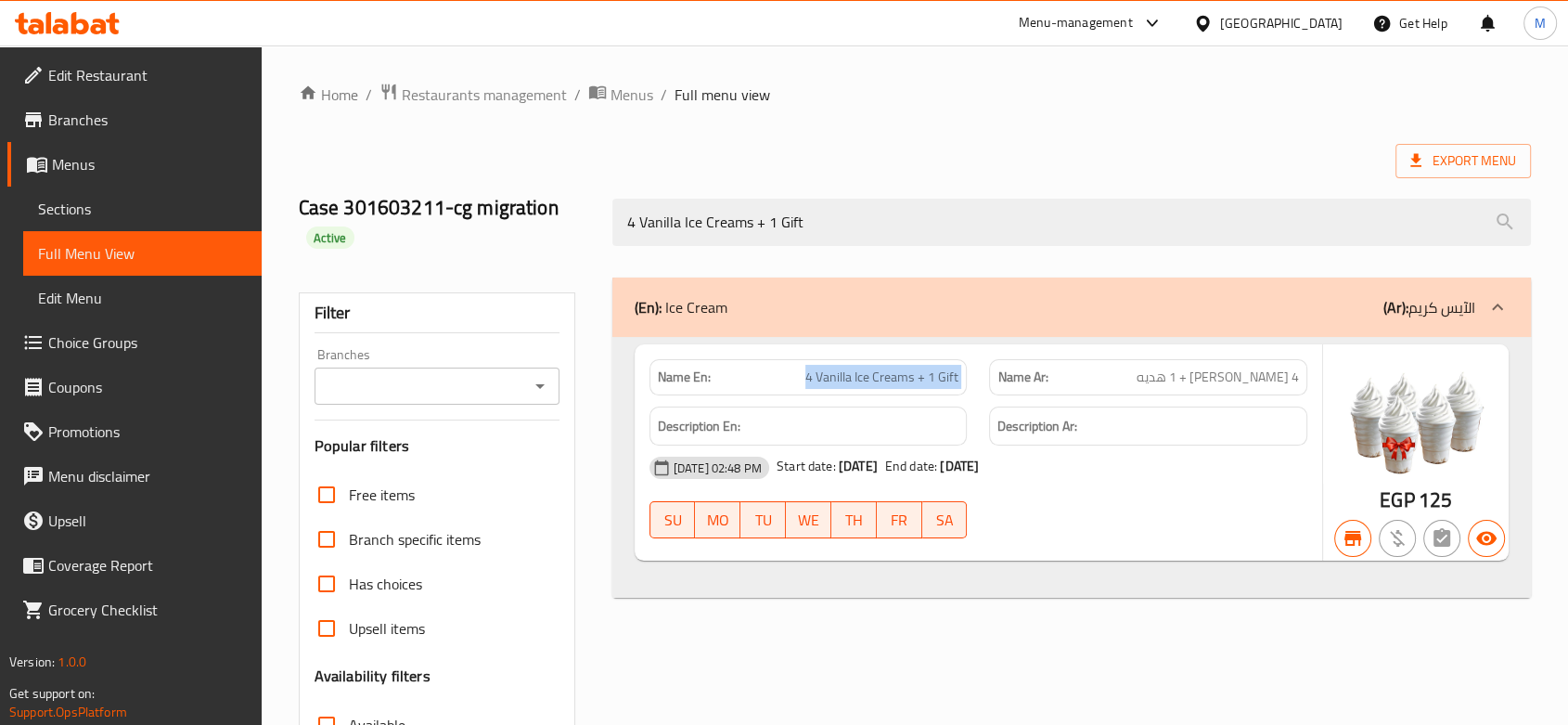 click on "4 Vanilla Ice Creams + 1 Gift" at bounding box center [881, 377] 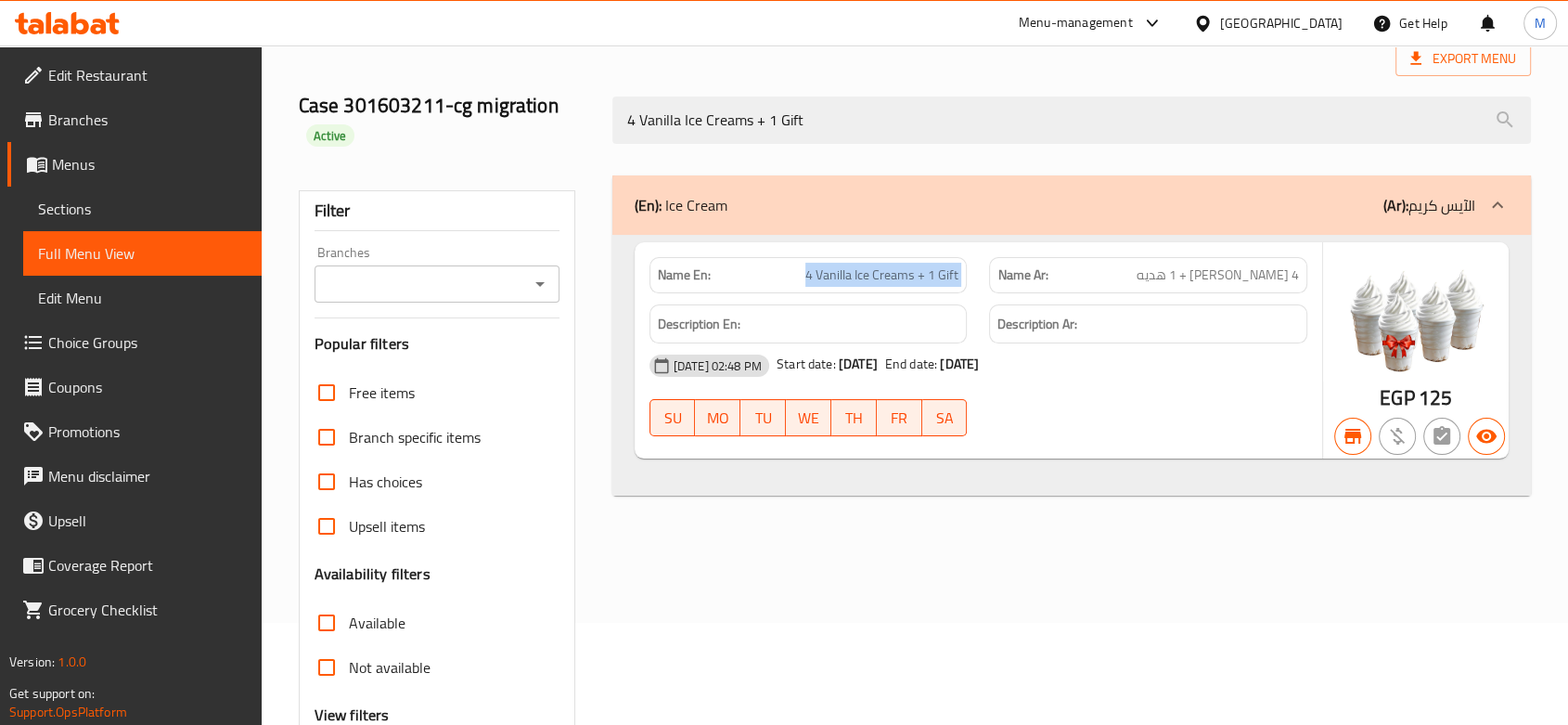 scroll, scrollTop: 103, scrollLeft: 0, axis: vertical 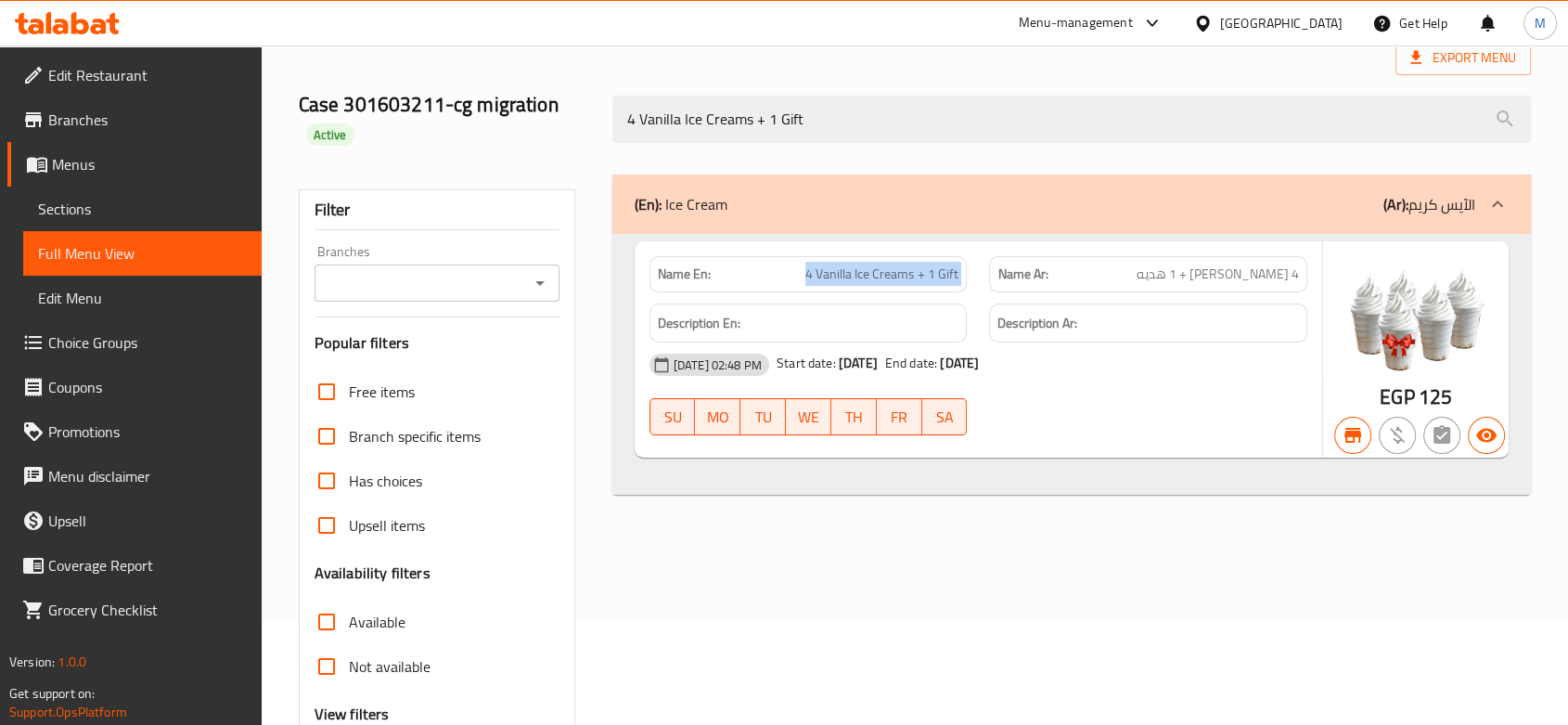 click on "Sections" at bounding box center (142, 209) 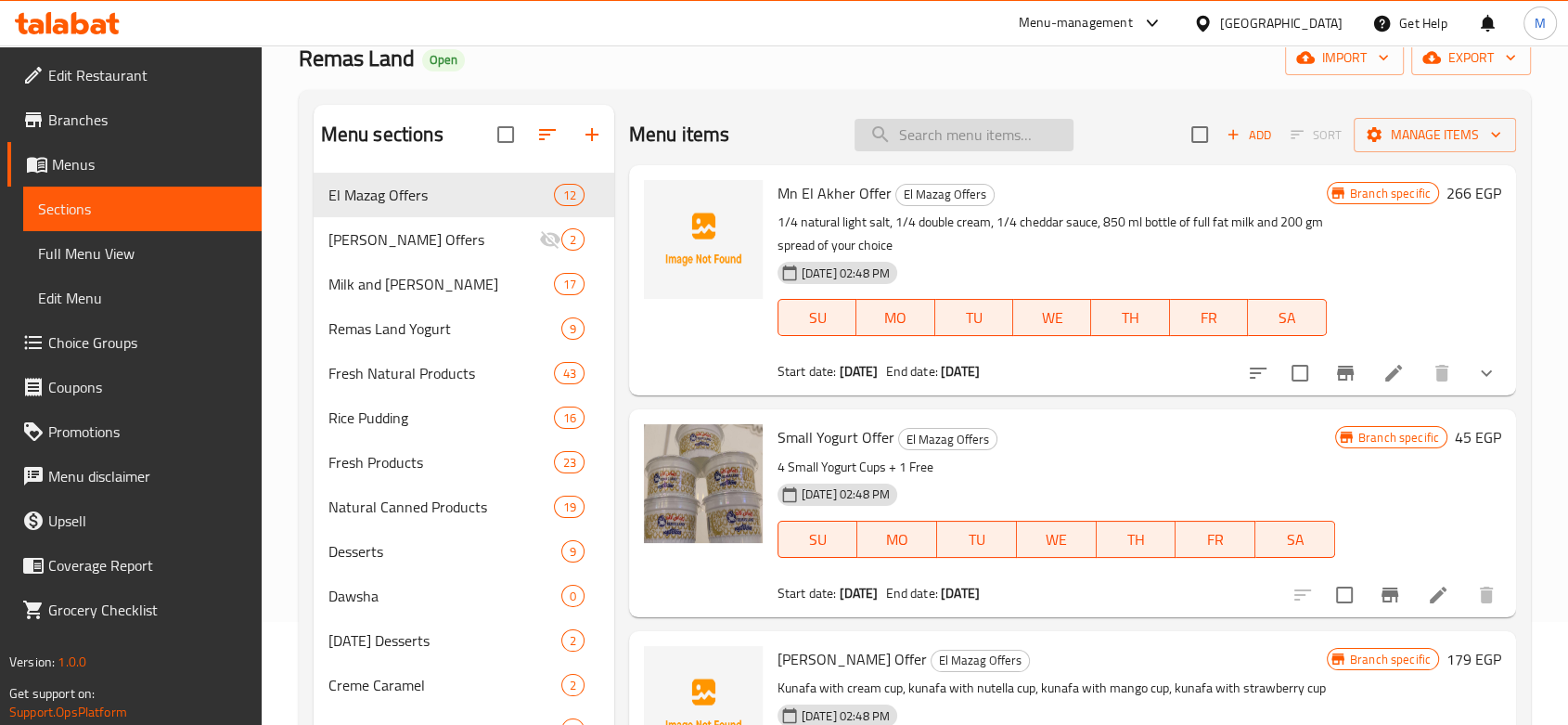 type 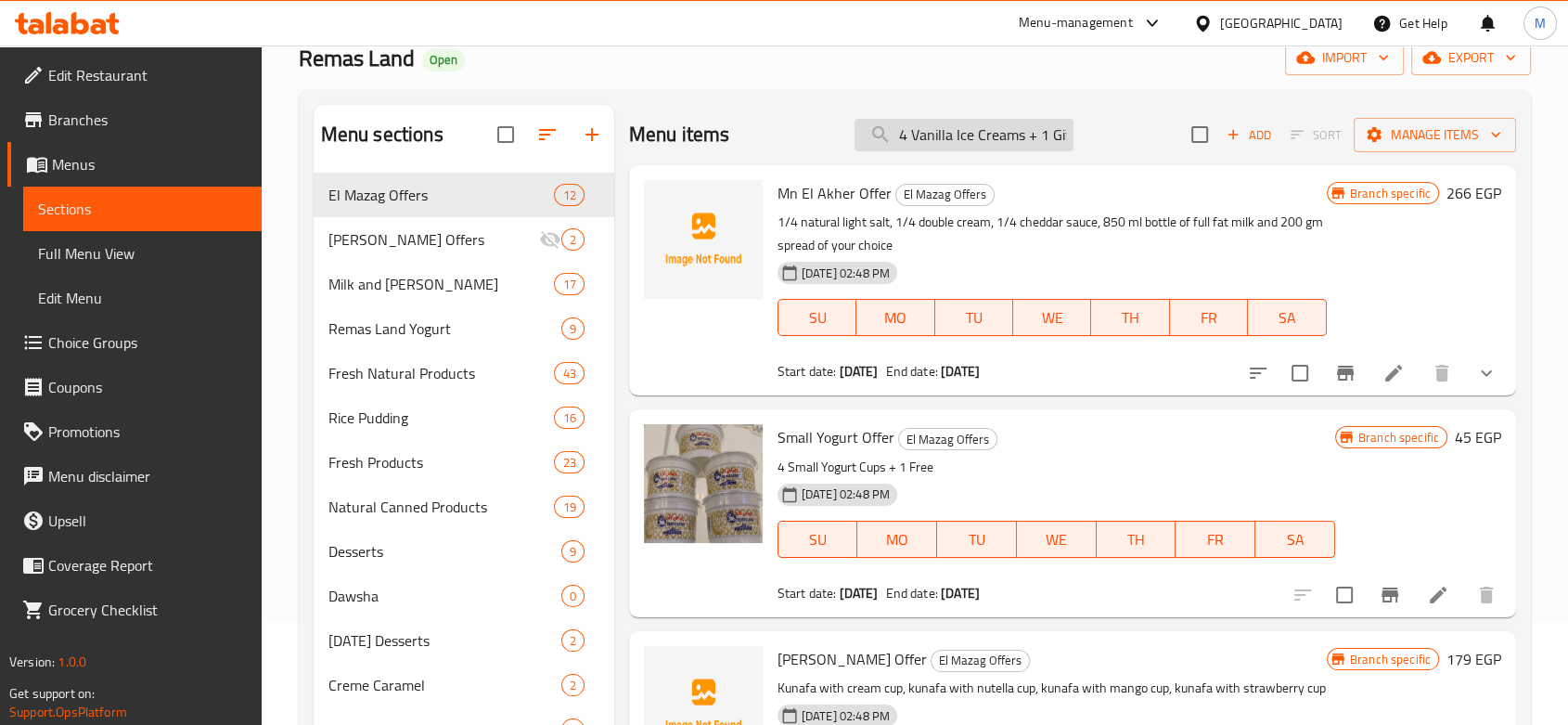scroll, scrollTop: 0, scrollLeft: 6, axis: horizontal 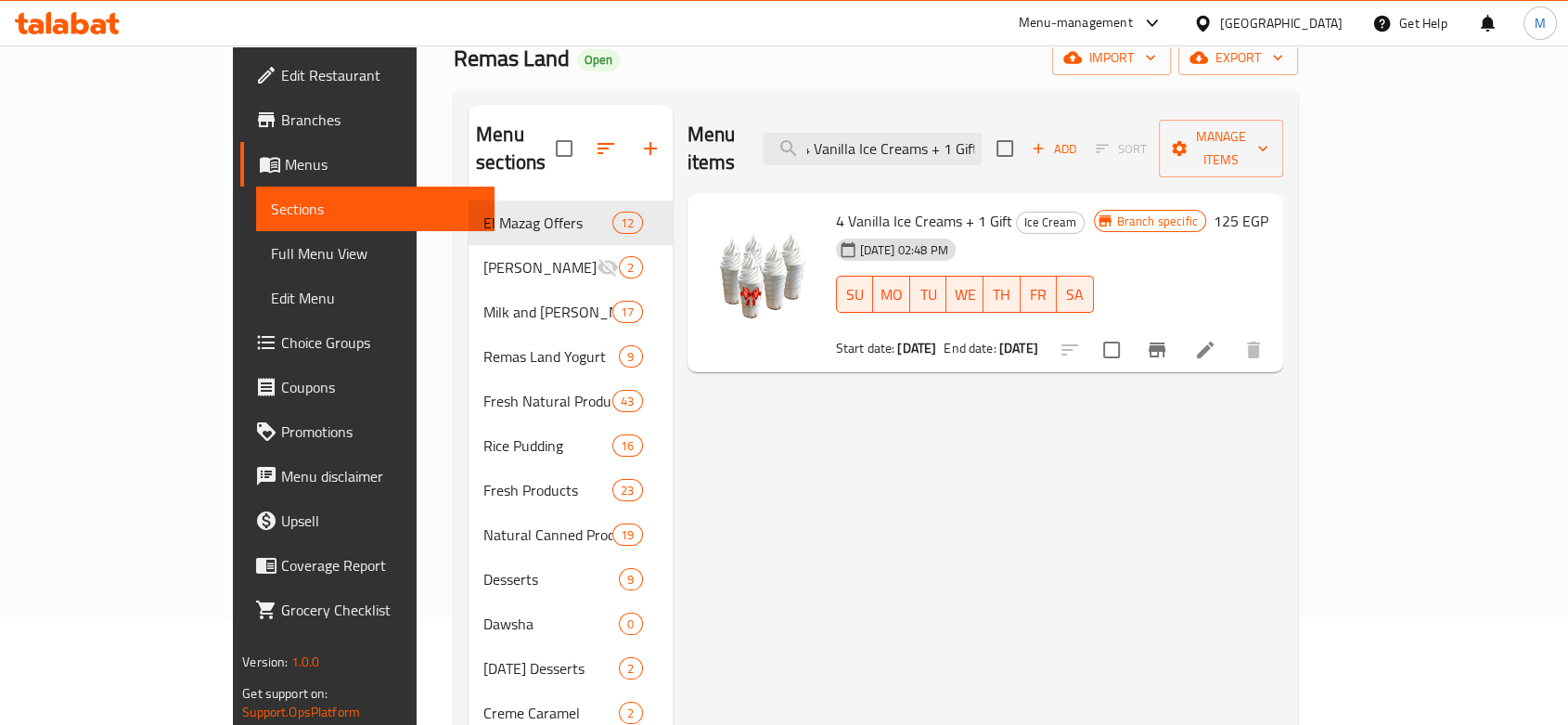 type on "4 Vanilla Ice Creams + 1 Gift" 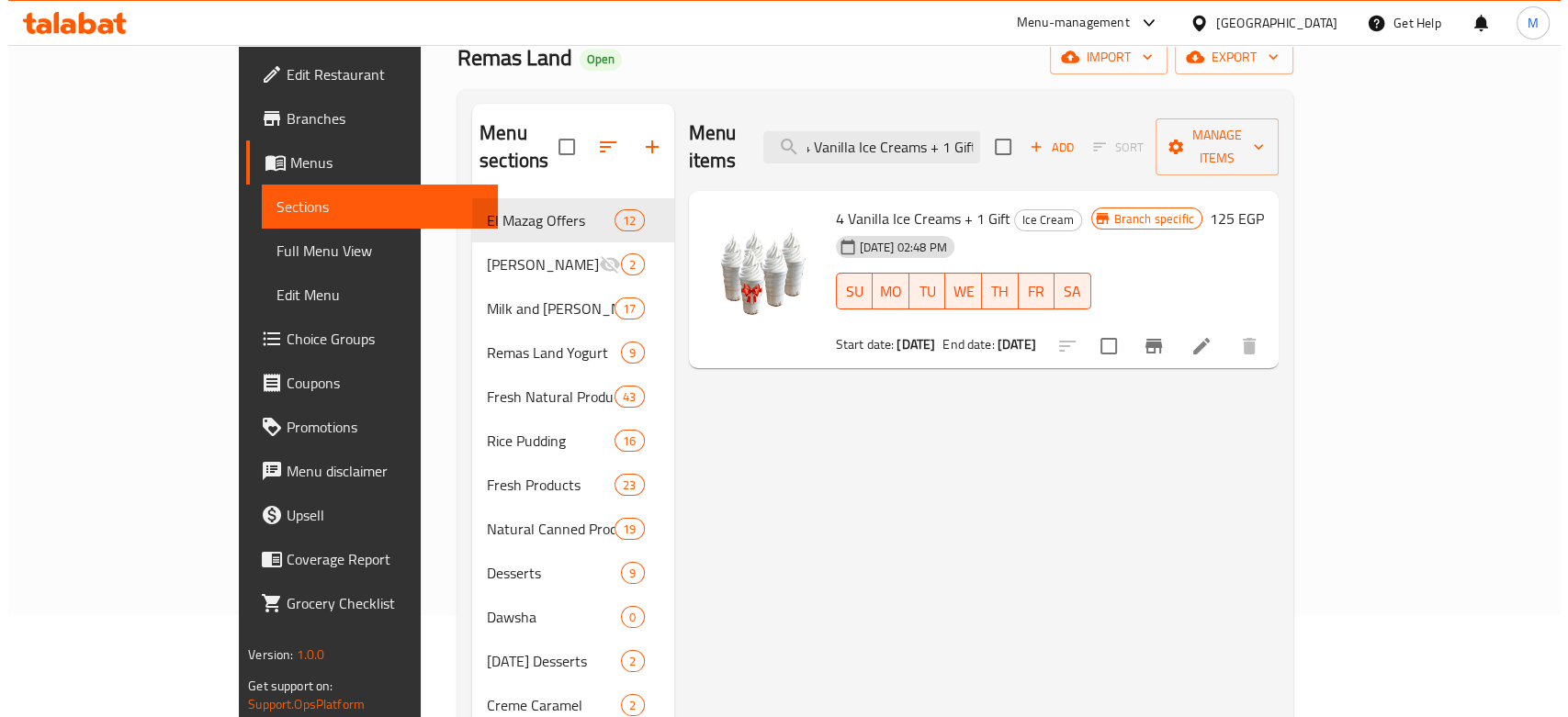 scroll, scrollTop: 0, scrollLeft: 0, axis: both 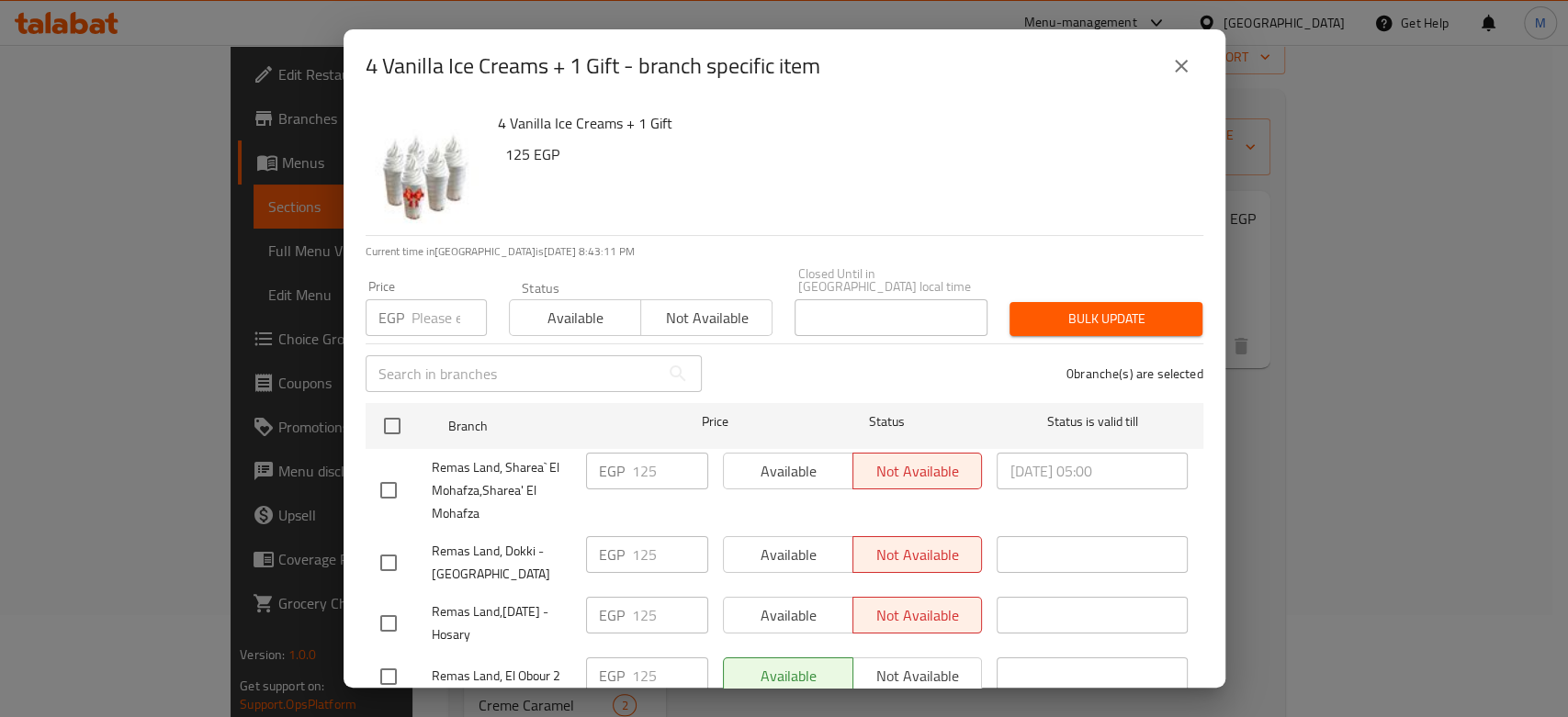 click at bounding box center [1181, 66] 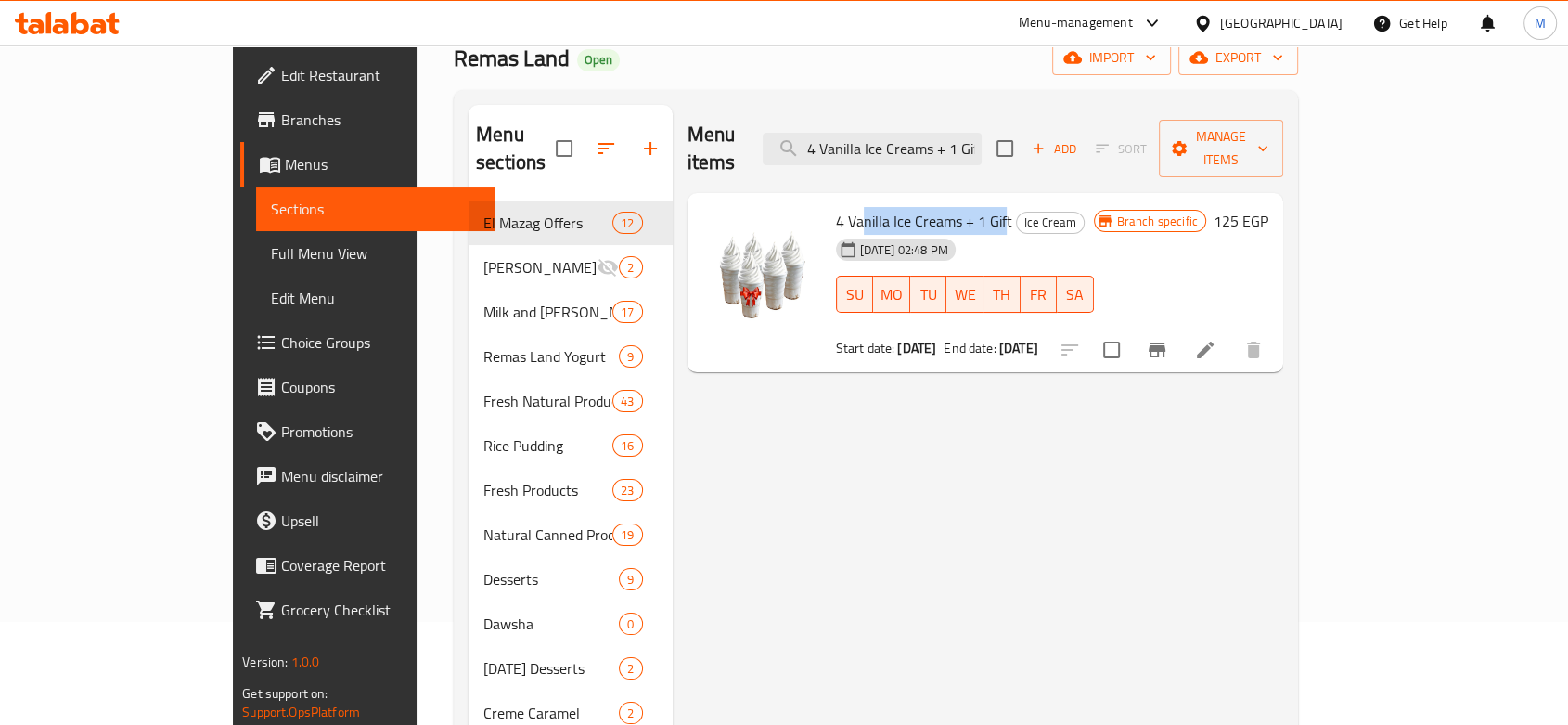 drag, startPoint x: 946, startPoint y: 198, endPoint x: 802, endPoint y: 188, distance: 144.3468 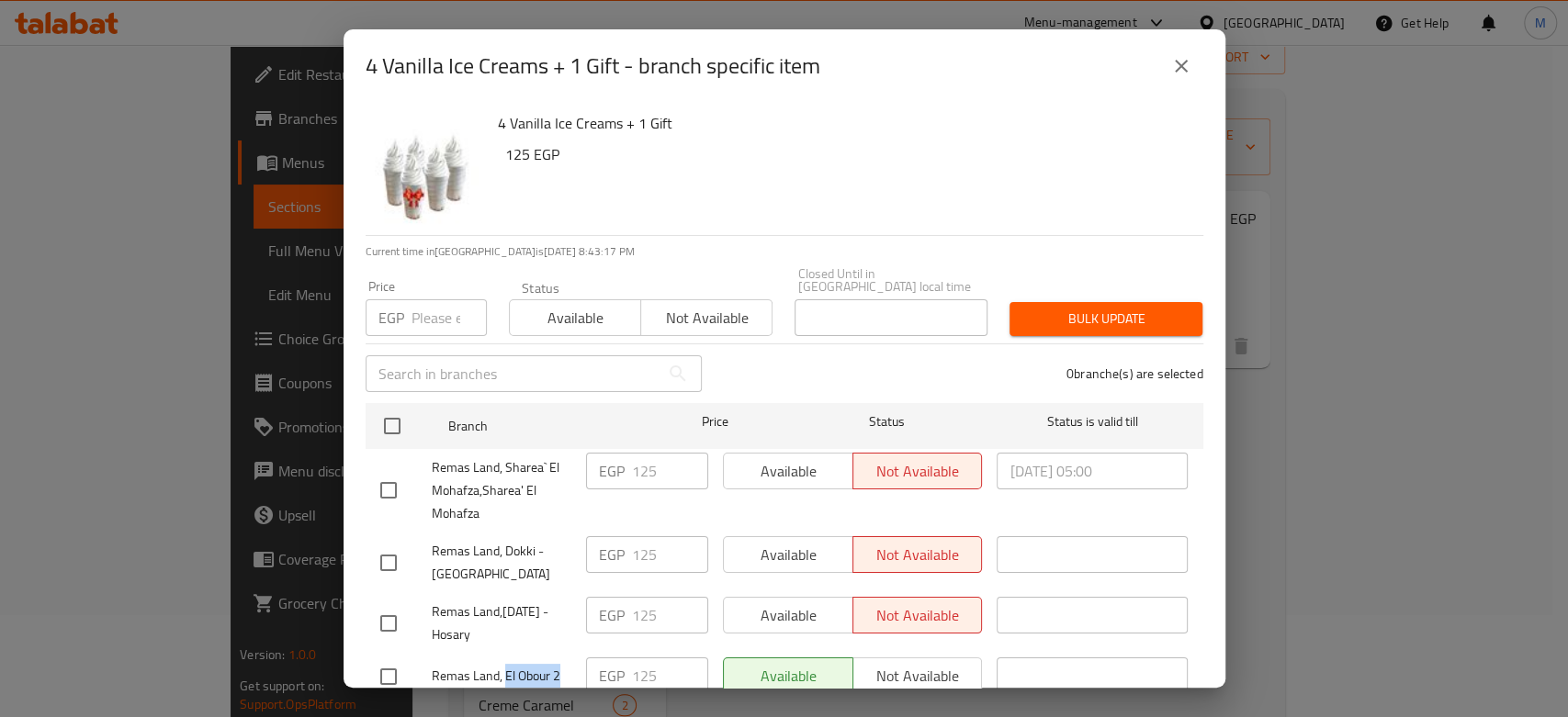 drag, startPoint x: 504, startPoint y: 666, endPoint x: 570, endPoint y: 666, distance: 66 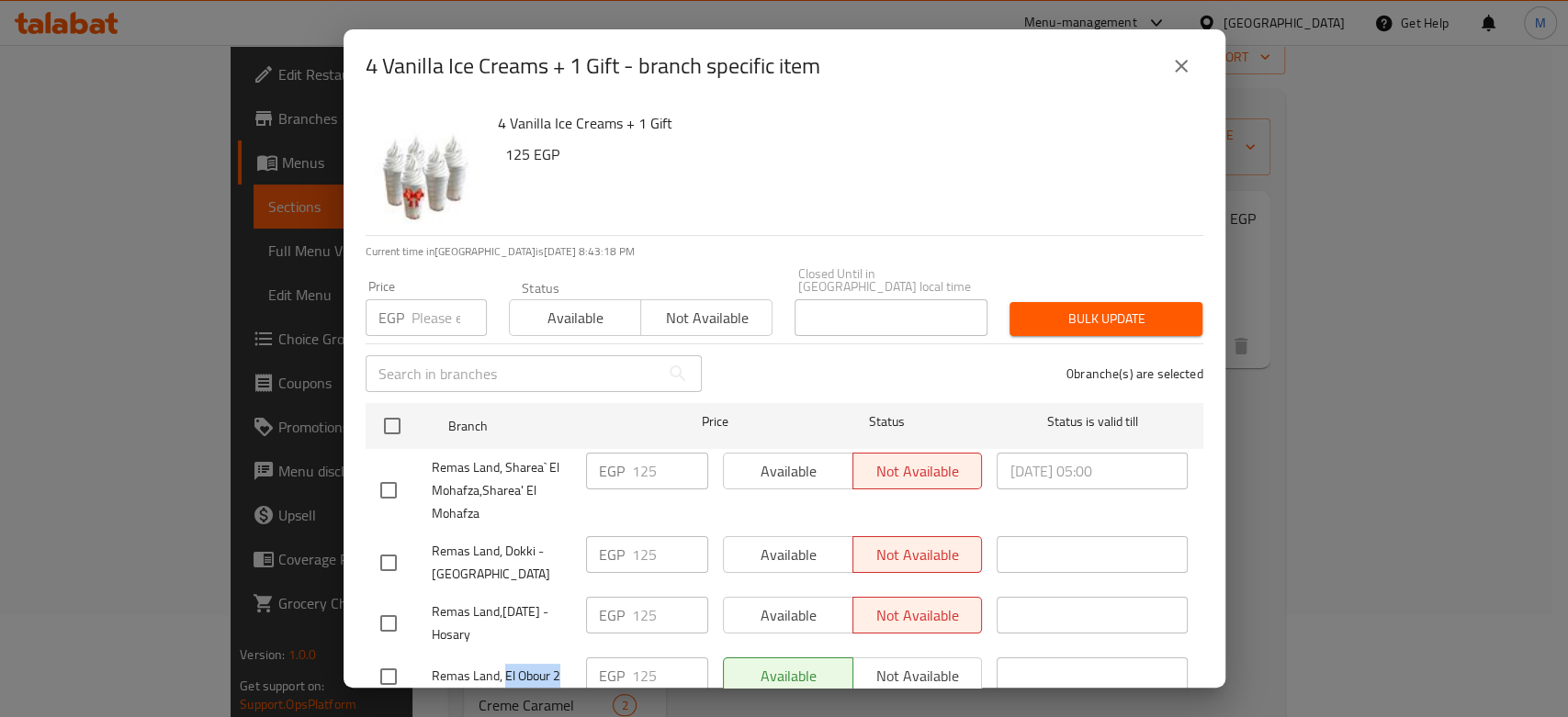 copy on "El Obour 2" 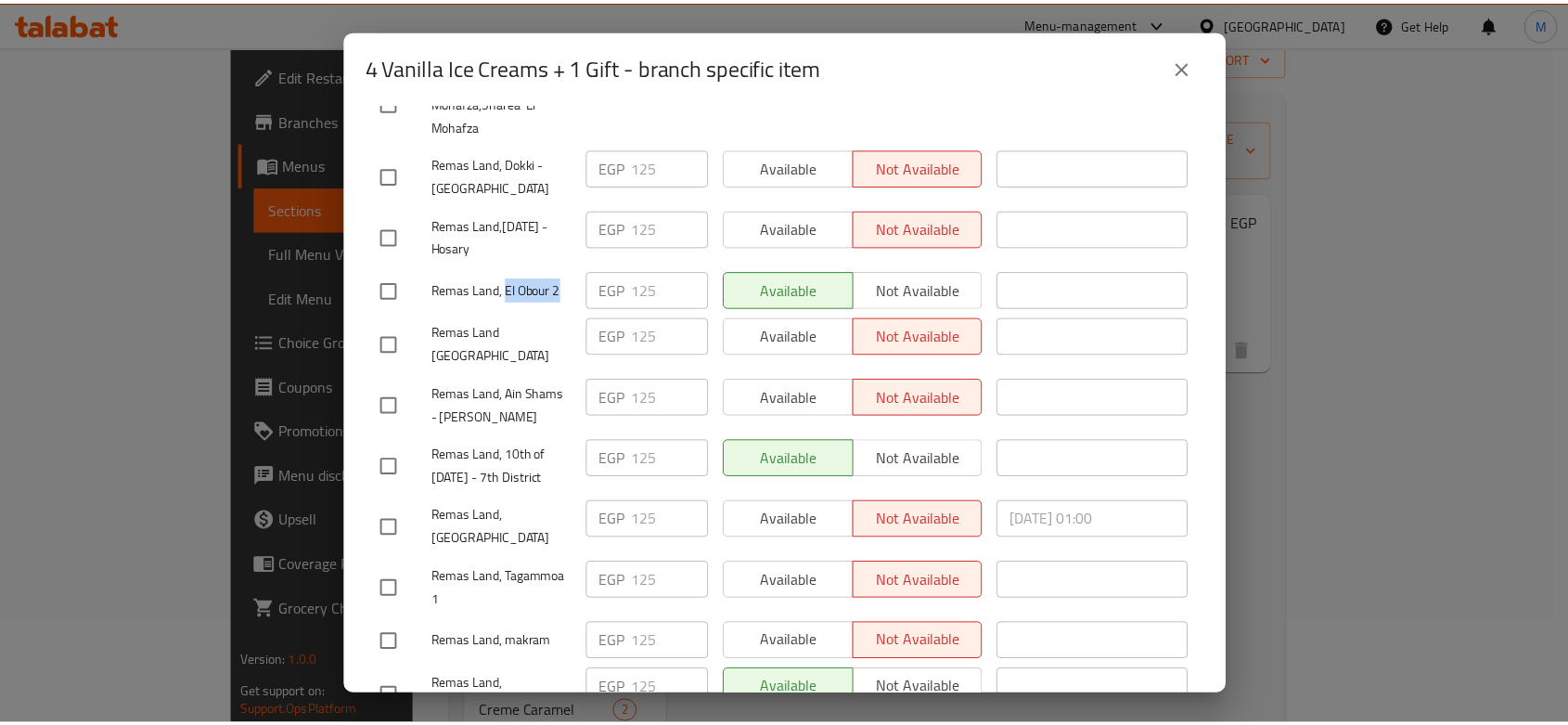 scroll, scrollTop: 412, scrollLeft: 0, axis: vertical 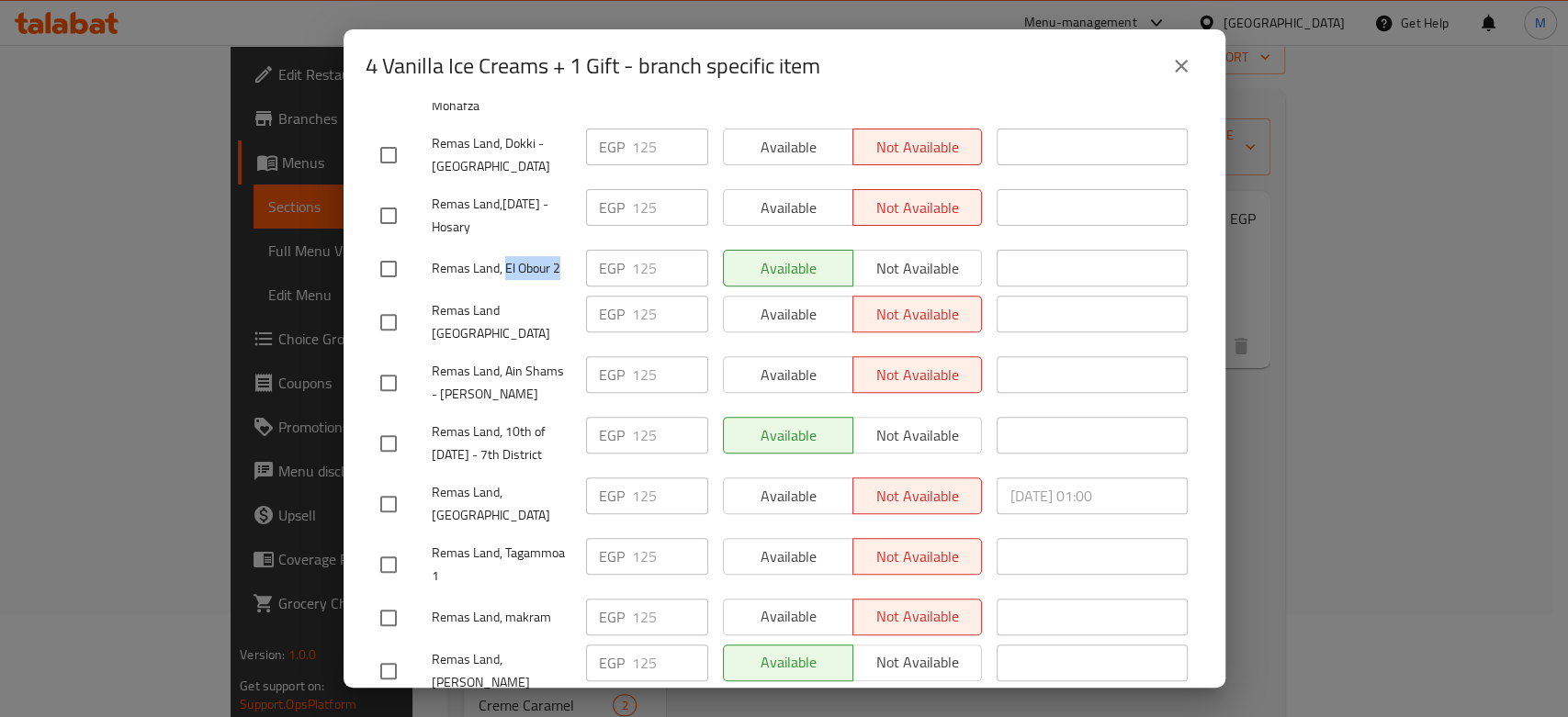 drag, startPoint x: 508, startPoint y: 400, endPoint x: 566, endPoint y: 428, distance: 64.40497 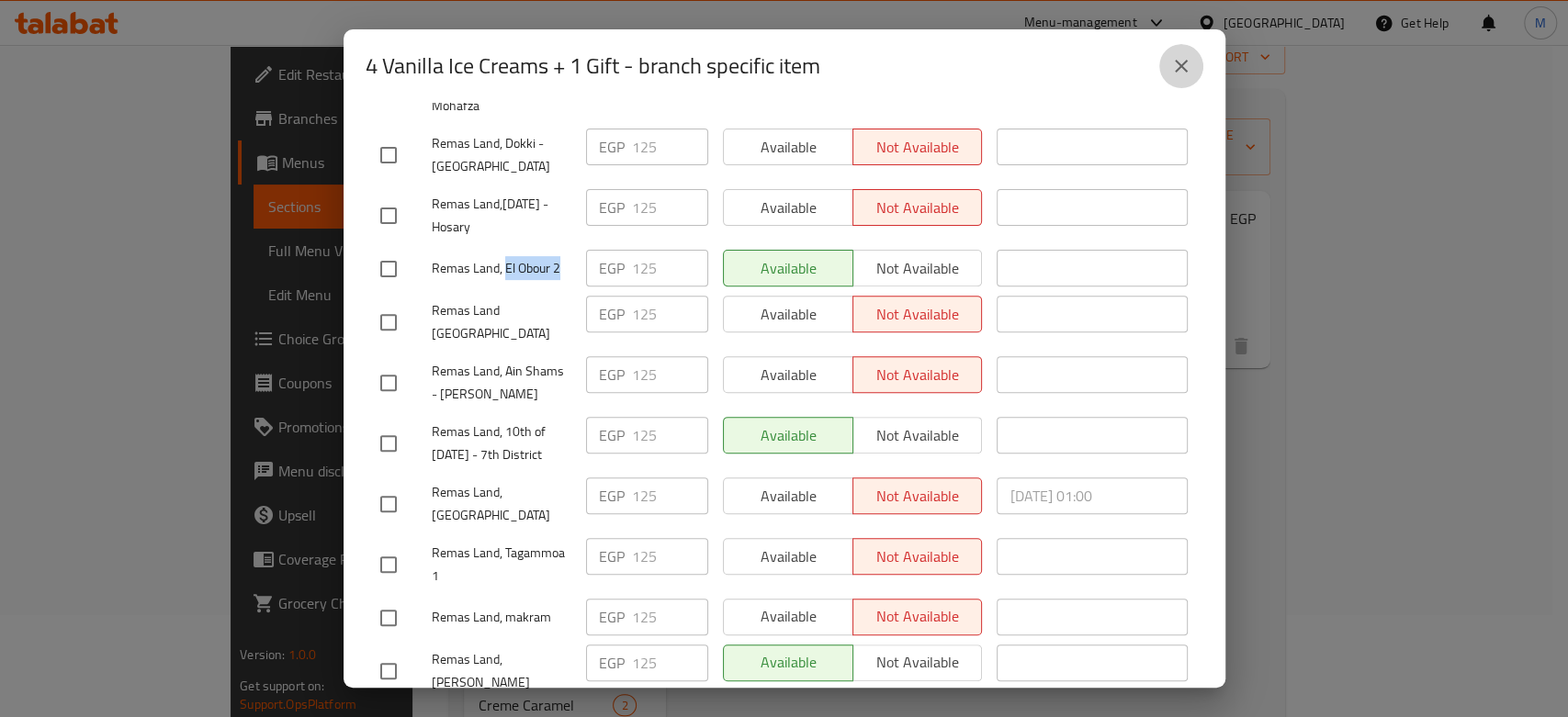 click at bounding box center (1181, 66) 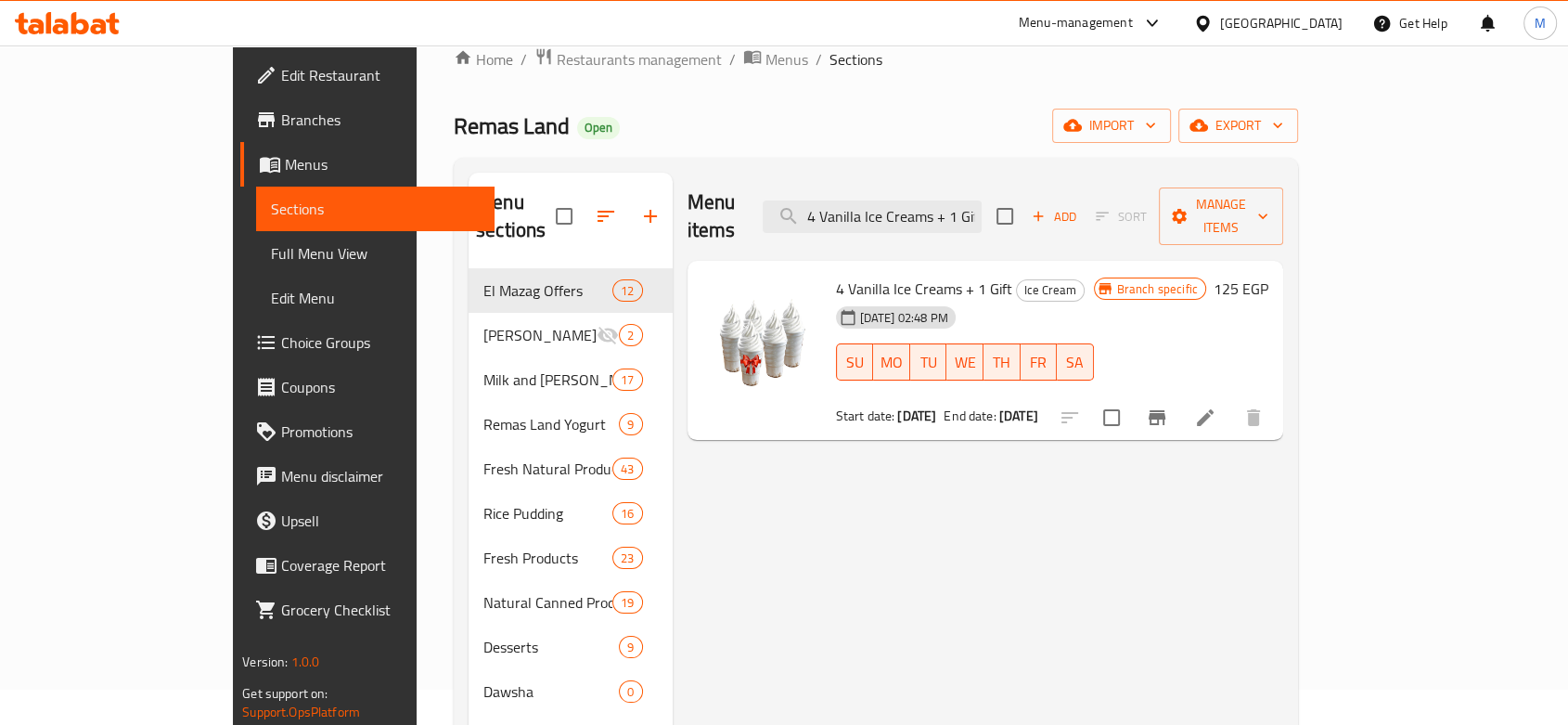 scroll, scrollTop: 0, scrollLeft: 0, axis: both 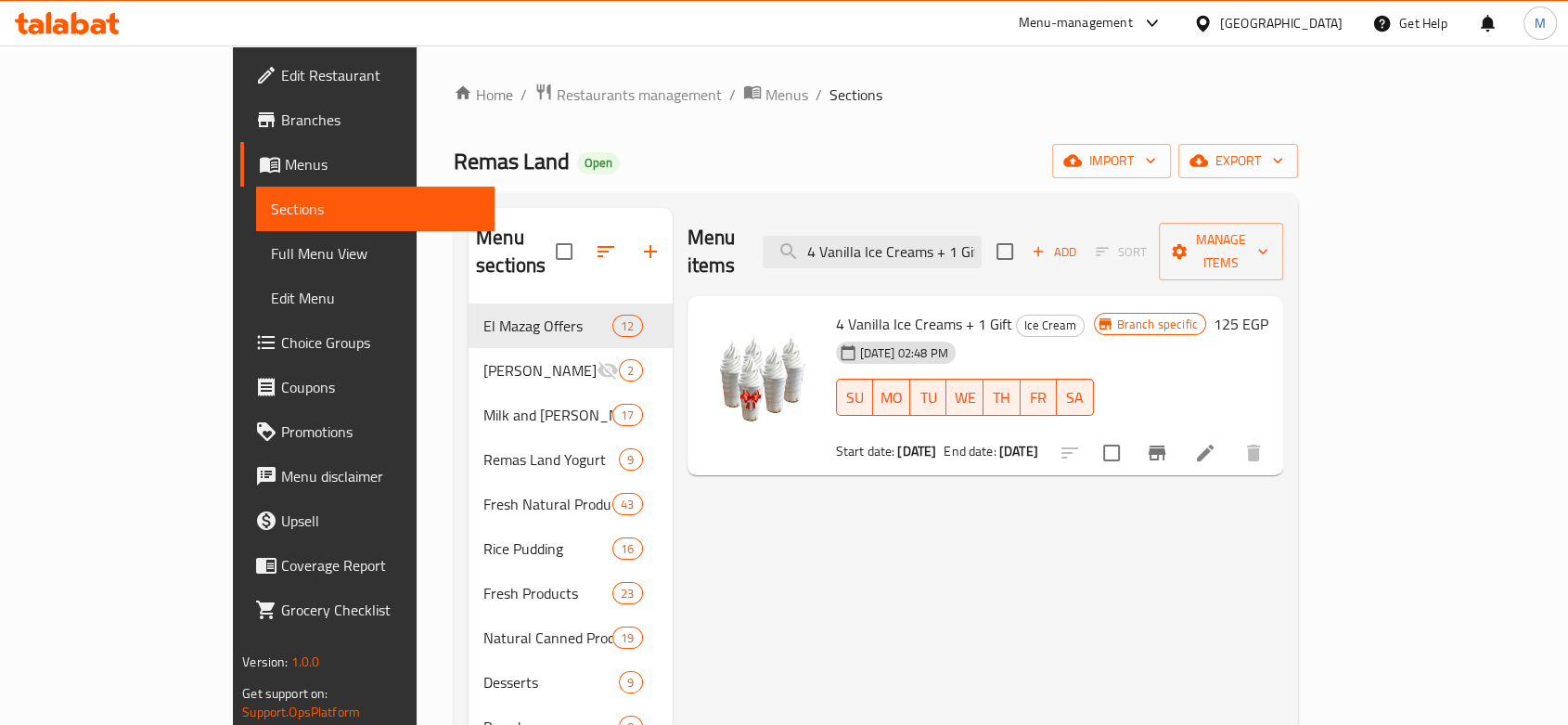 click on "Branches" at bounding box center [380, 120] 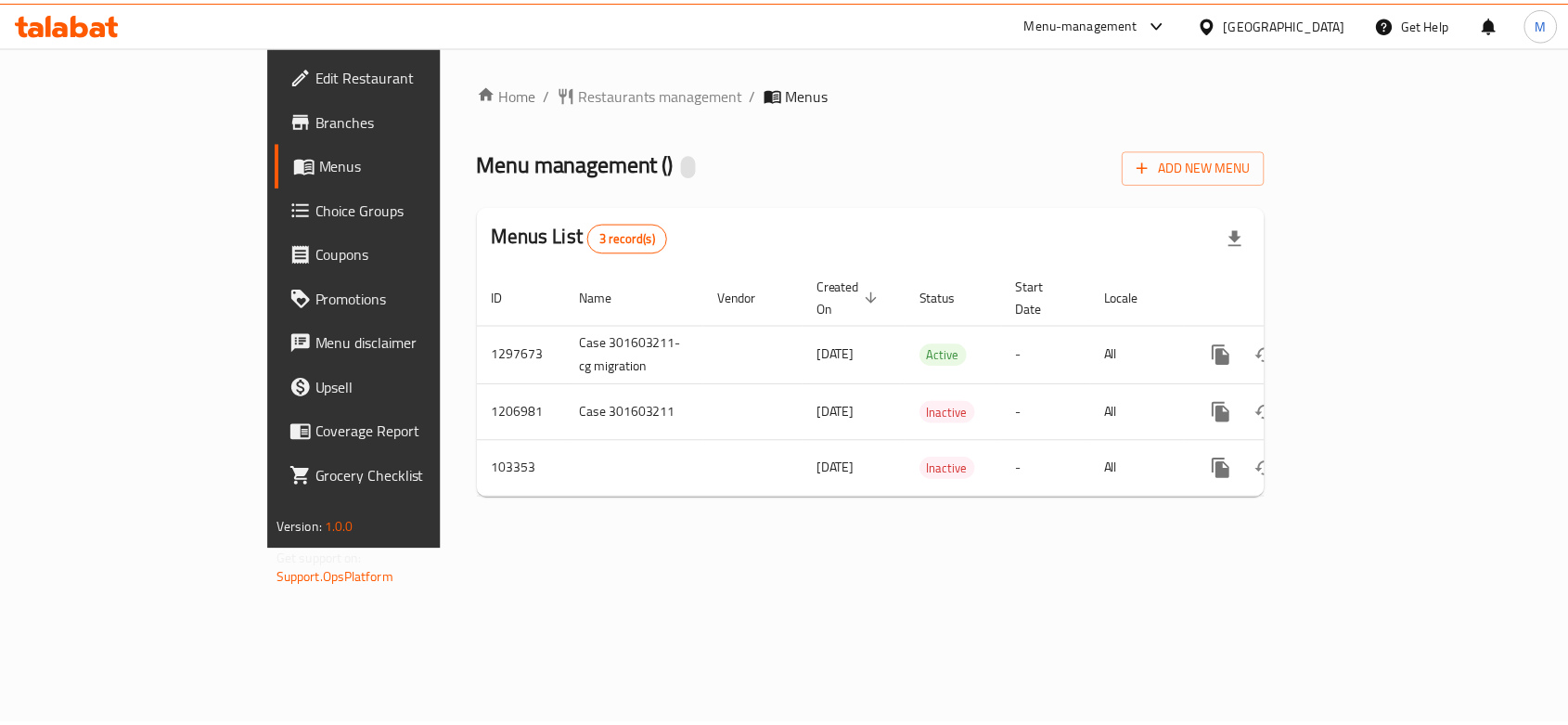 scroll, scrollTop: 0, scrollLeft: 0, axis: both 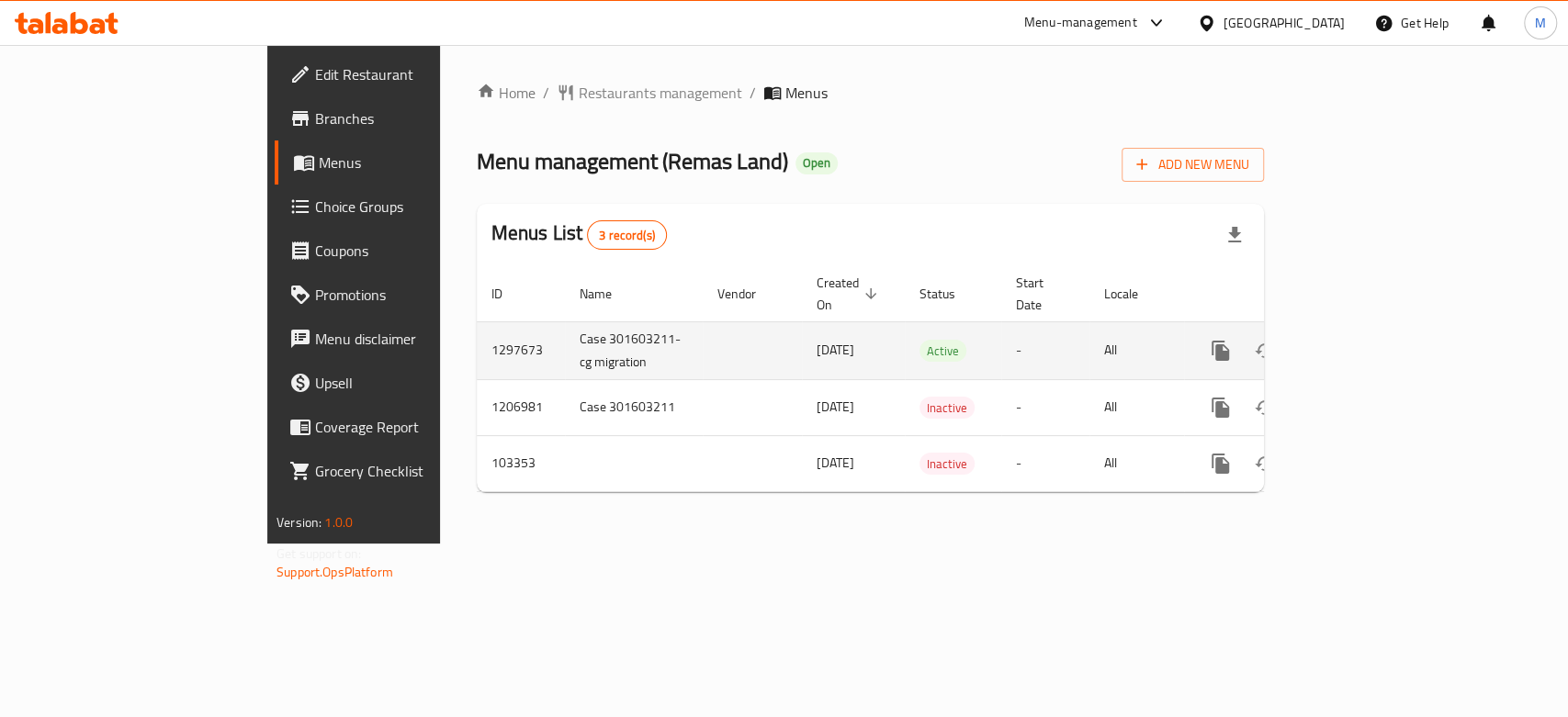 click 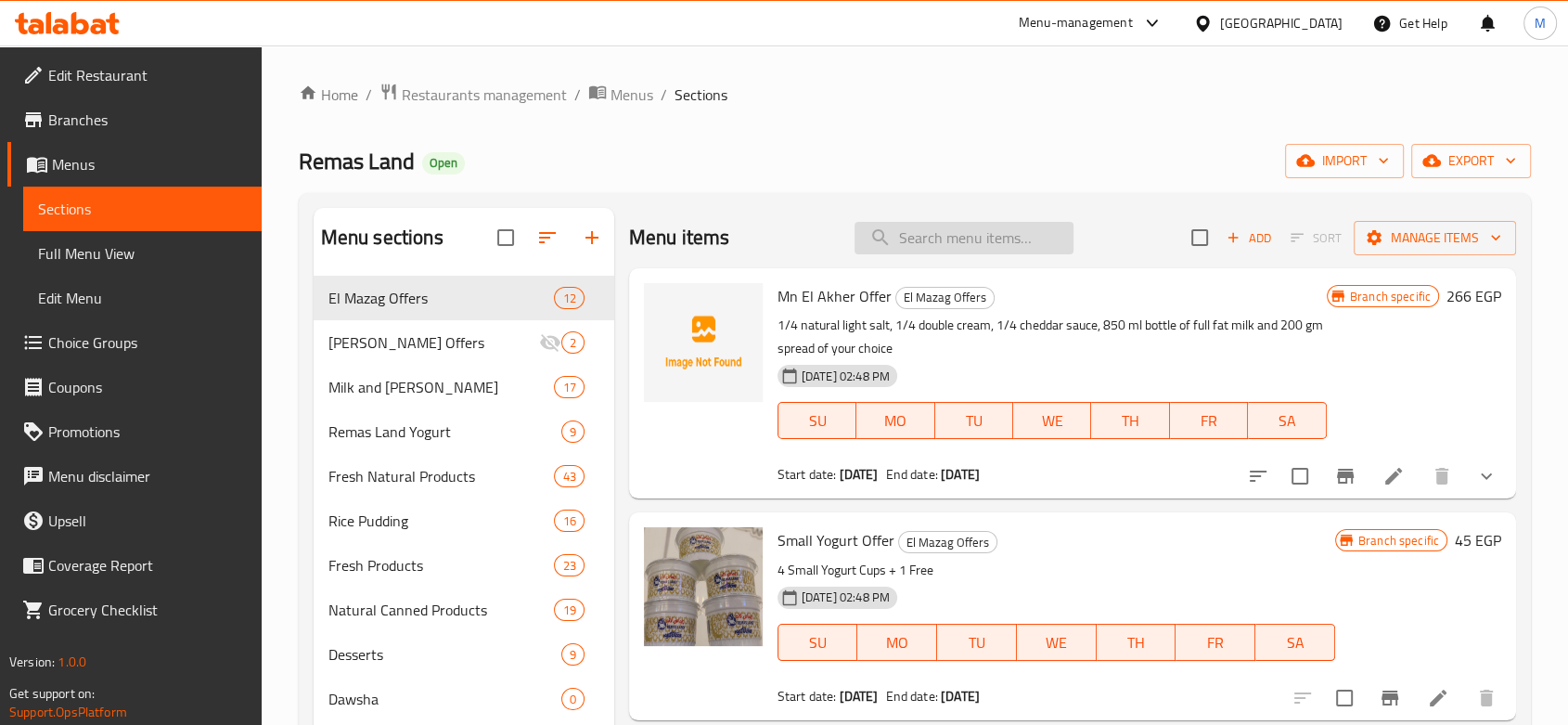 click at bounding box center (964, 238) 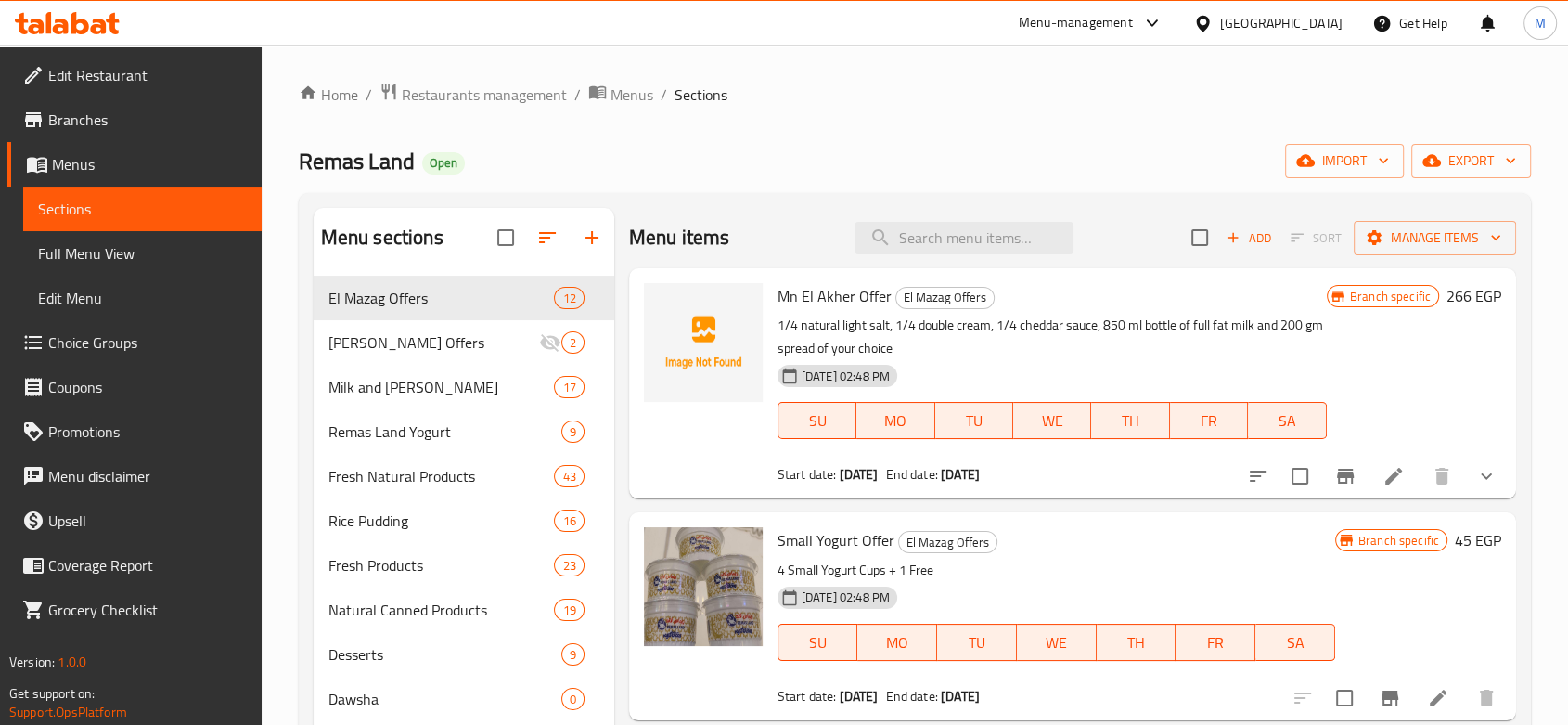 paste on "Ice cream offer" 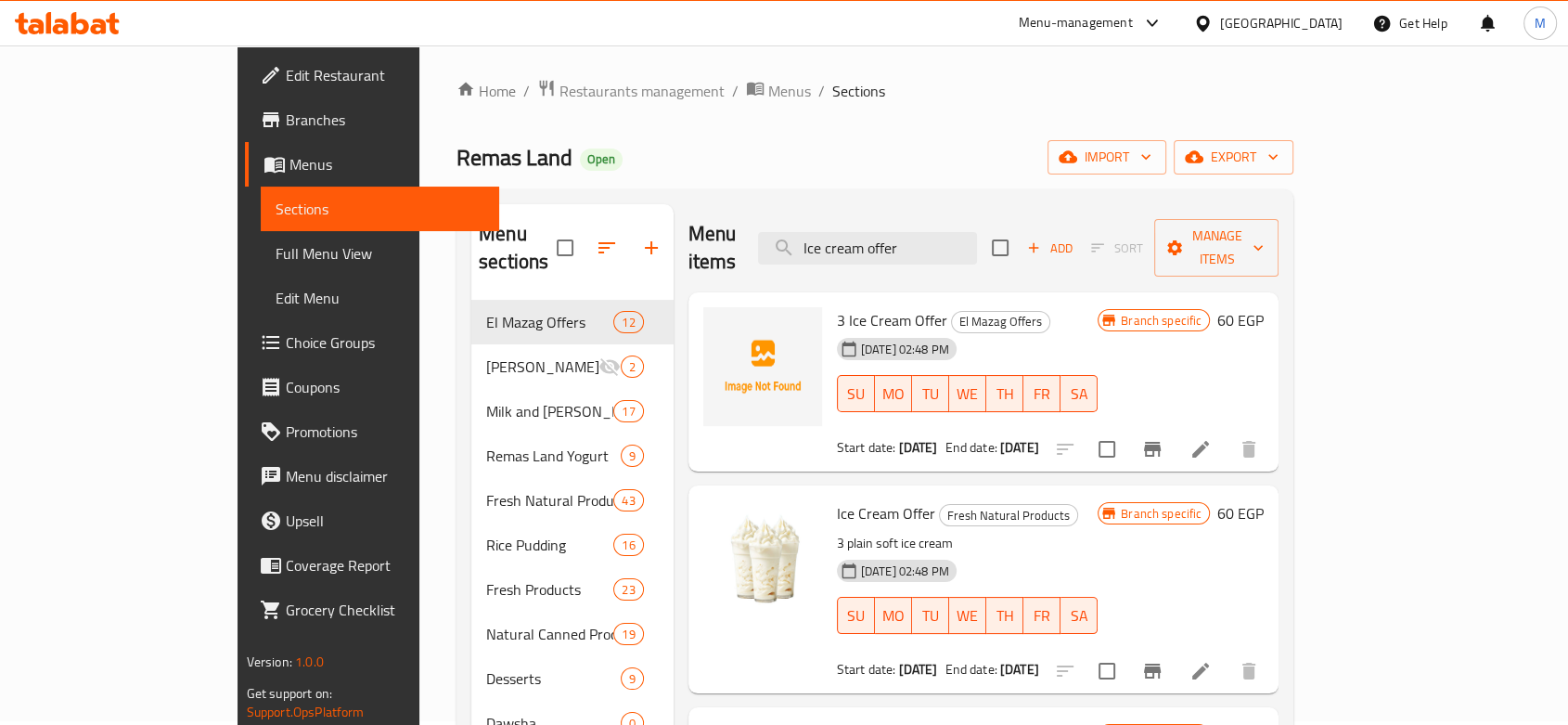 scroll, scrollTop: 0, scrollLeft: 0, axis: both 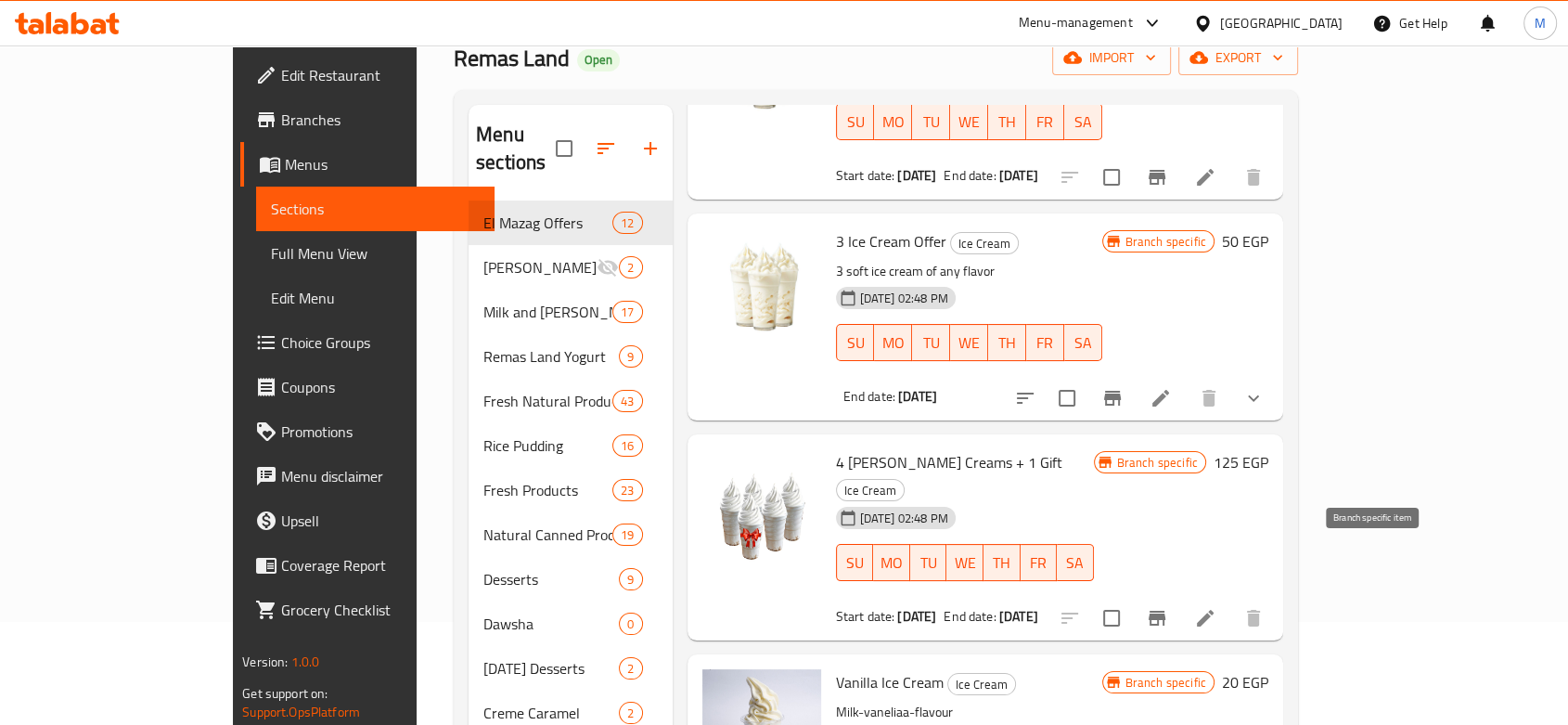 type on "Ice cream" 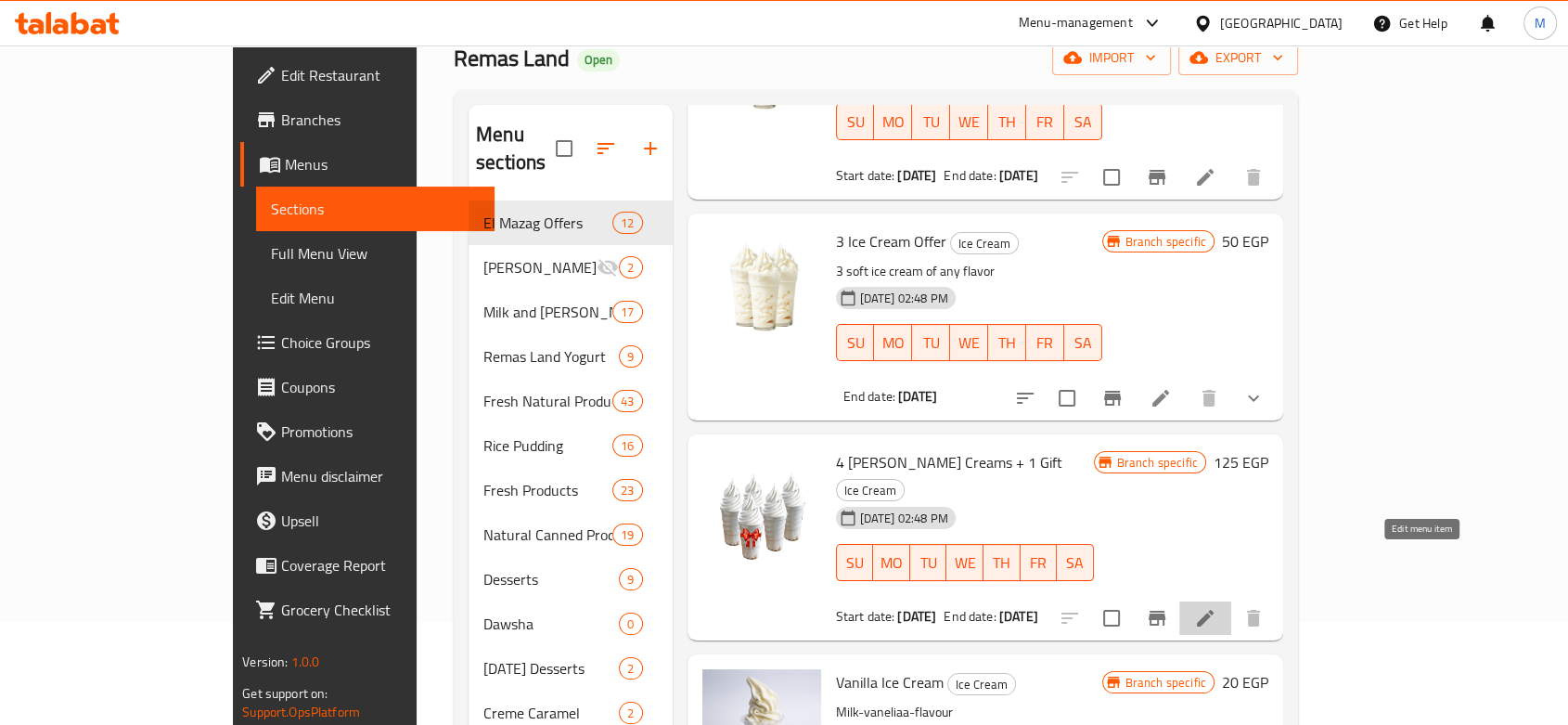 click 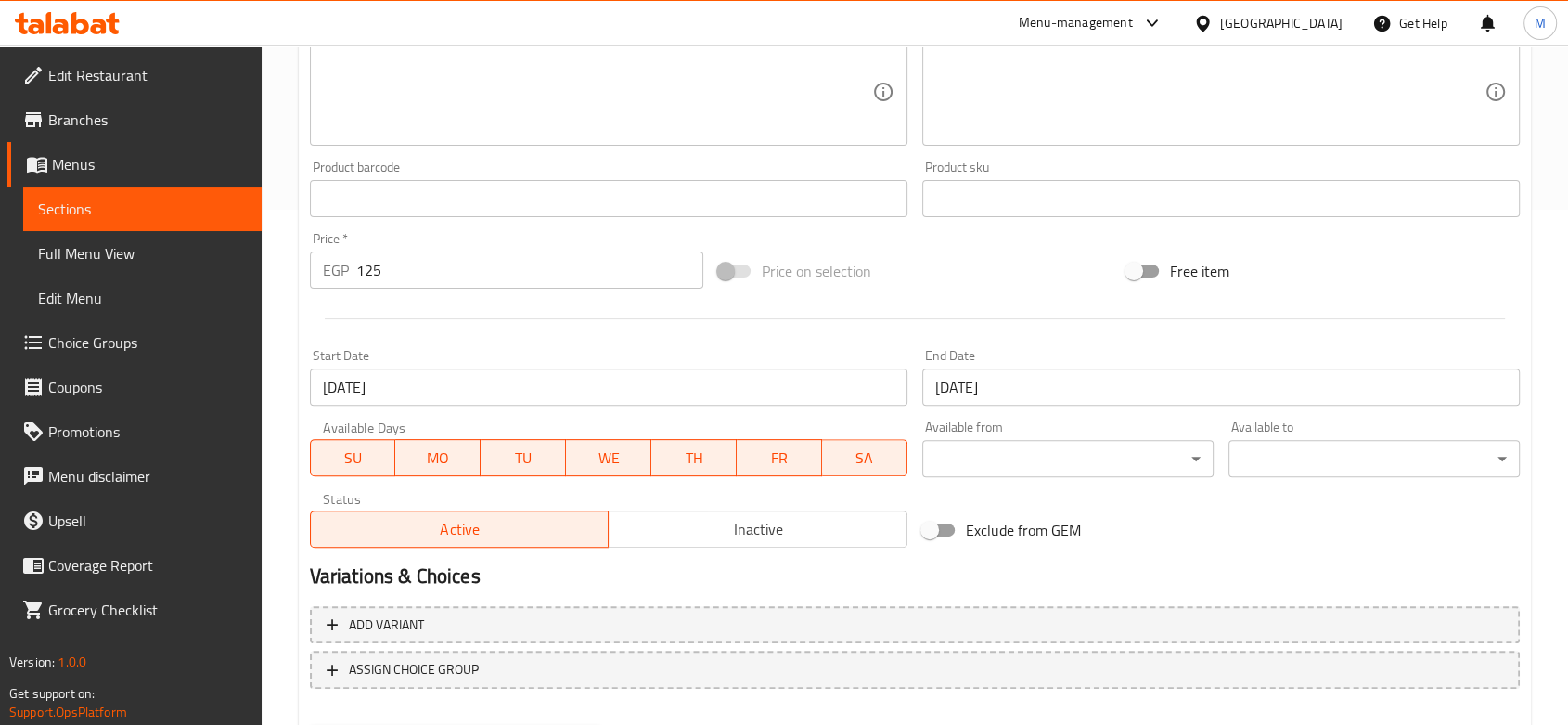 scroll, scrollTop: 613, scrollLeft: 0, axis: vertical 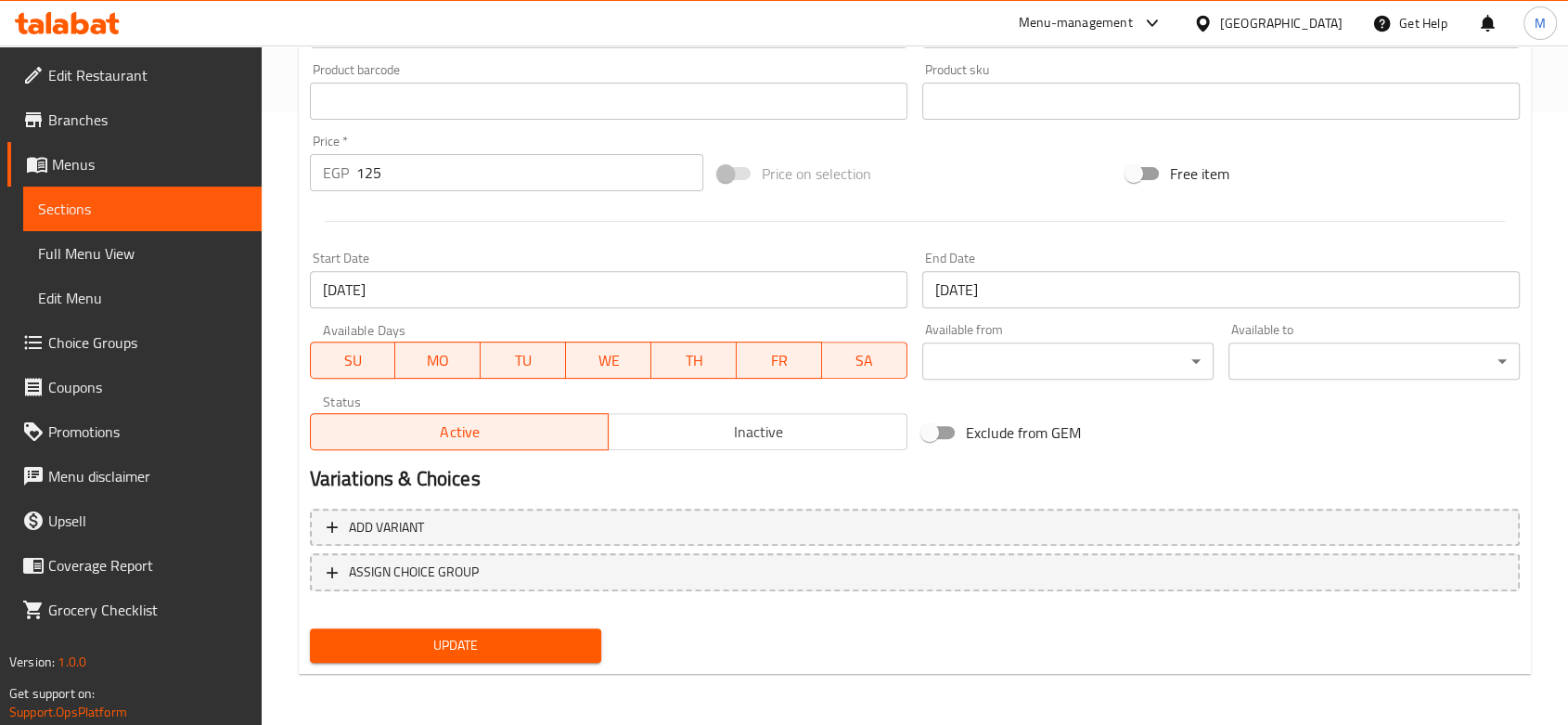 click on "Inactive" at bounding box center (758, 432) 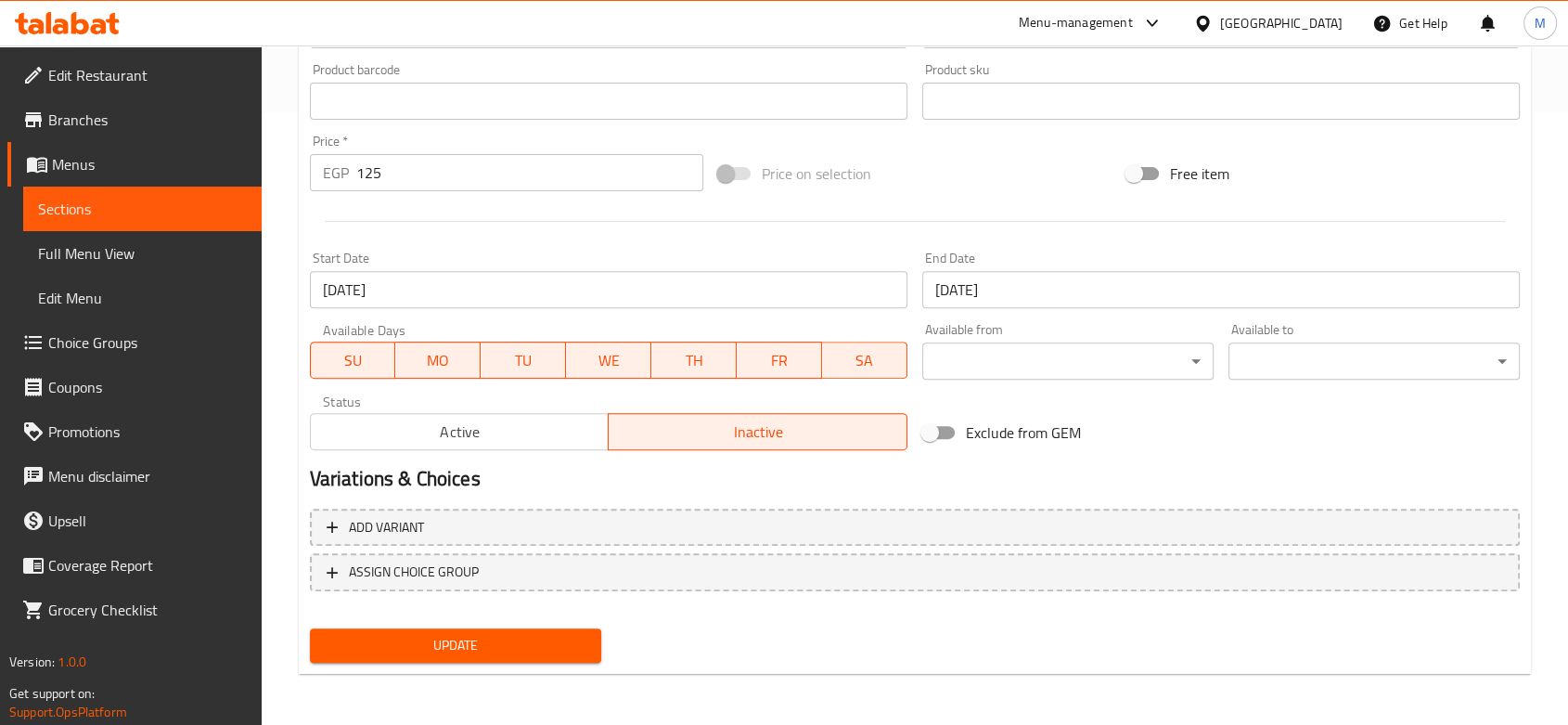 click on "[DATE]" at bounding box center (609, 290) 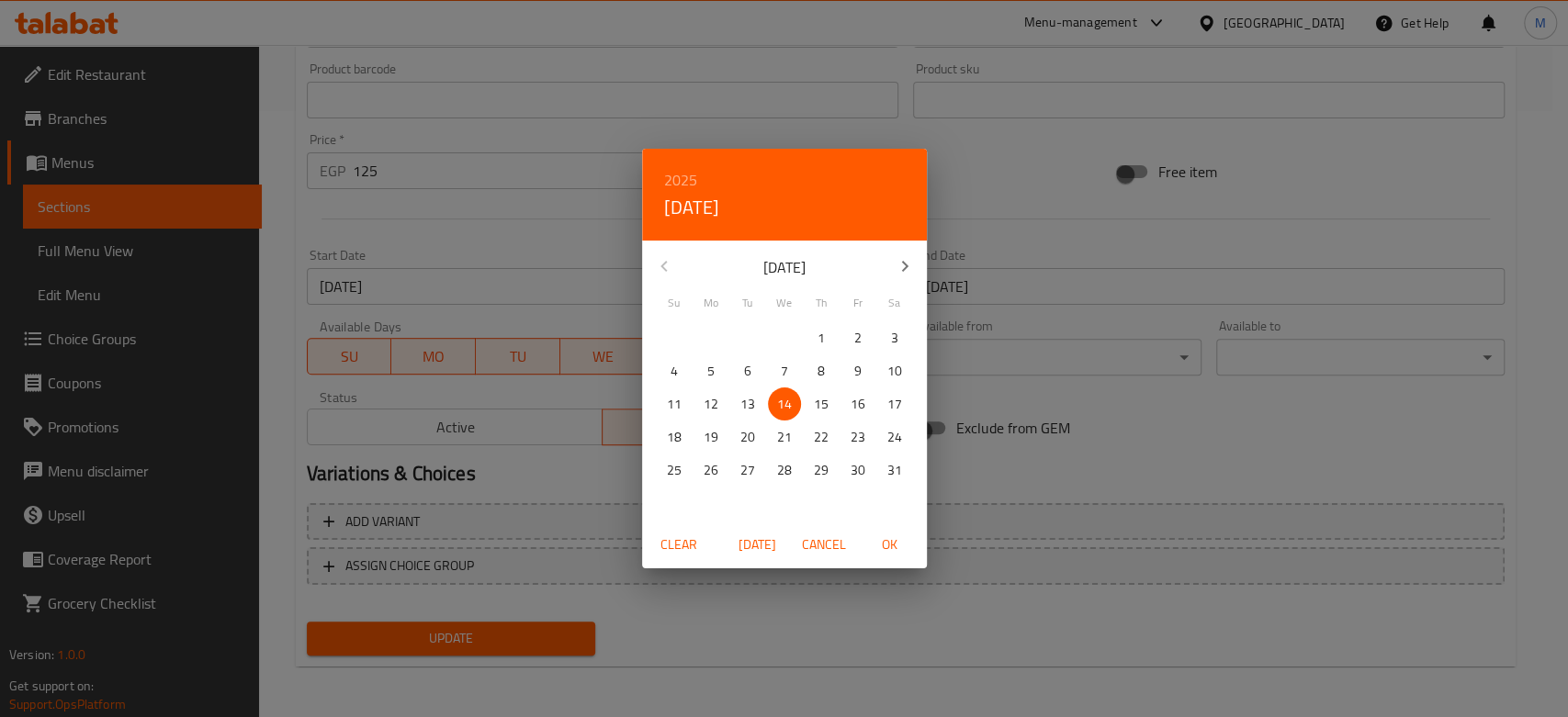 click on "Today" at bounding box center (758, 544) 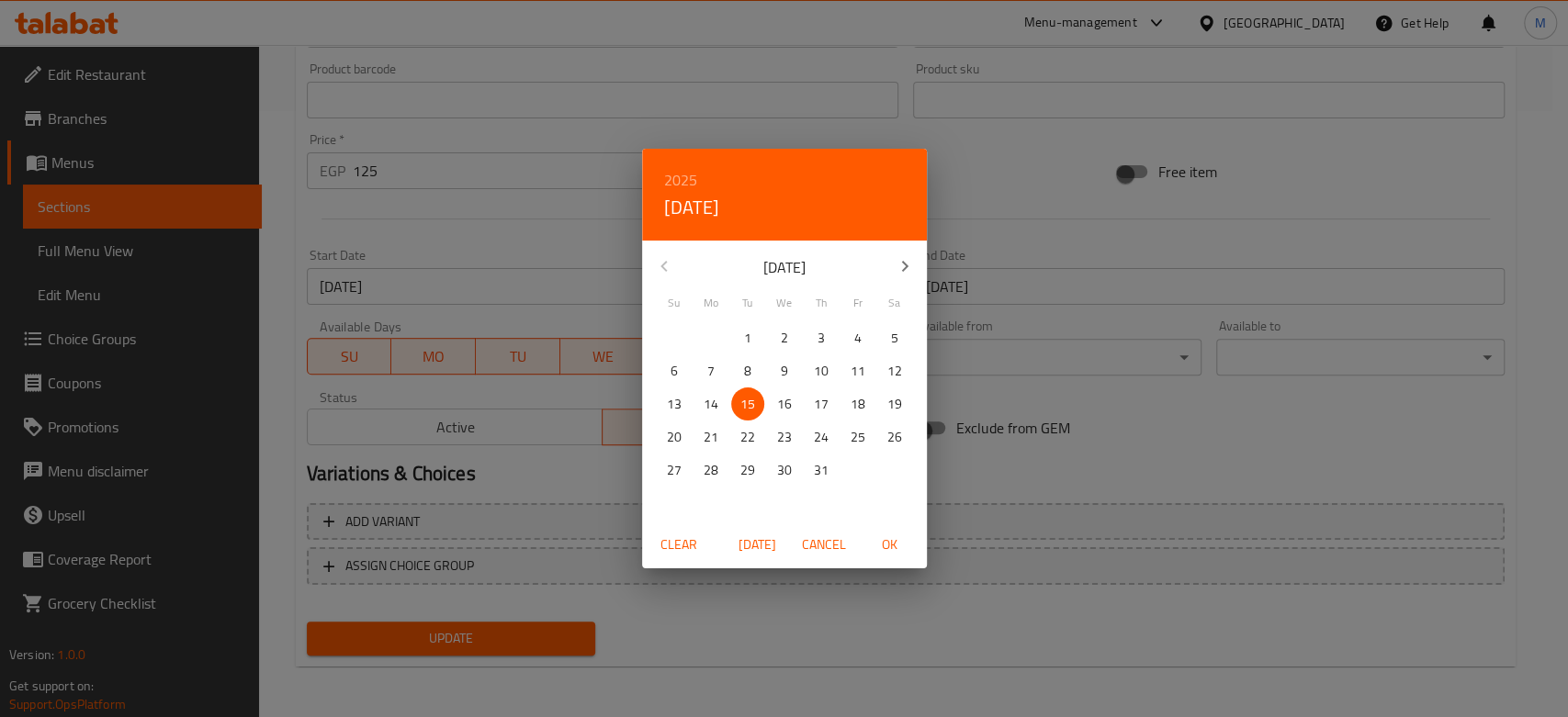 click on "OK" at bounding box center (890, 544) 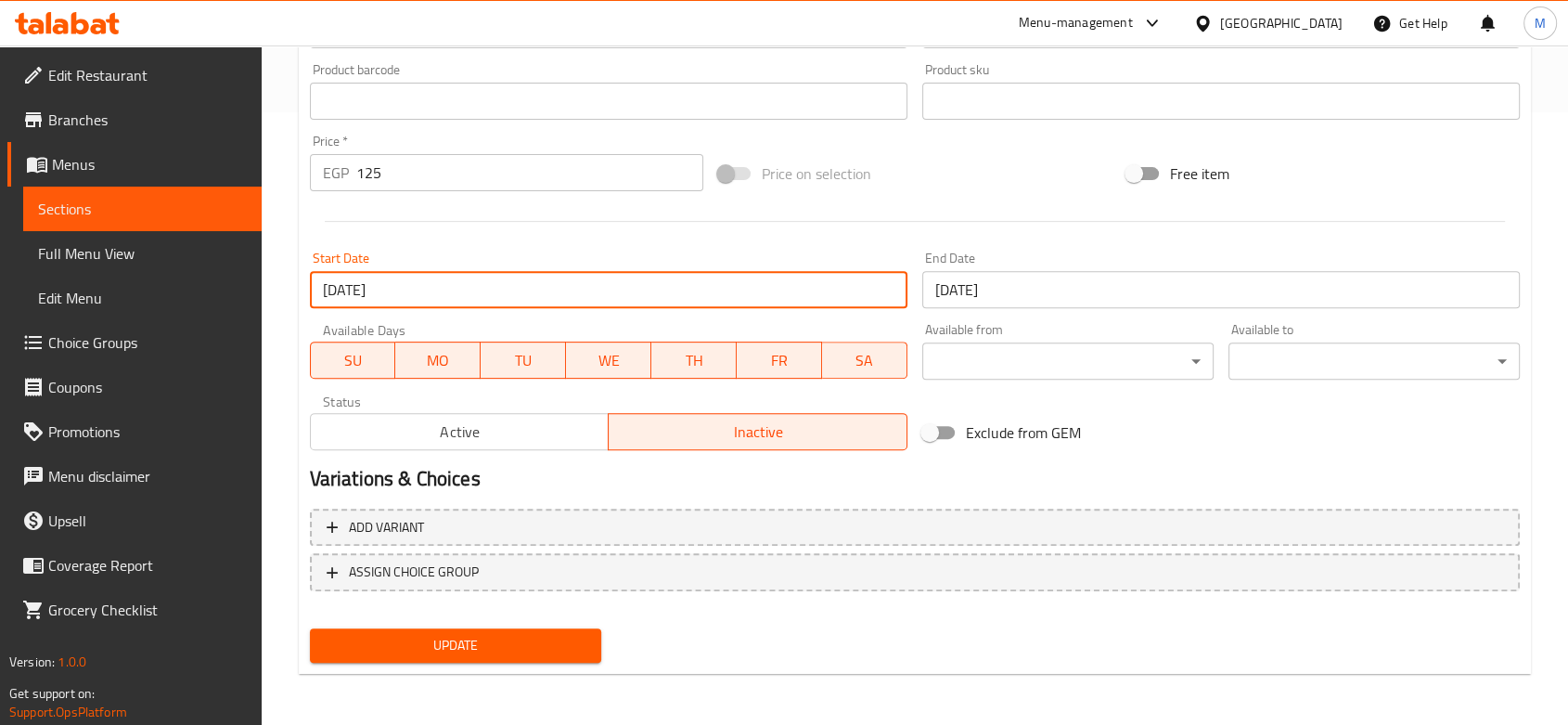 click on "[DATE]" at bounding box center (1221, 290) 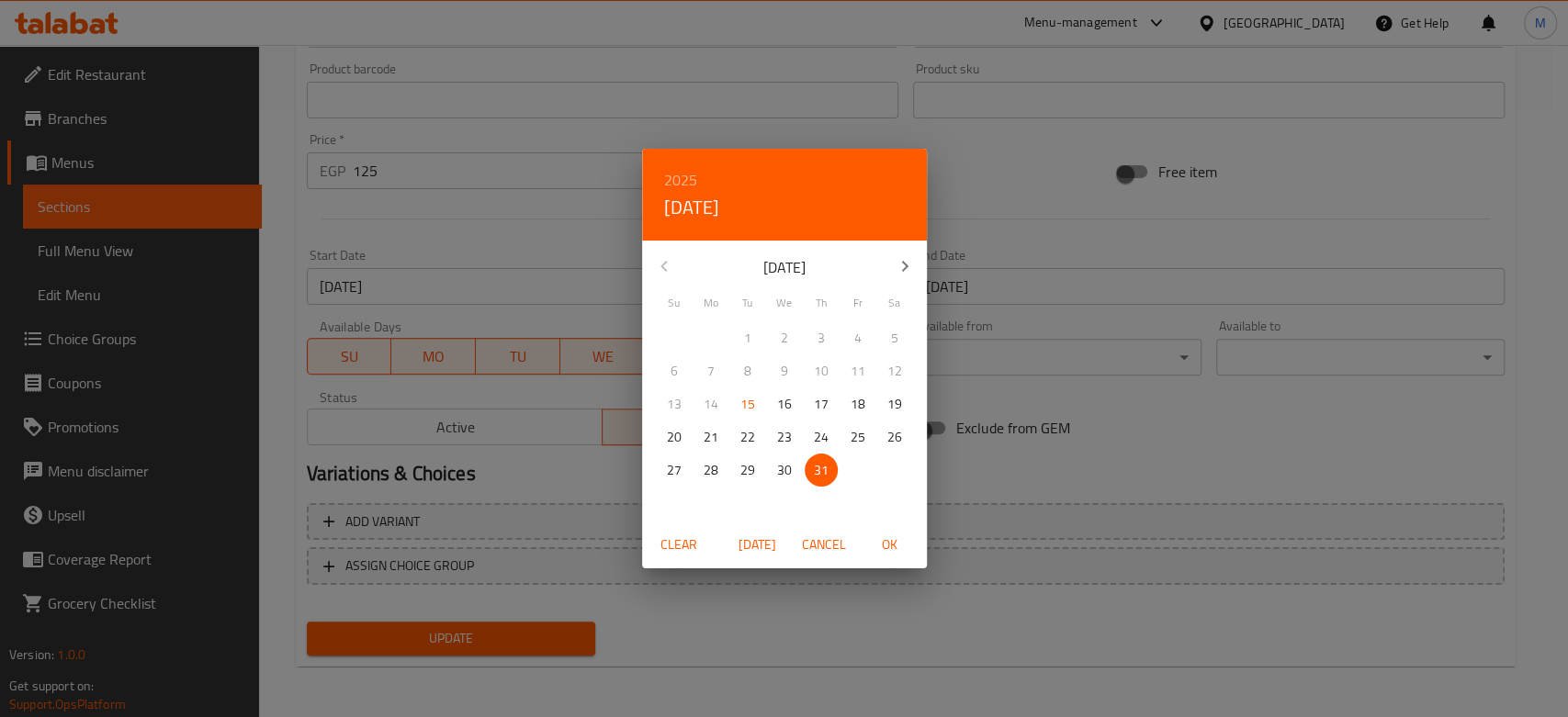 click 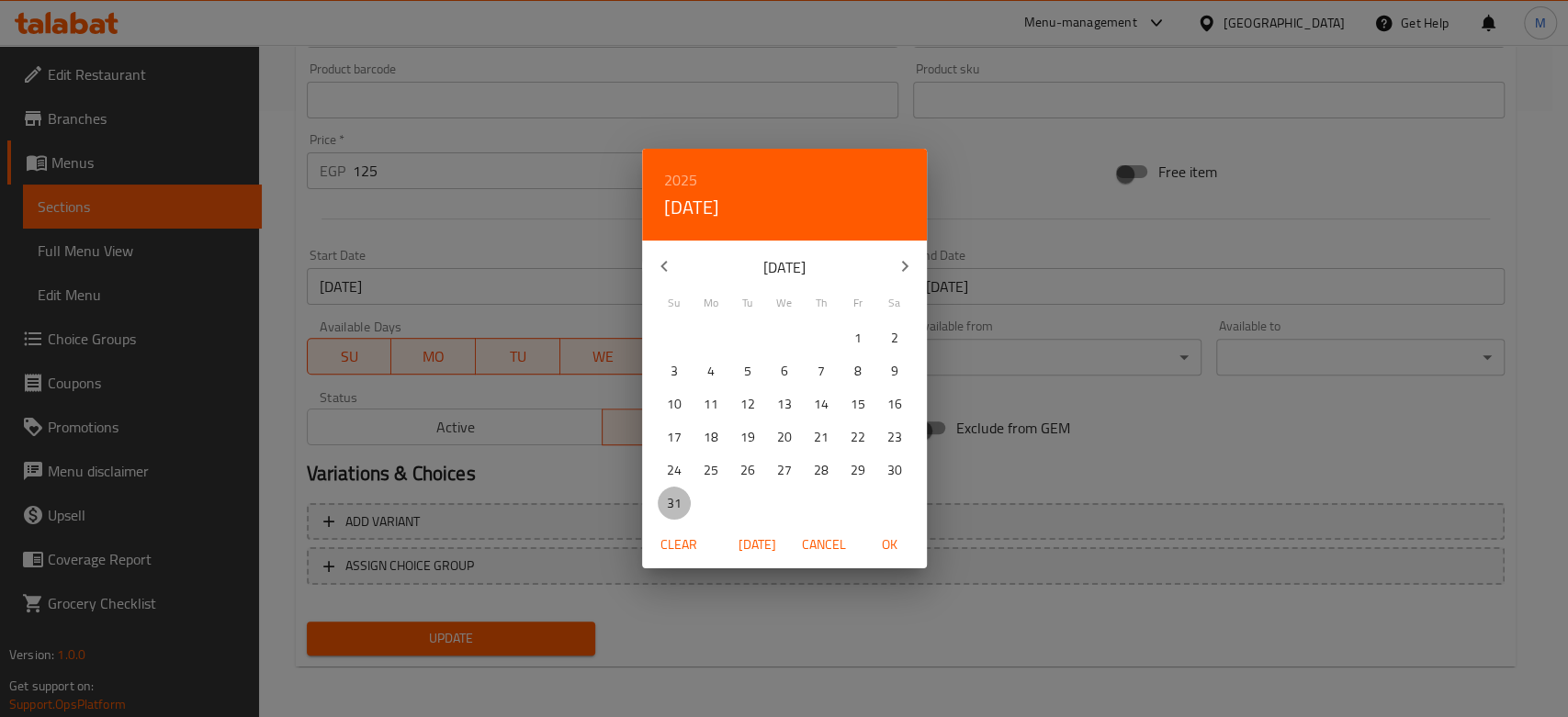 click on "31" at bounding box center [674, 503] 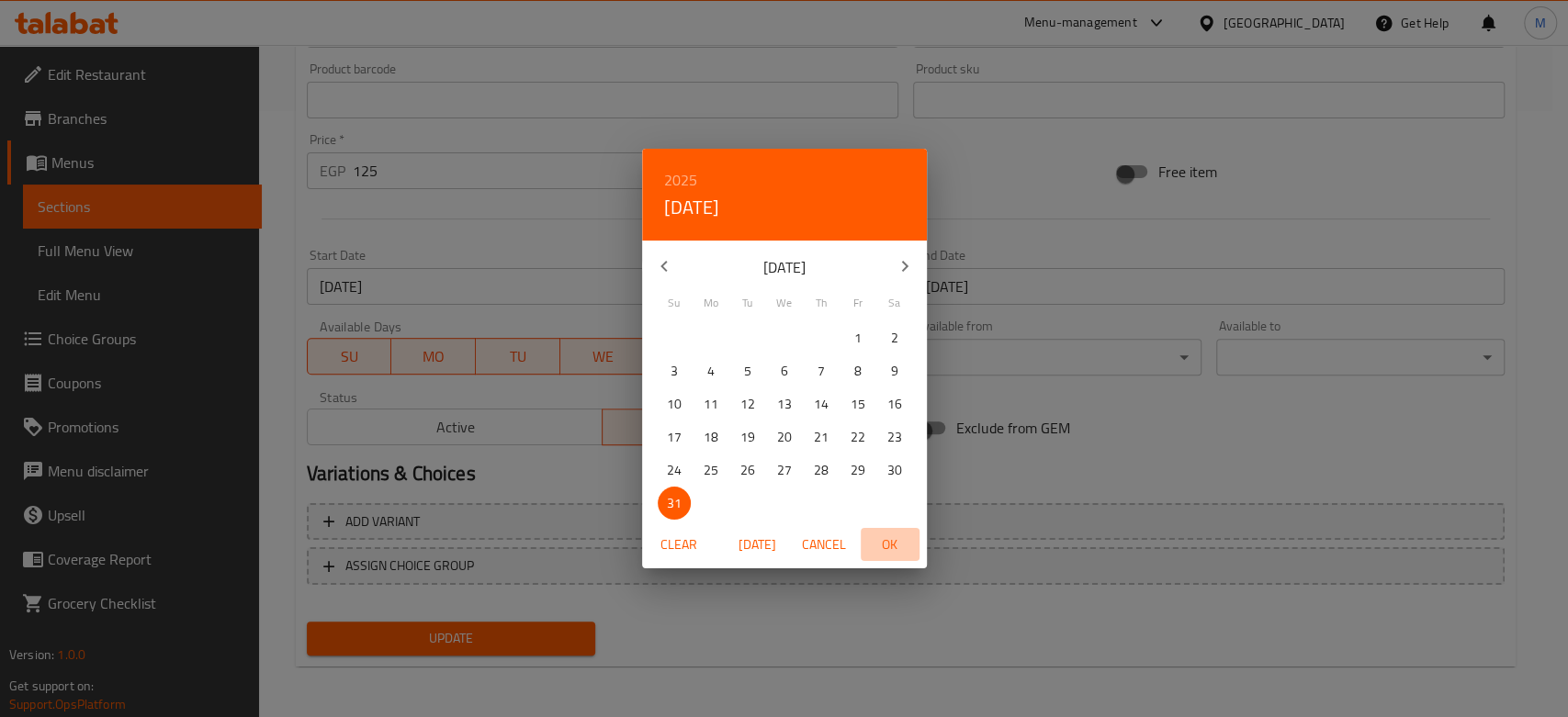 click on "OK" at bounding box center [890, 544] 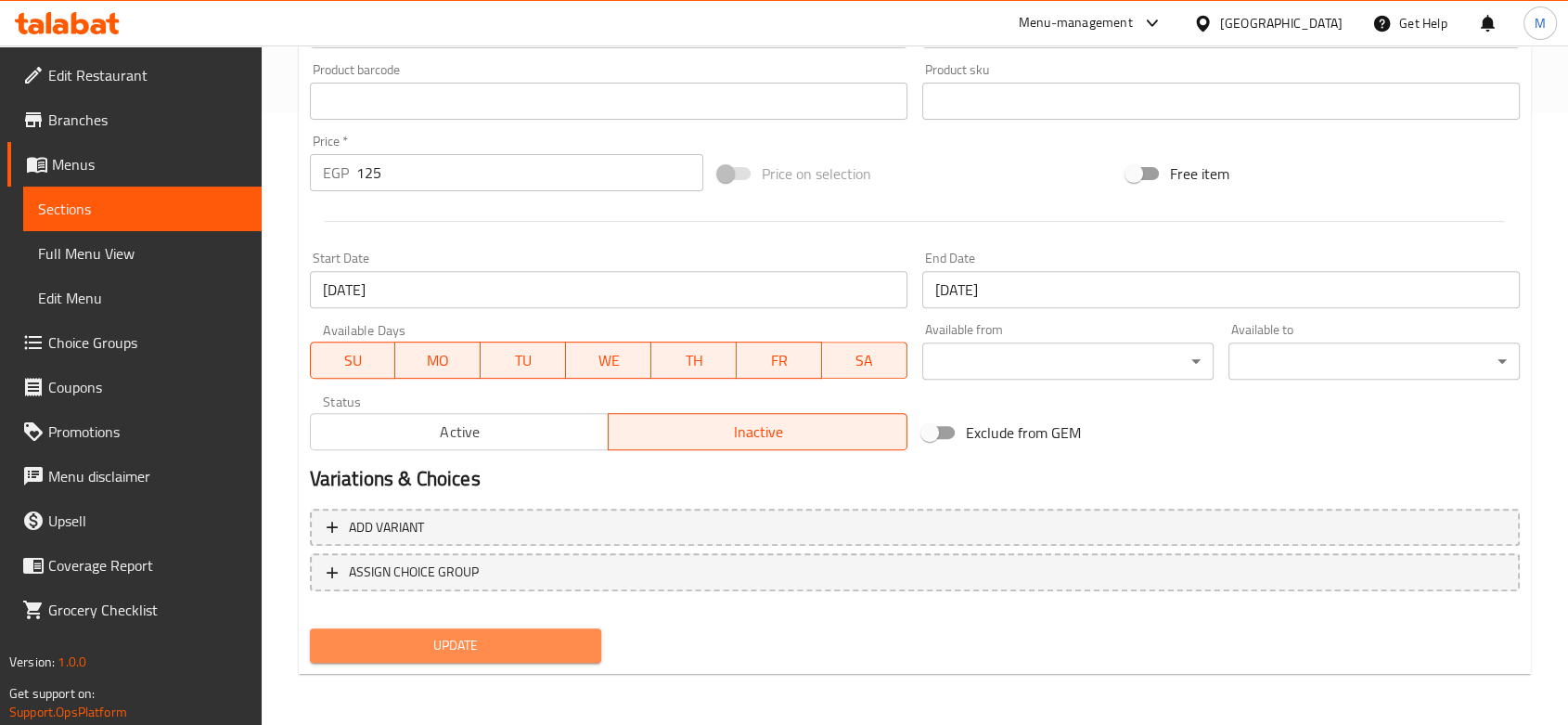 click on "Update" at bounding box center [456, 645] 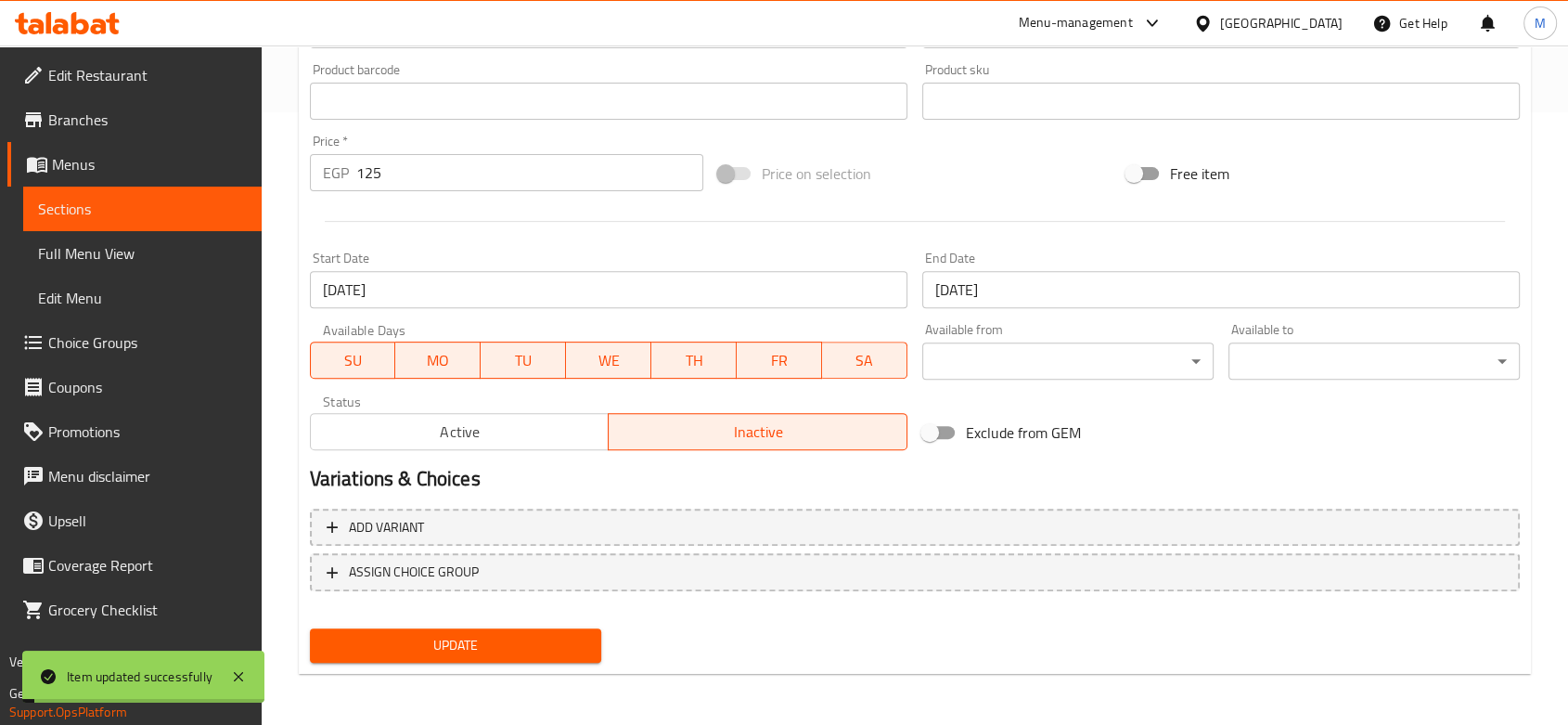 type 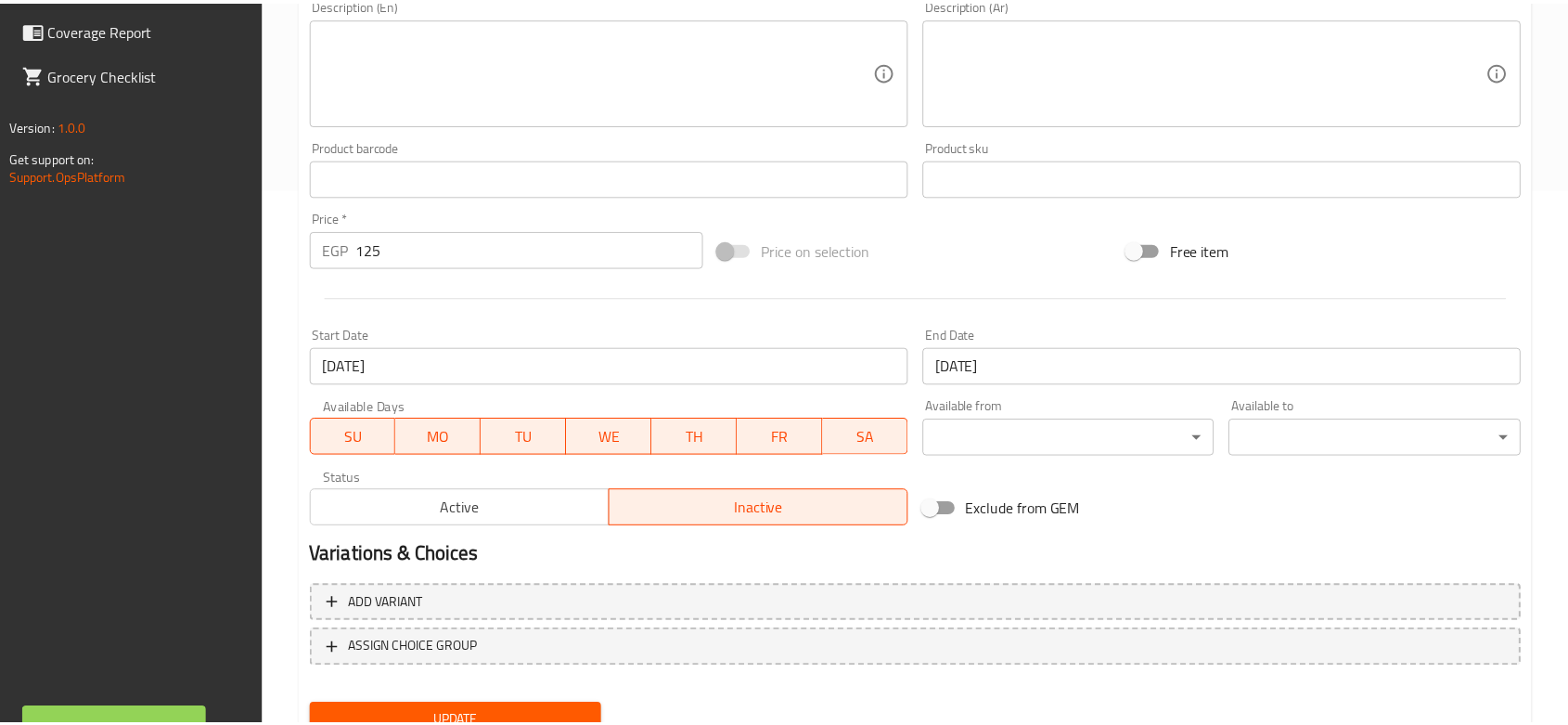 scroll, scrollTop: 613, scrollLeft: 0, axis: vertical 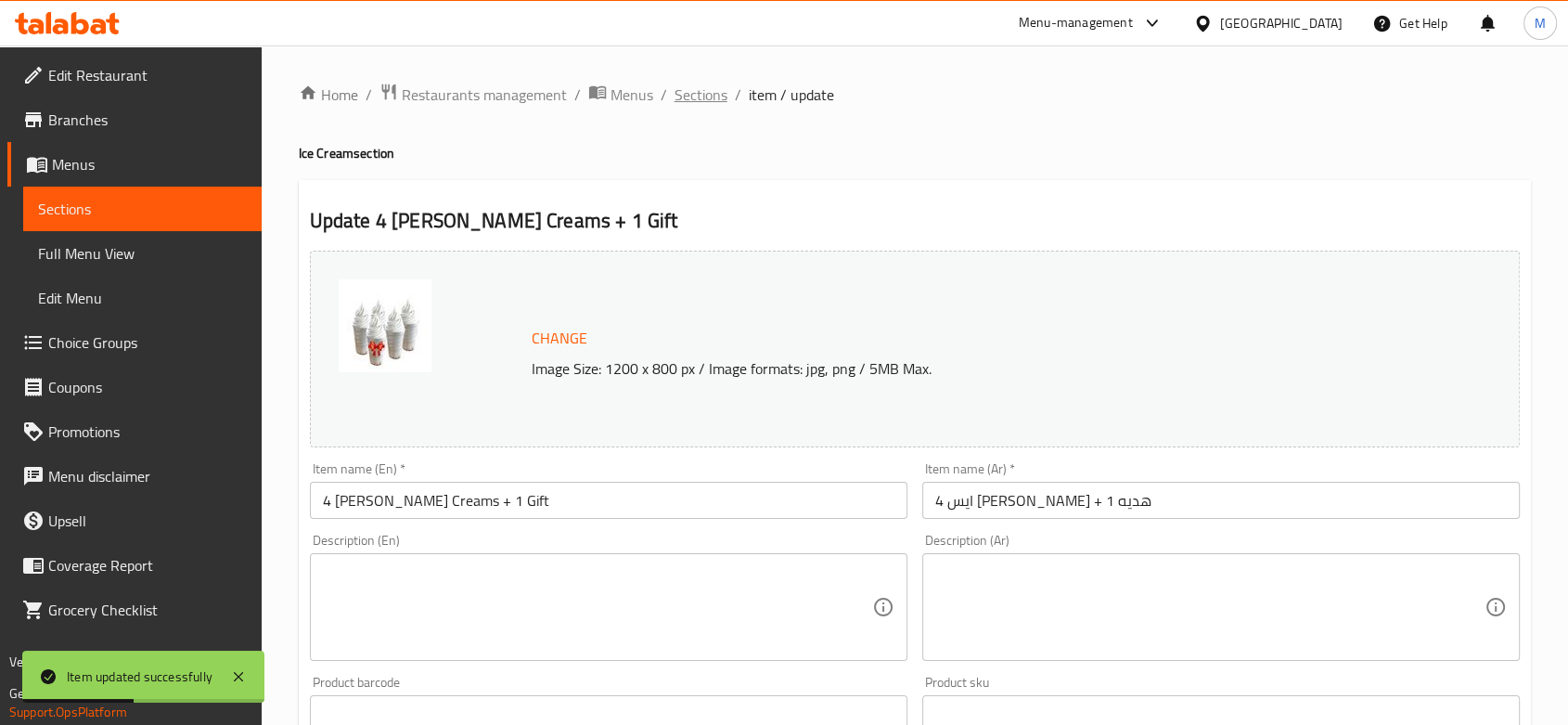click on "Sections" at bounding box center (700, 95) 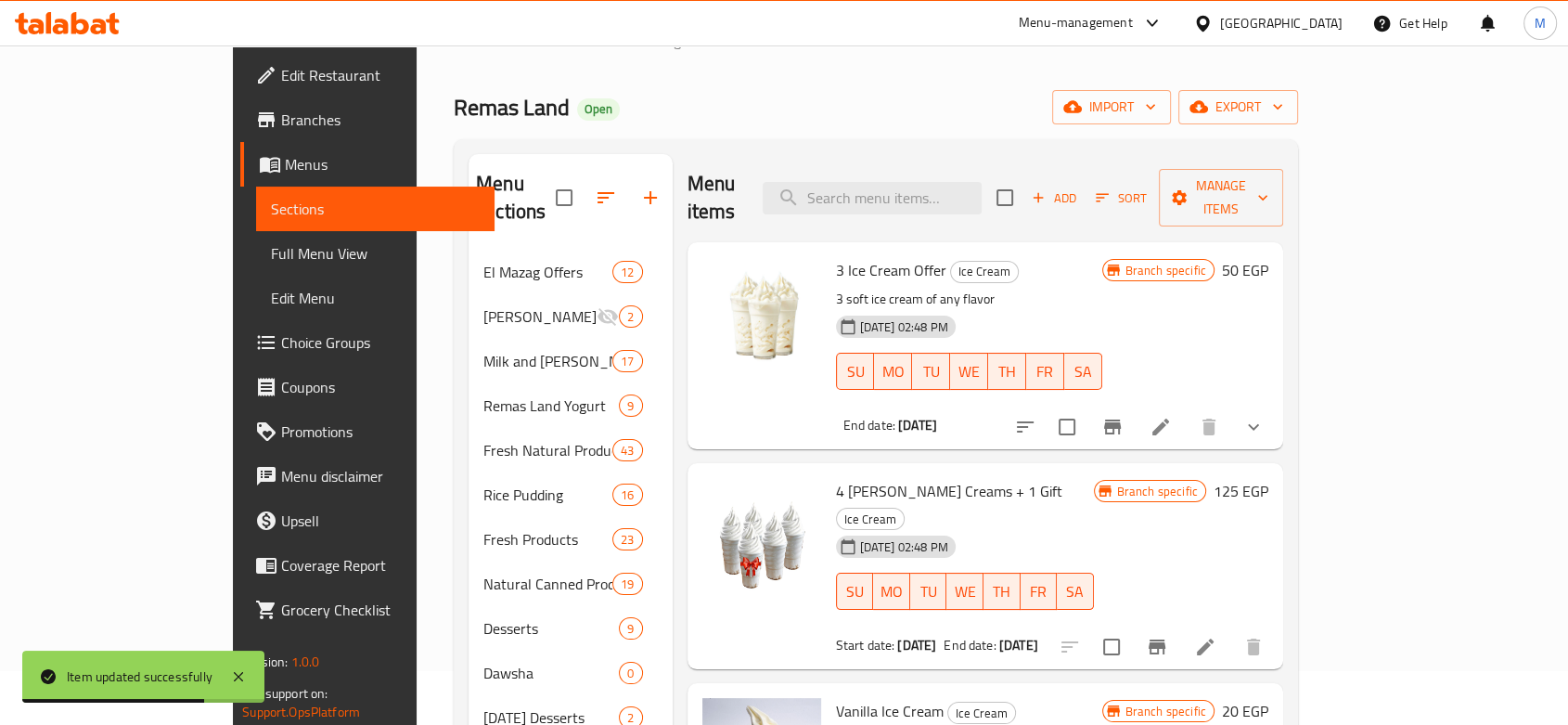 scroll, scrollTop: 103, scrollLeft: 0, axis: vertical 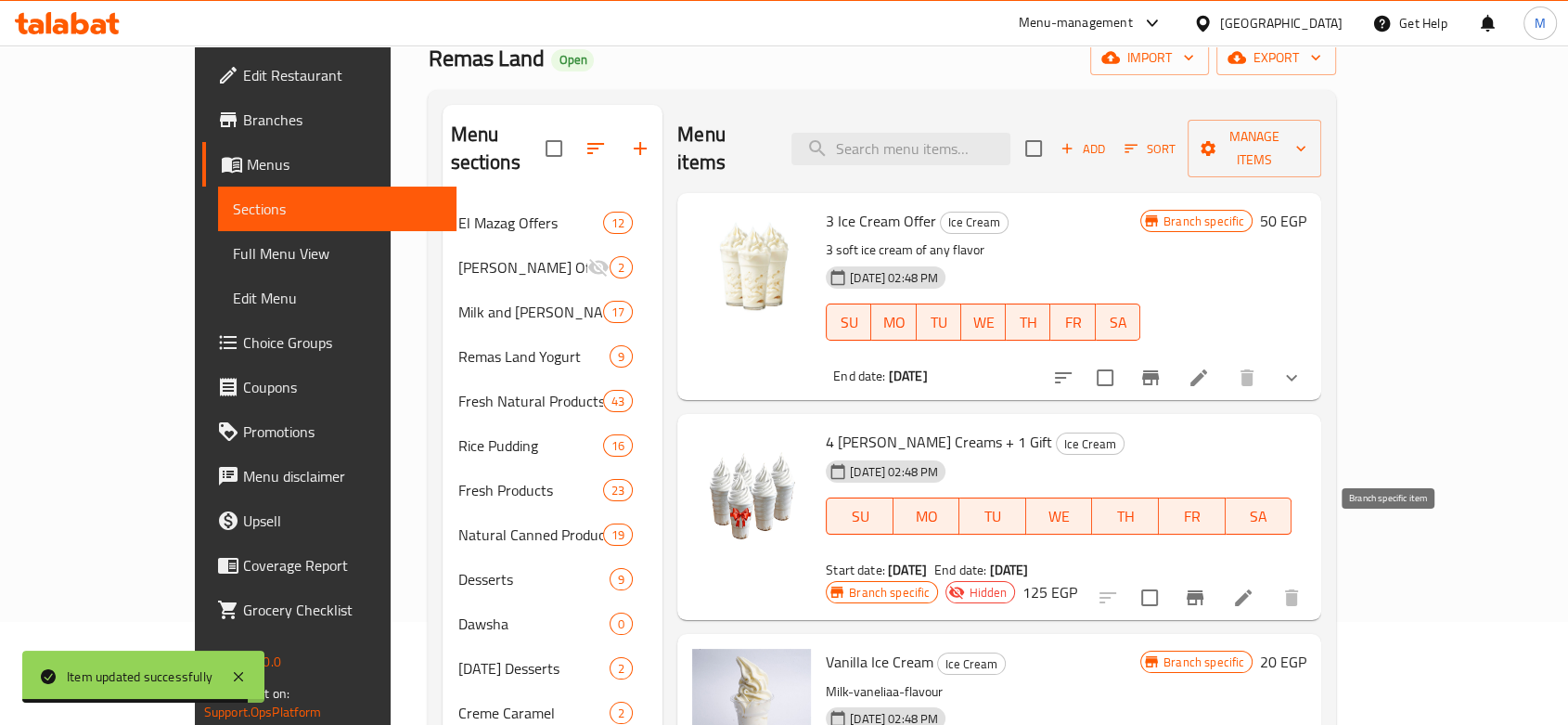 click 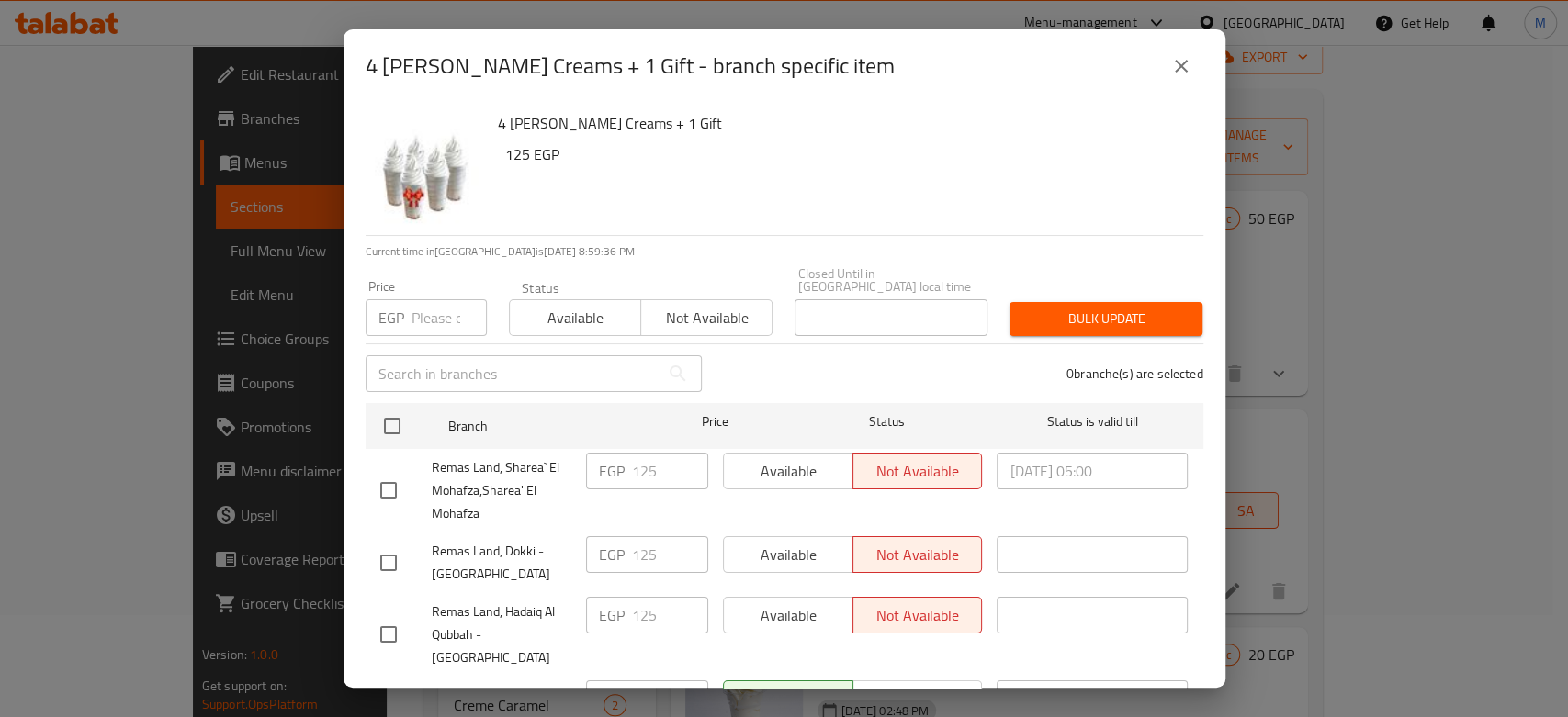 click at bounding box center [449, 318] 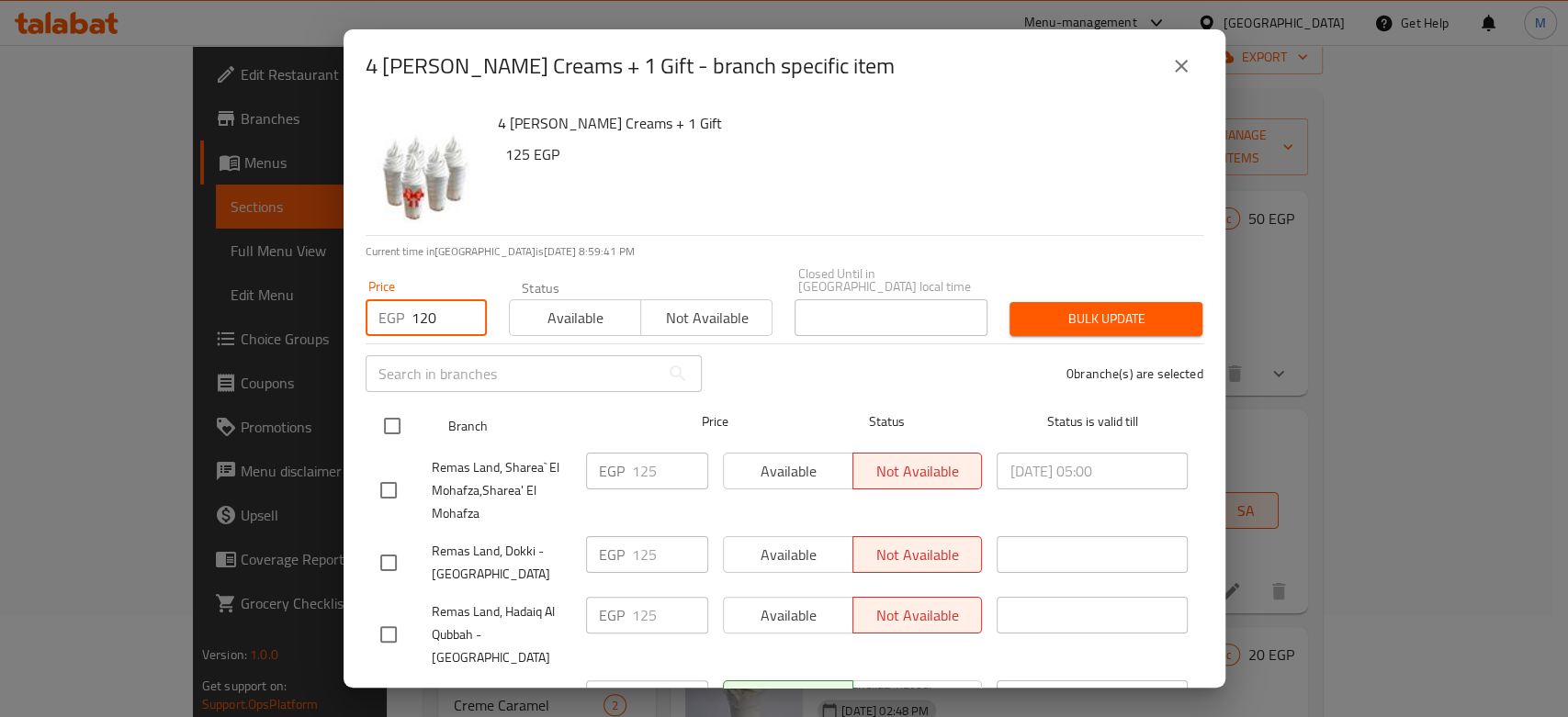 type on "120" 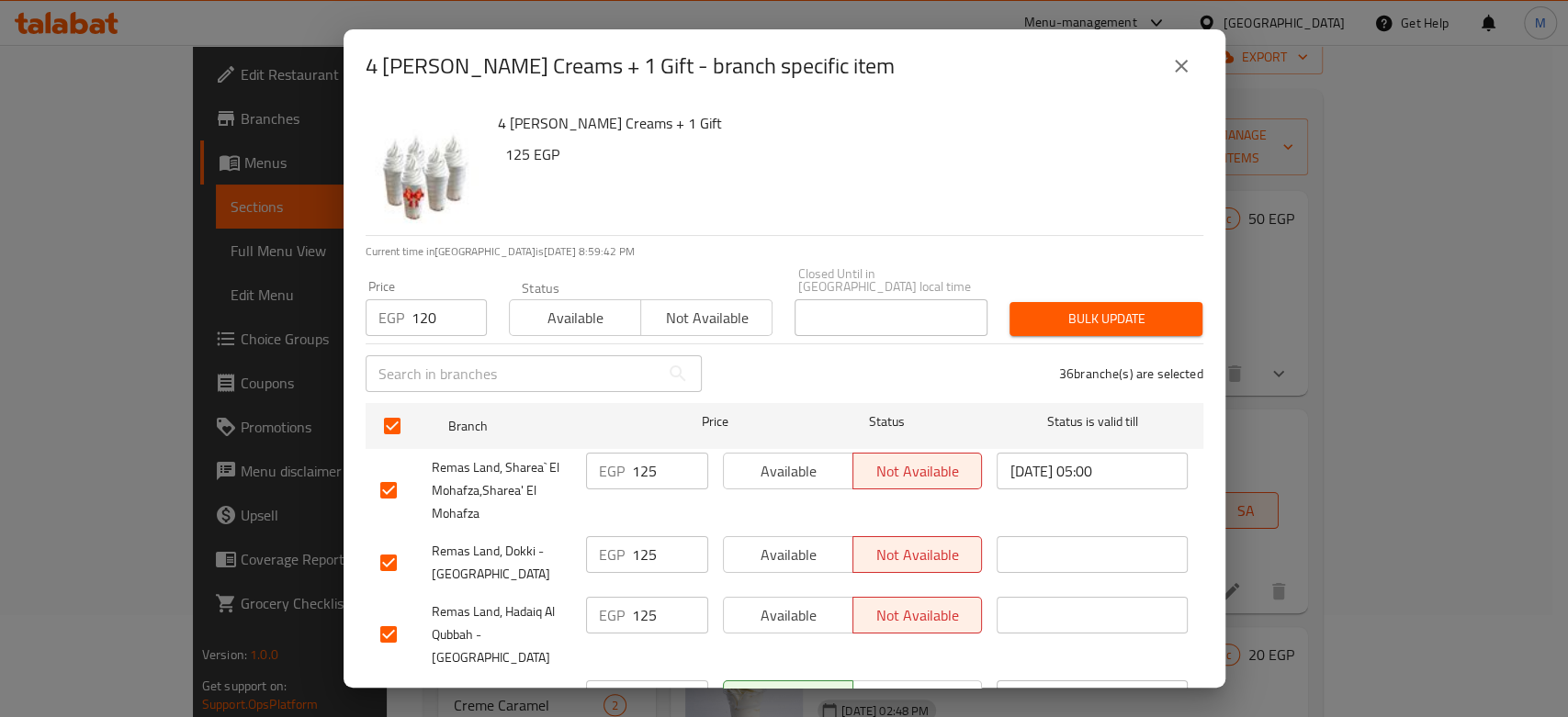 click on "Bulk update" at bounding box center [1106, 319] 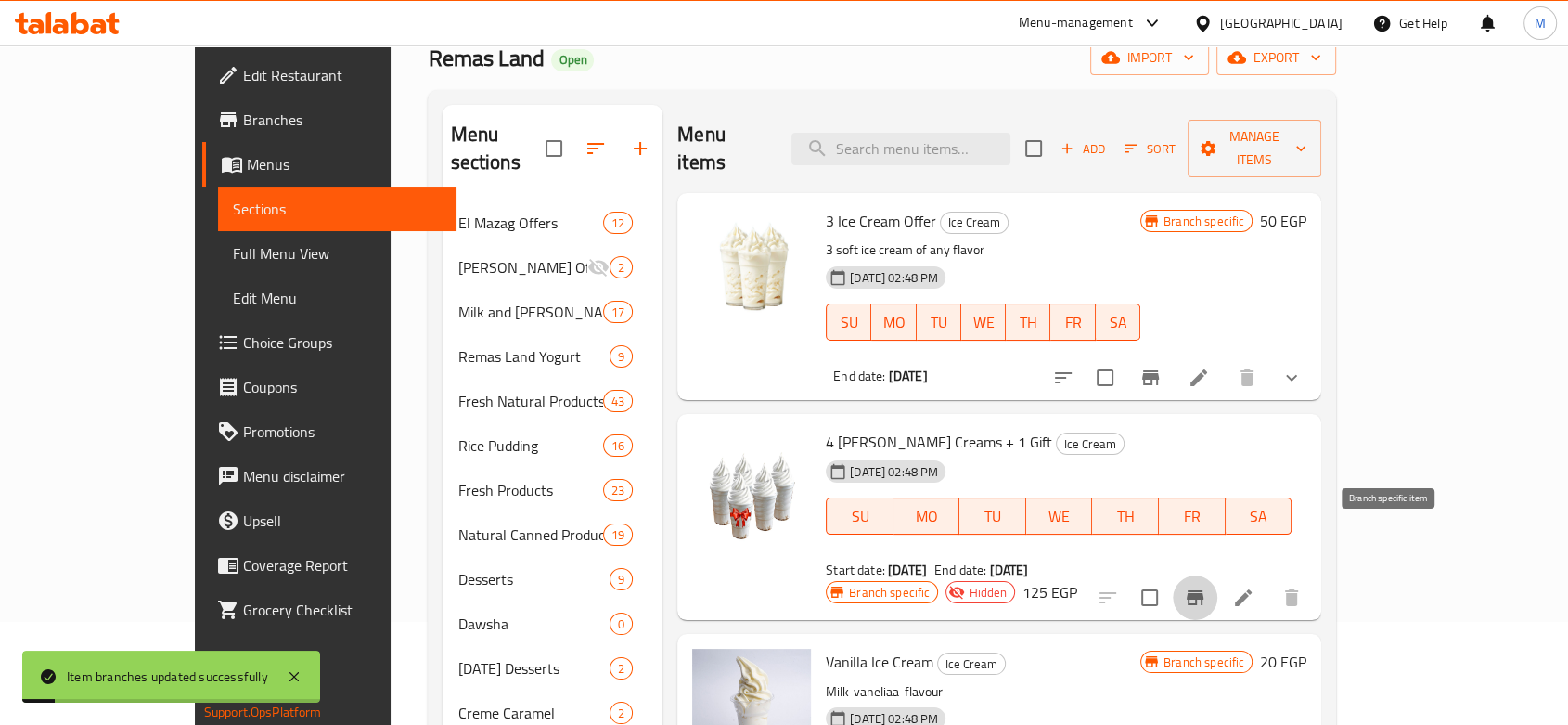 click 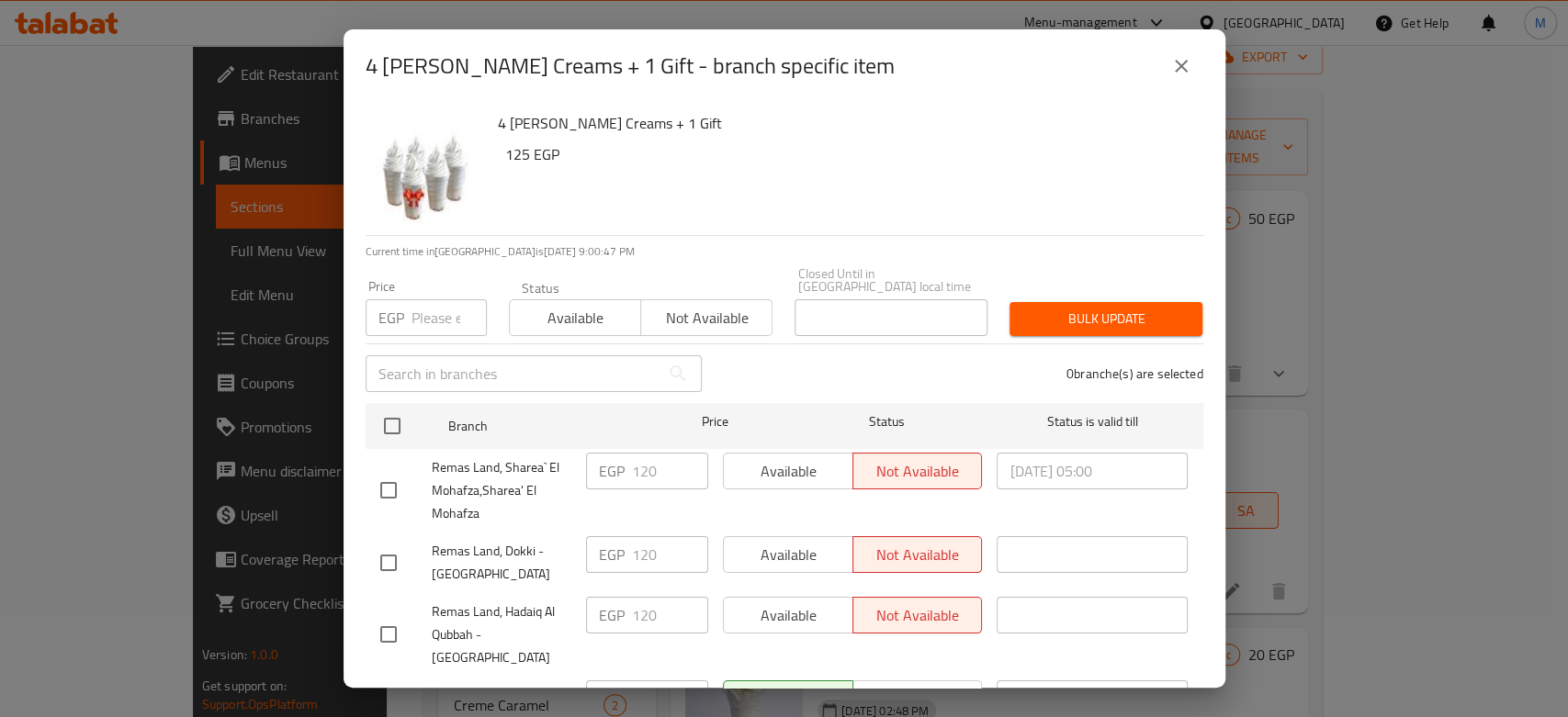 click at bounding box center [1181, 66] 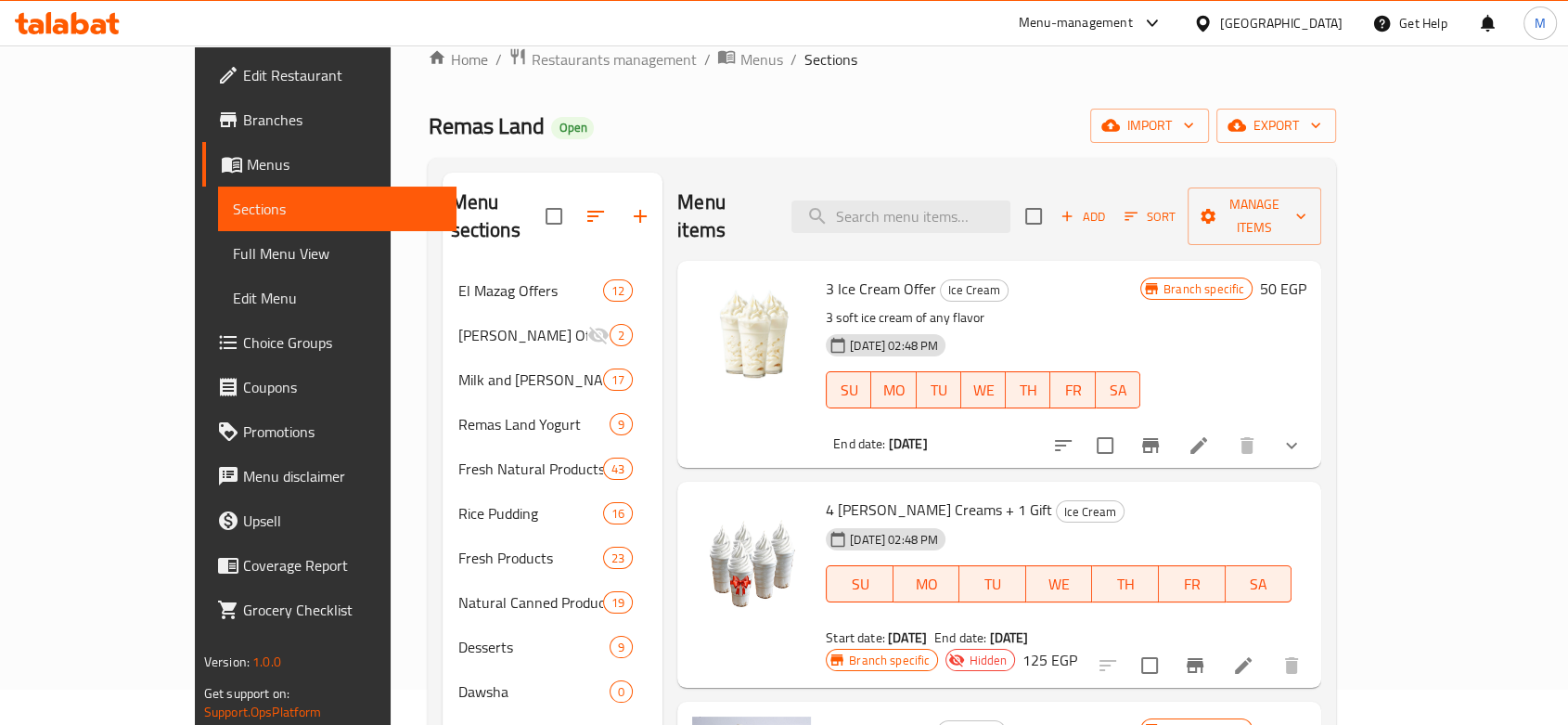 scroll, scrollTop: 0, scrollLeft: 0, axis: both 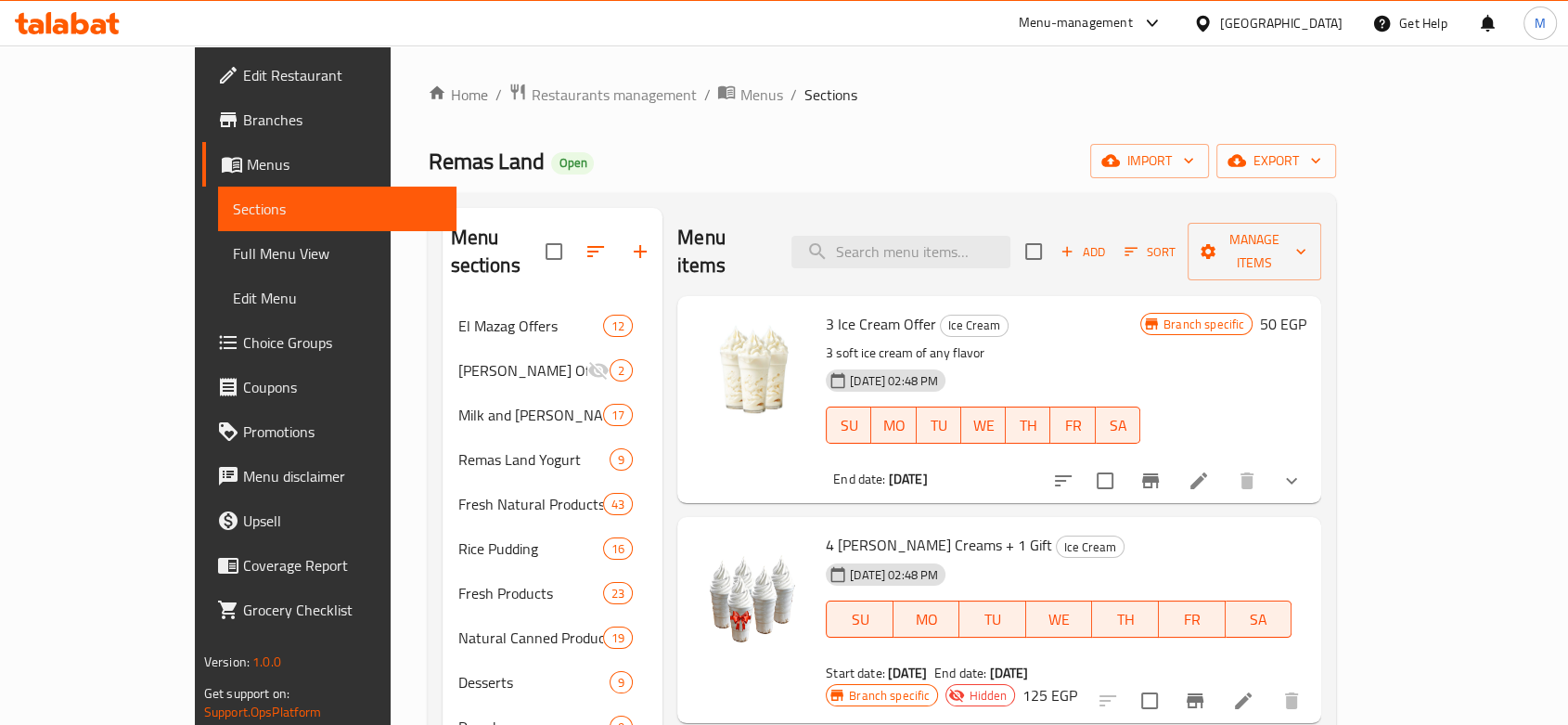 click on "Branches" at bounding box center [342, 120] 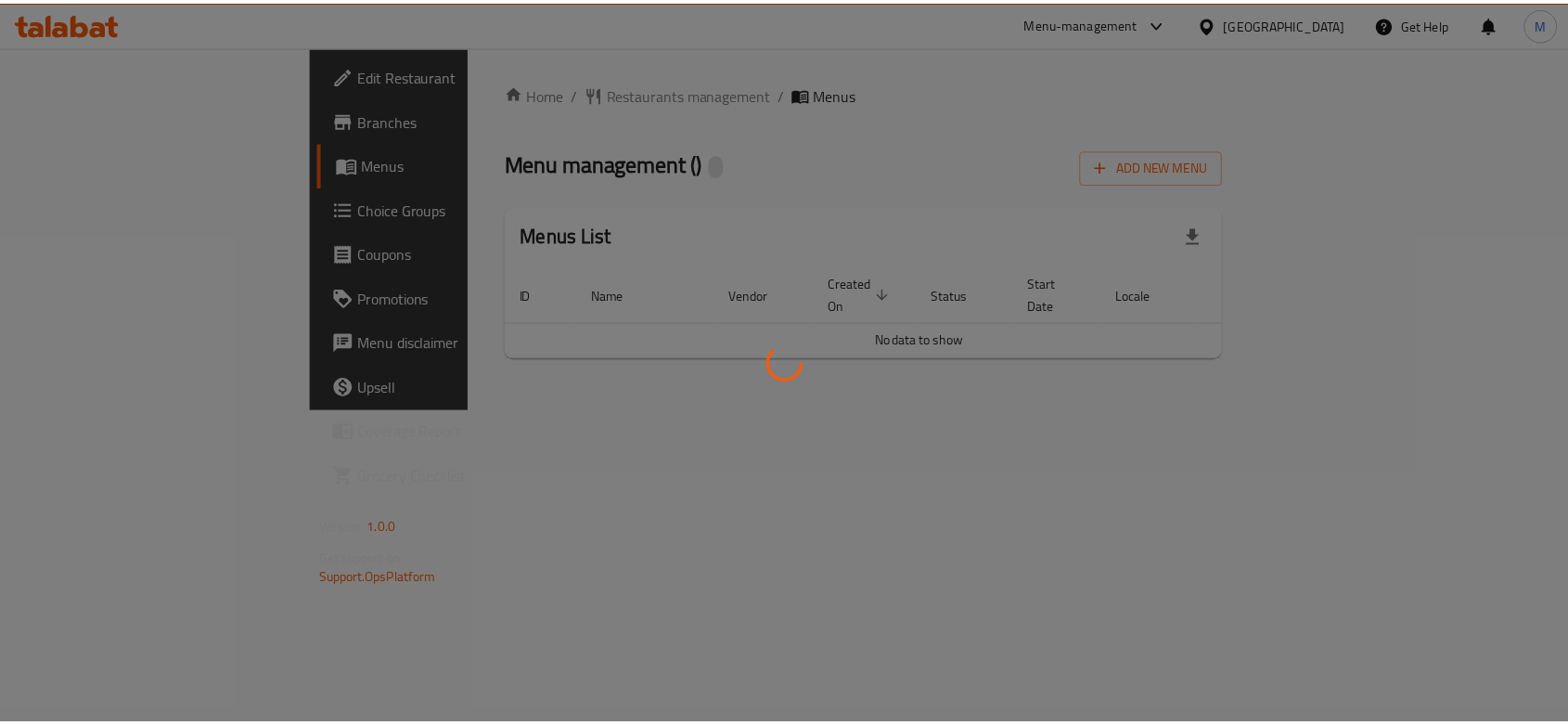 scroll, scrollTop: 0, scrollLeft: 0, axis: both 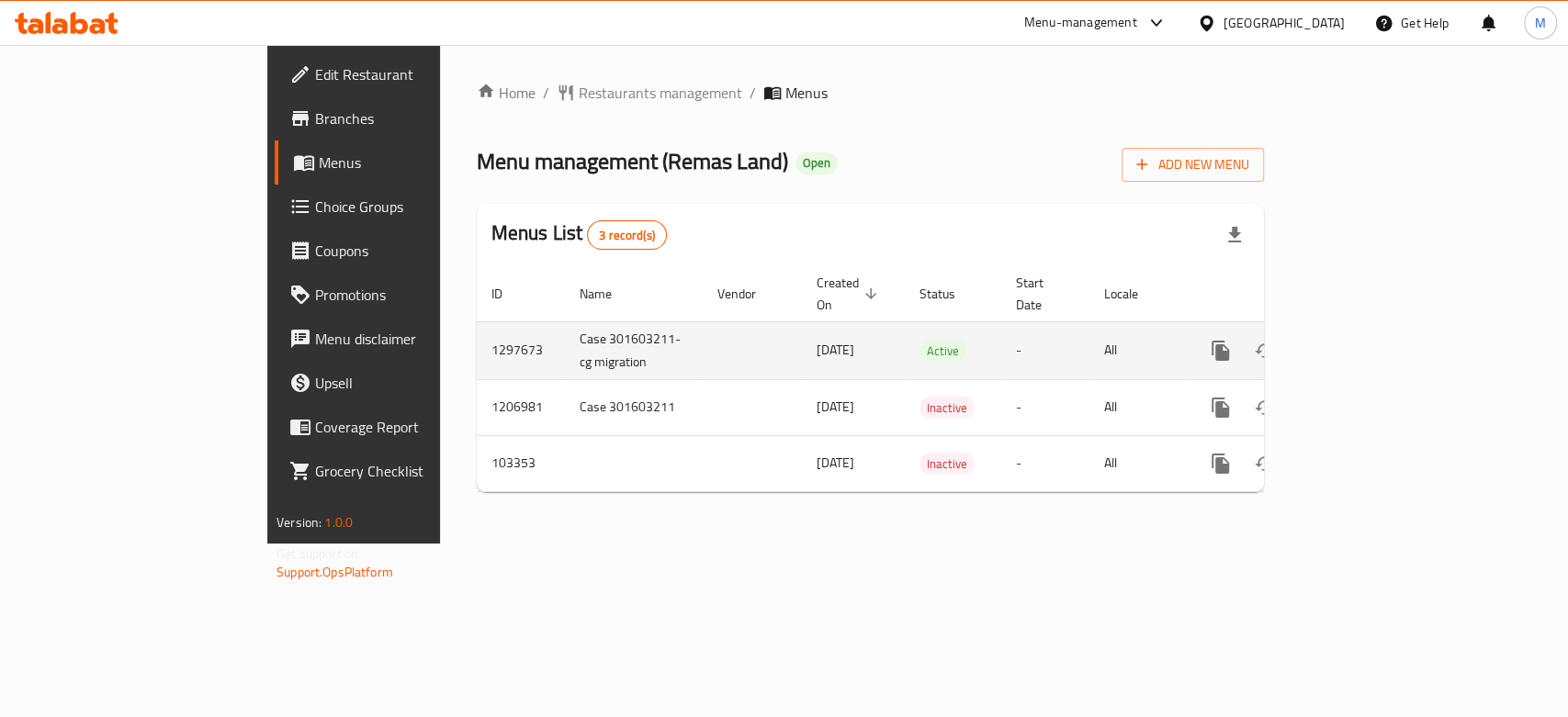 click 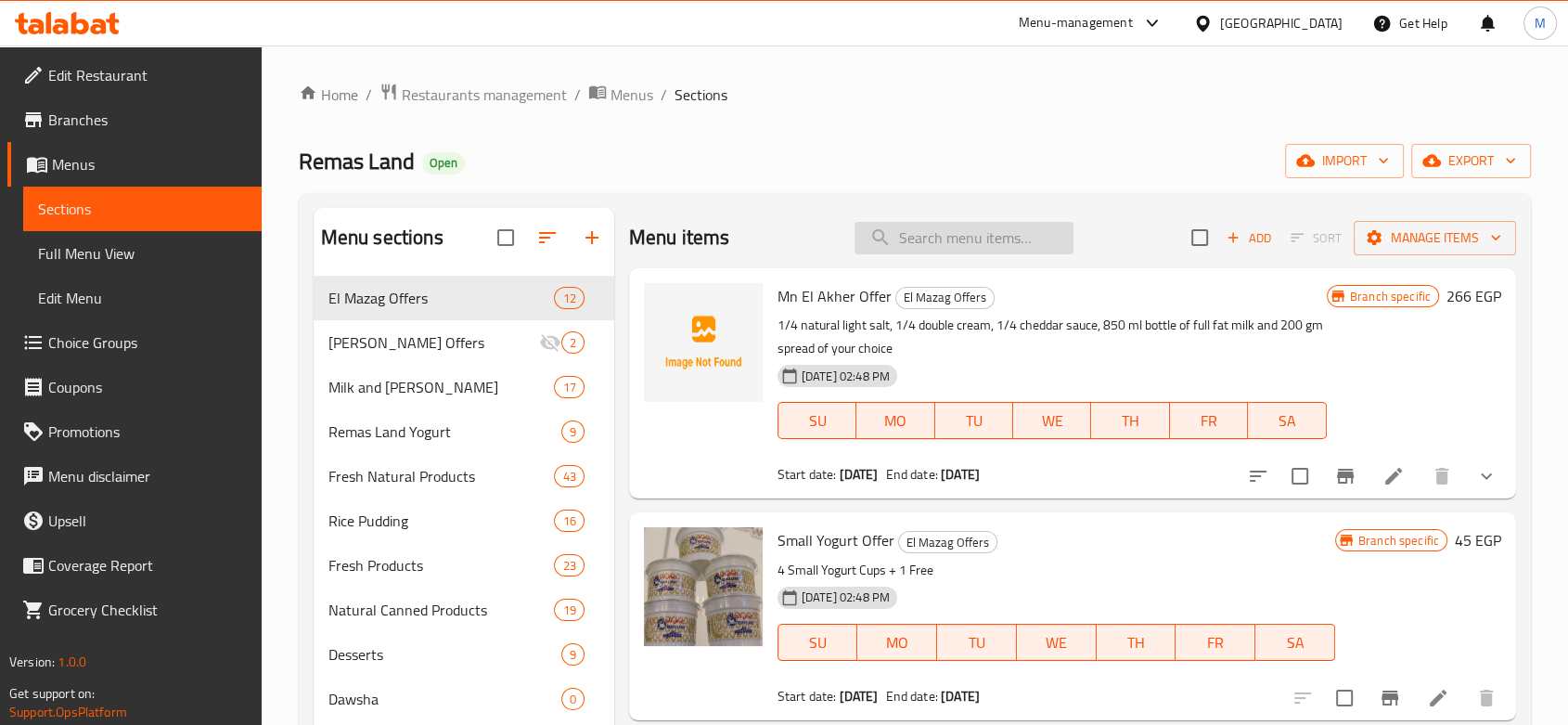 click at bounding box center (964, 238) 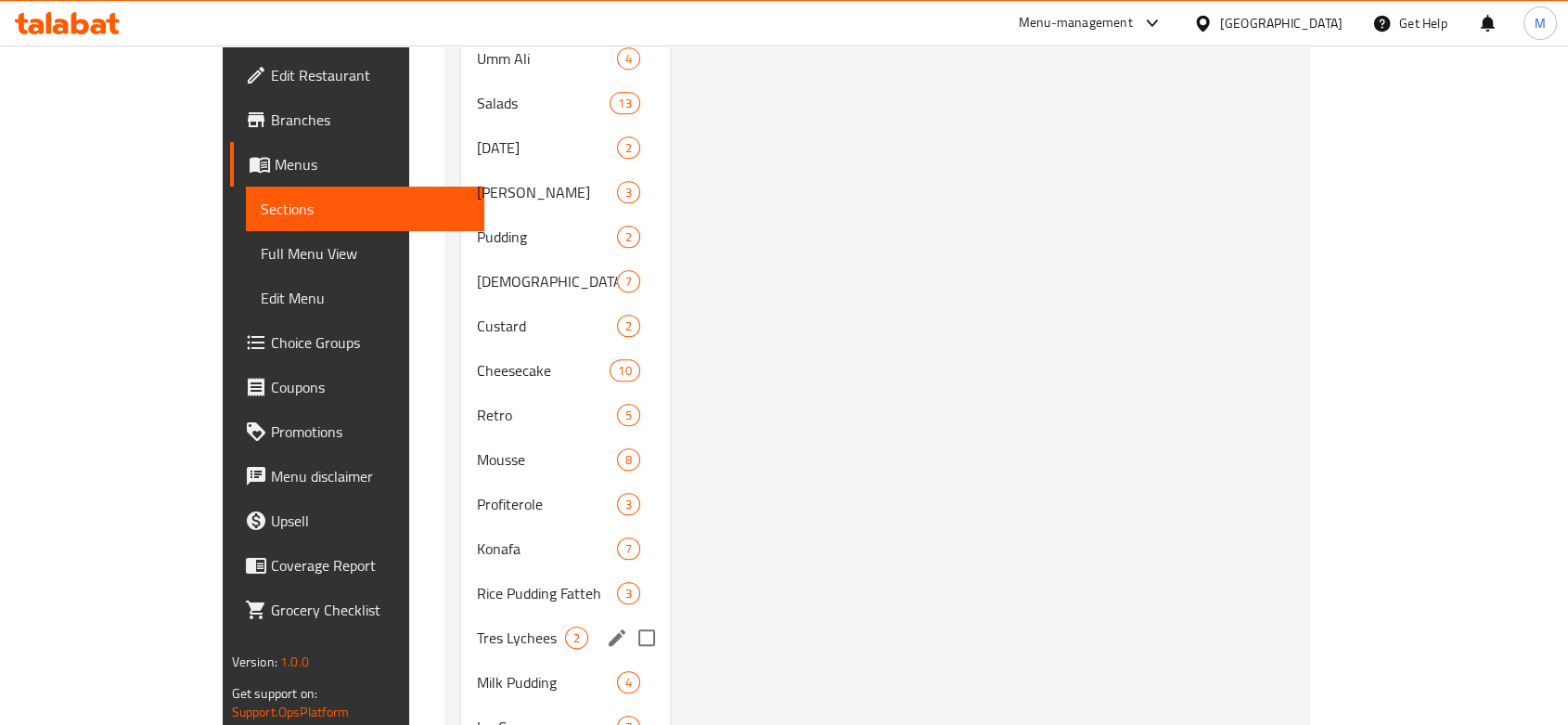 scroll, scrollTop: 946, scrollLeft: 0, axis: vertical 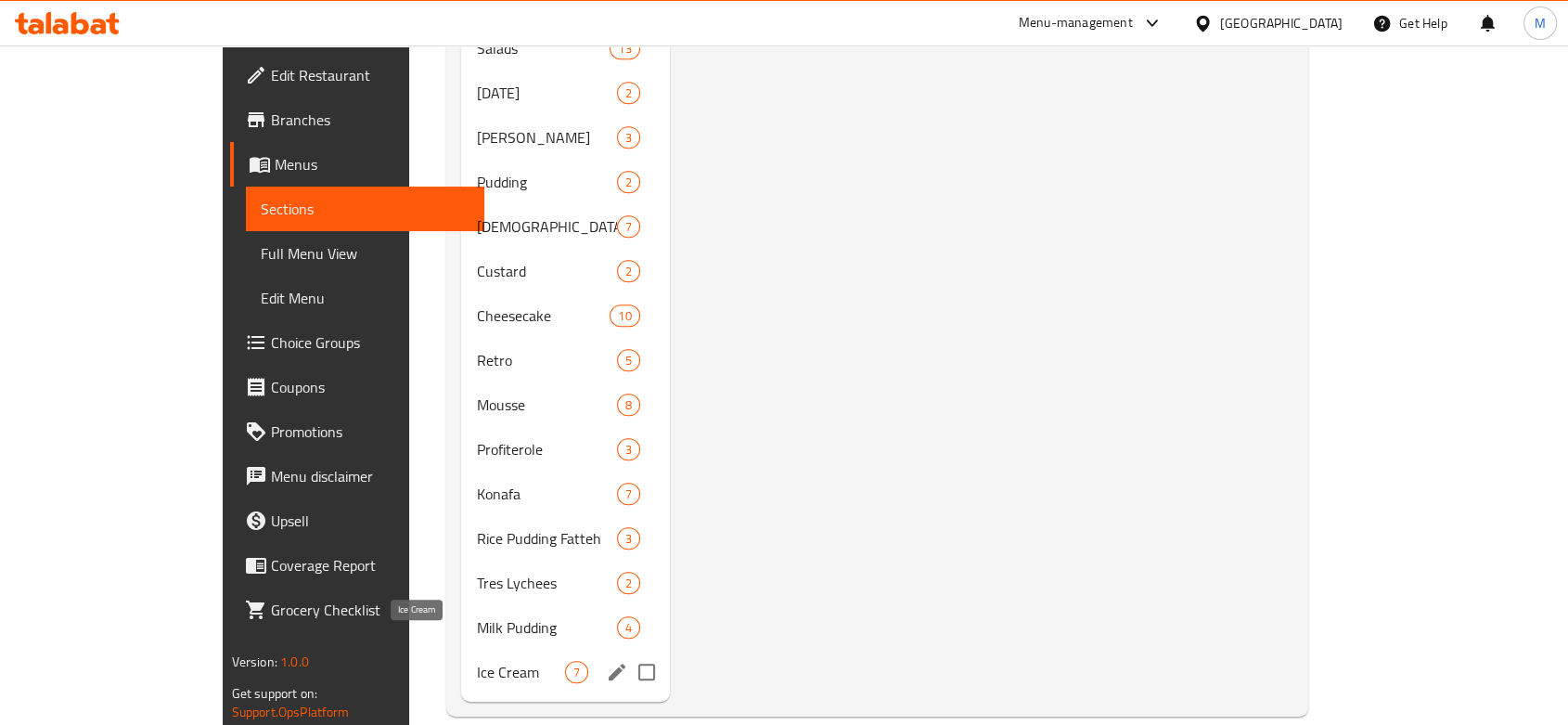 type on "Ice Cream offer" 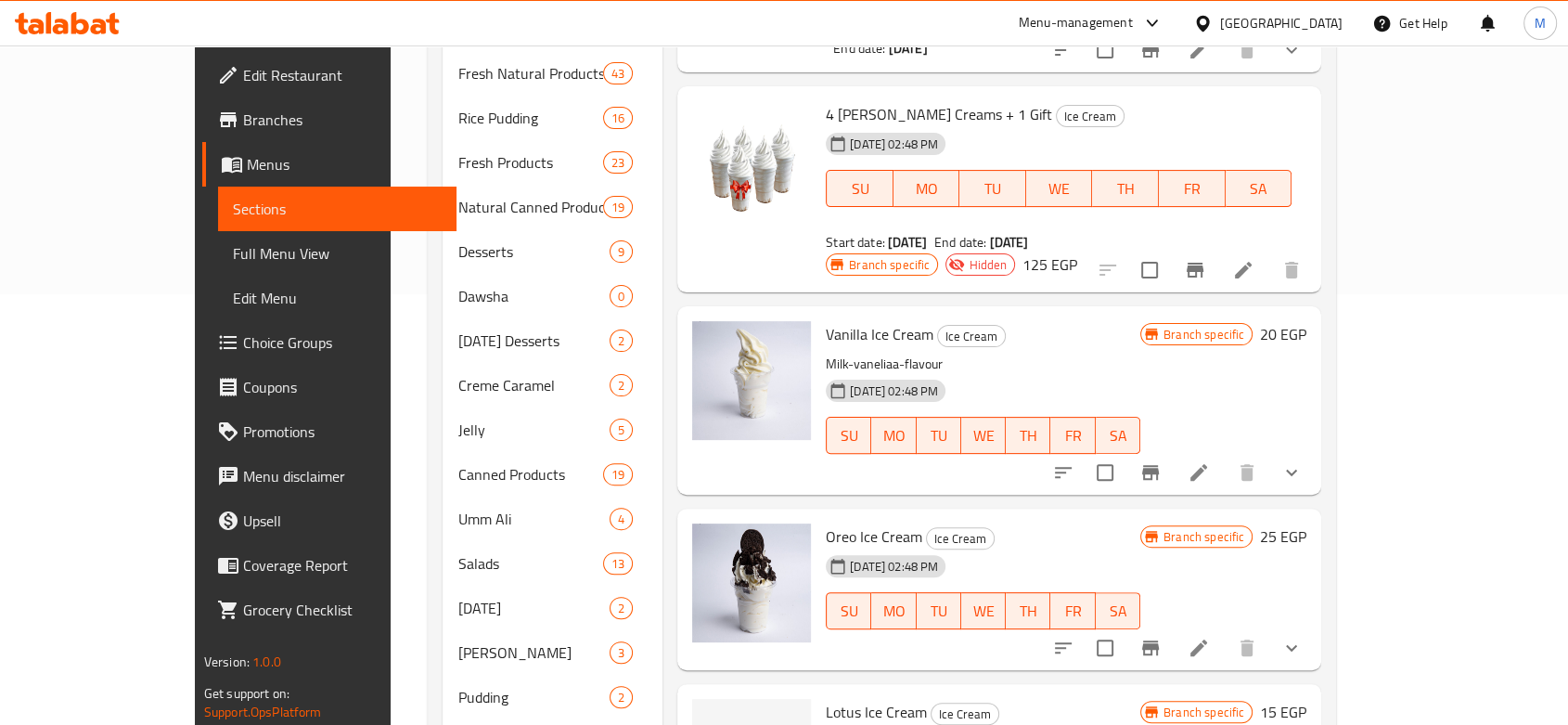 scroll, scrollTop: 224, scrollLeft: 0, axis: vertical 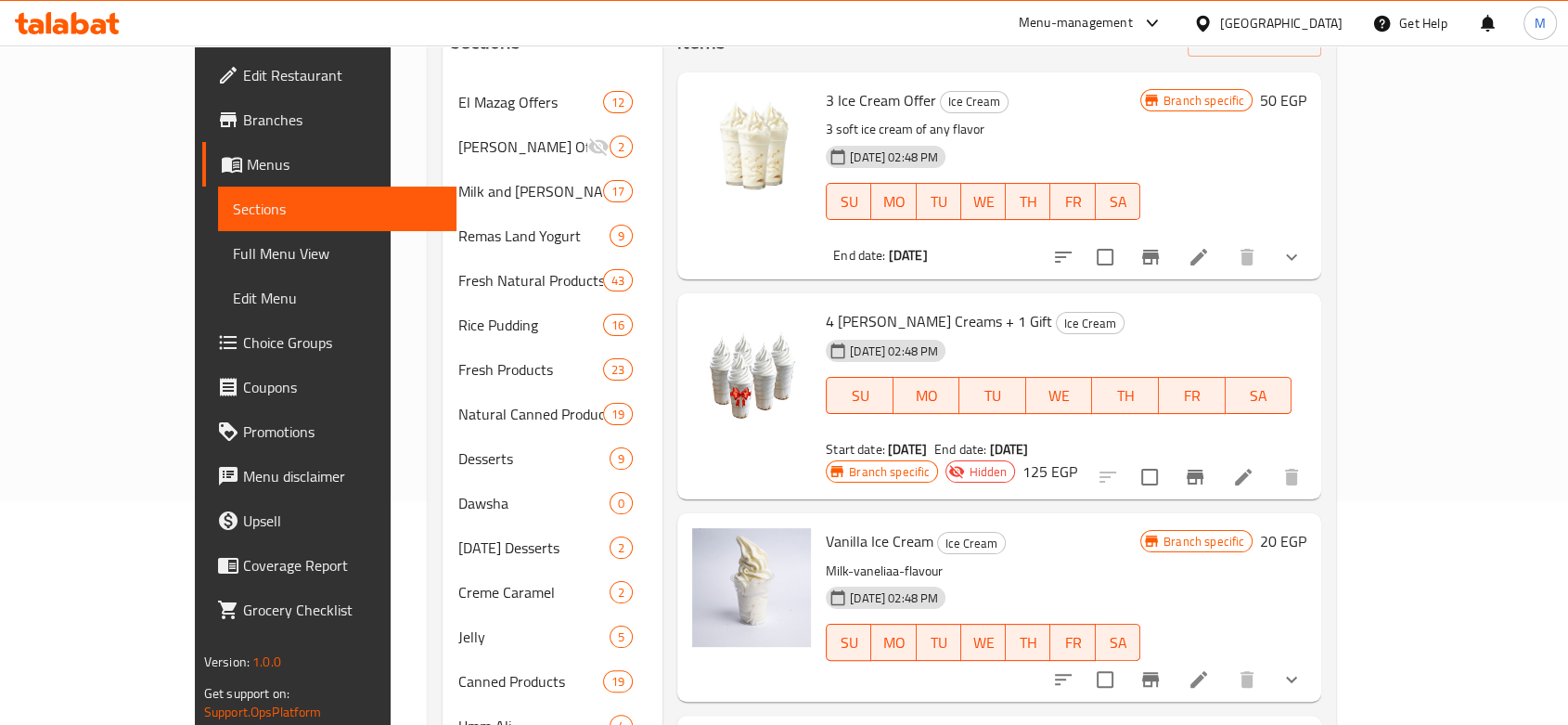 click 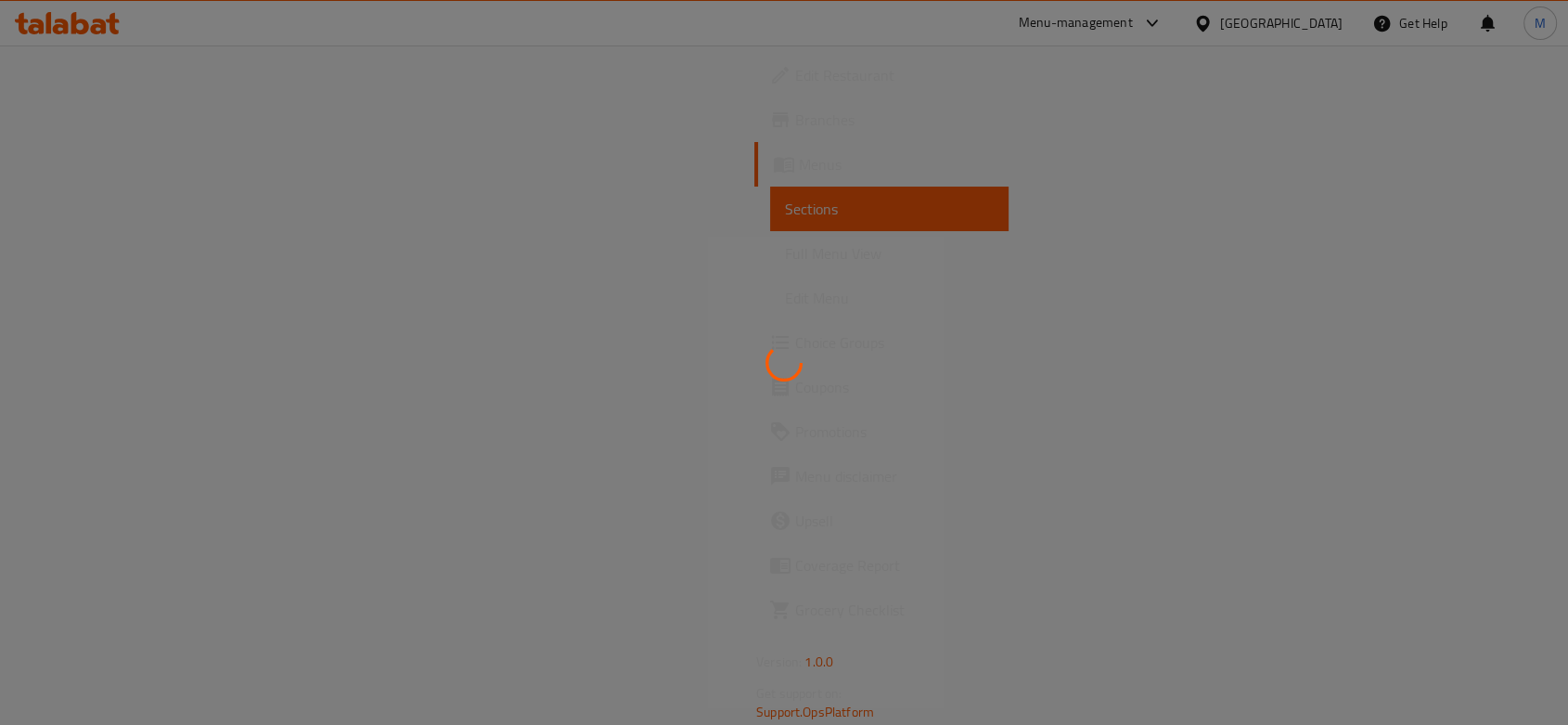 scroll, scrollTop: 0, scrollLeft: 0, axis: both 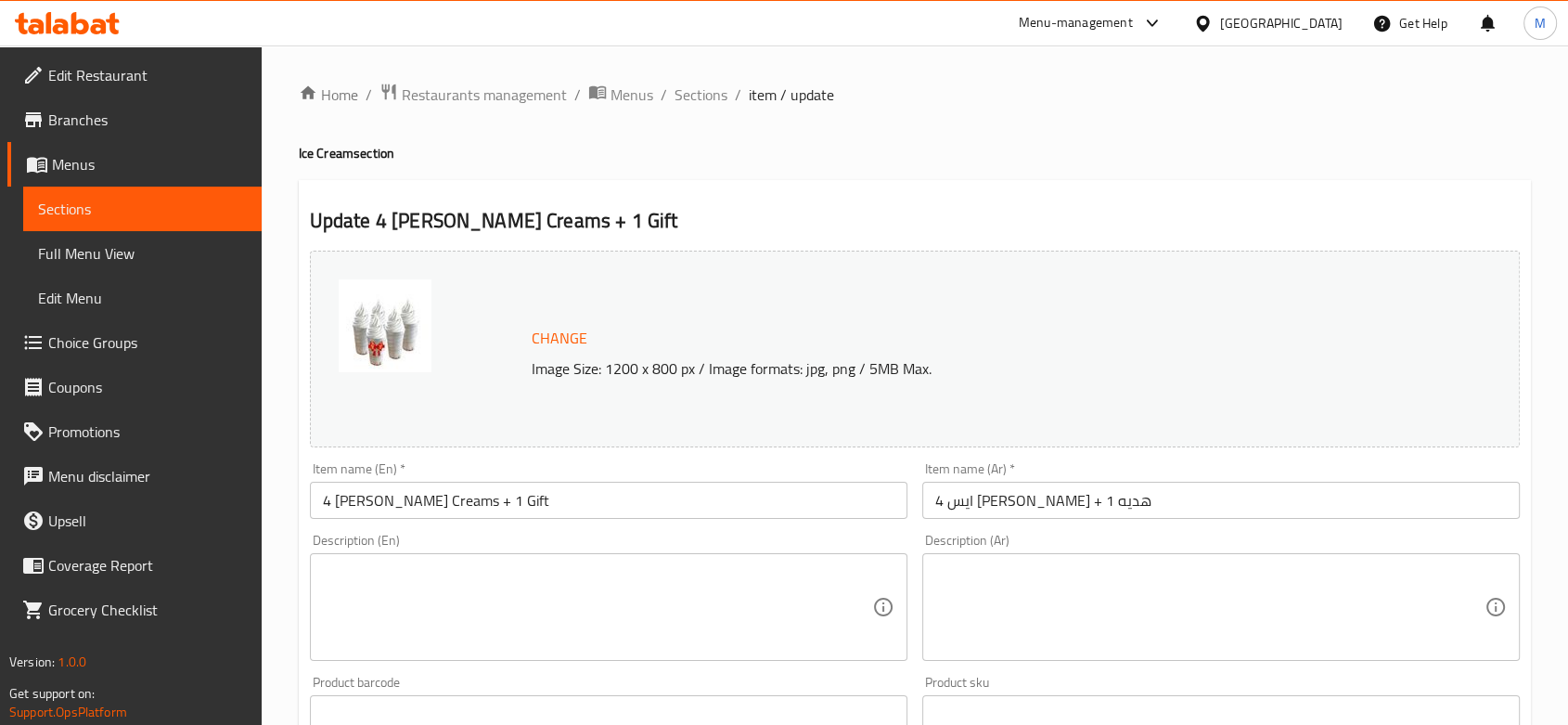 click on "4 Vanilla Ice Creams + 1 Gift" at bounding box center [609, 500] 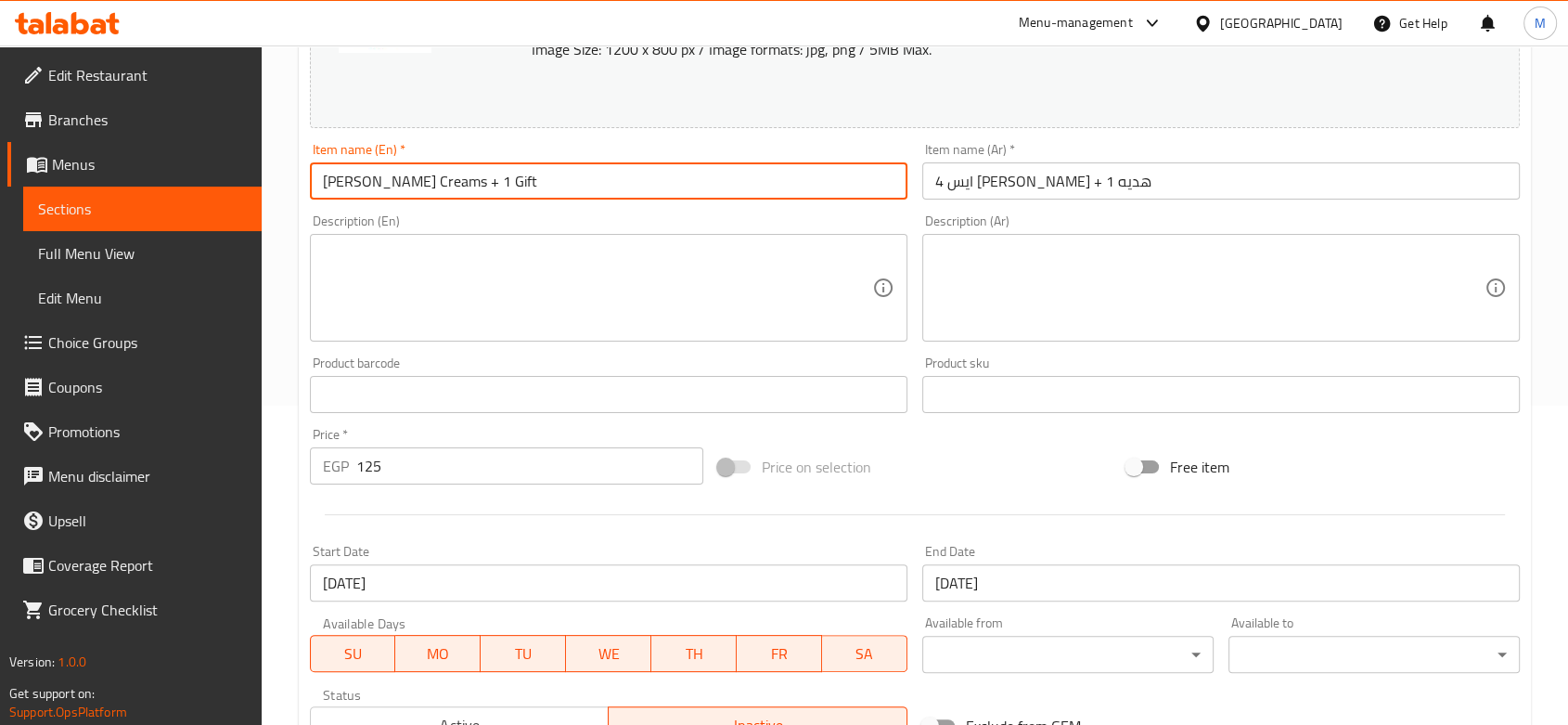 scroll, scrollTop: 210, scrollLeft: 0, axis: vertical 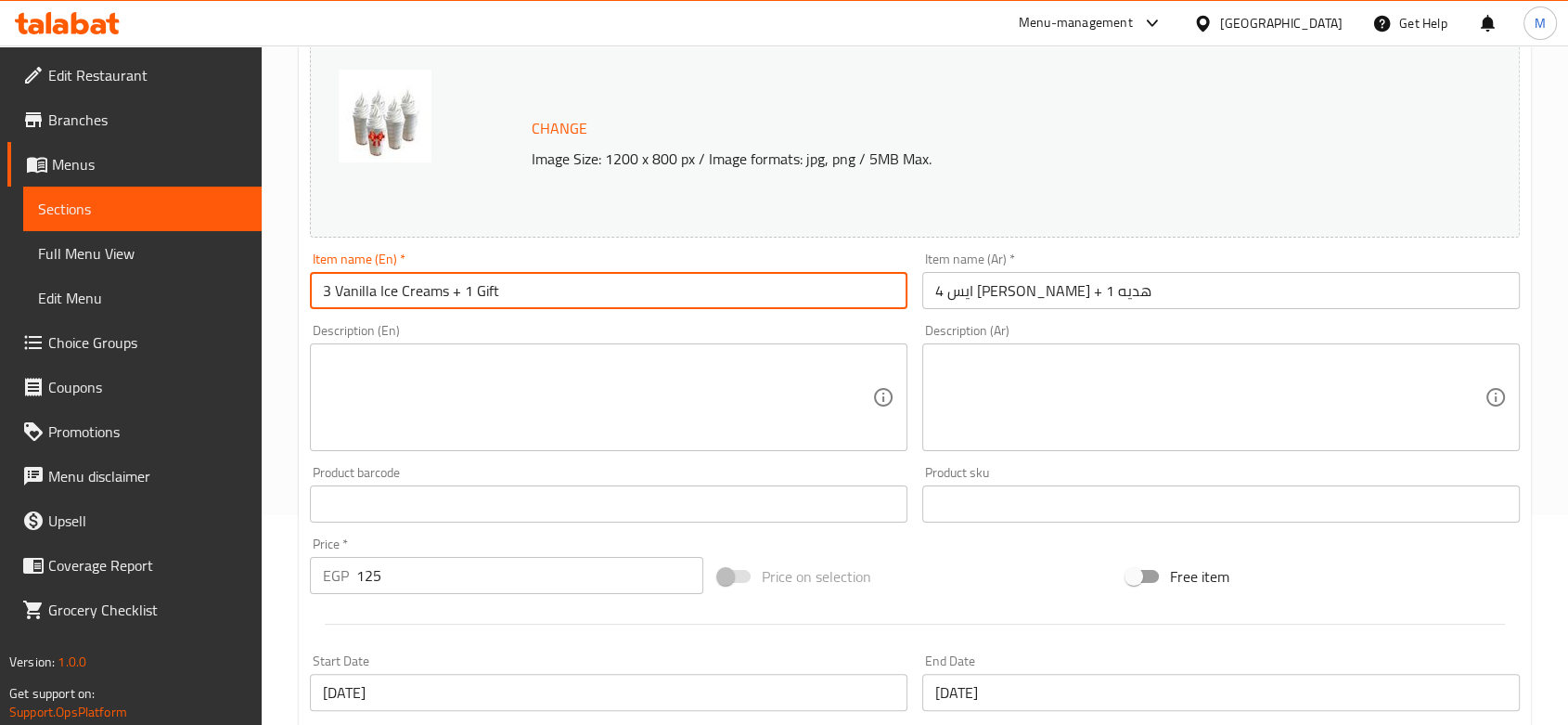 type on "3 Vanilla Ice Creams + 1 Gift" 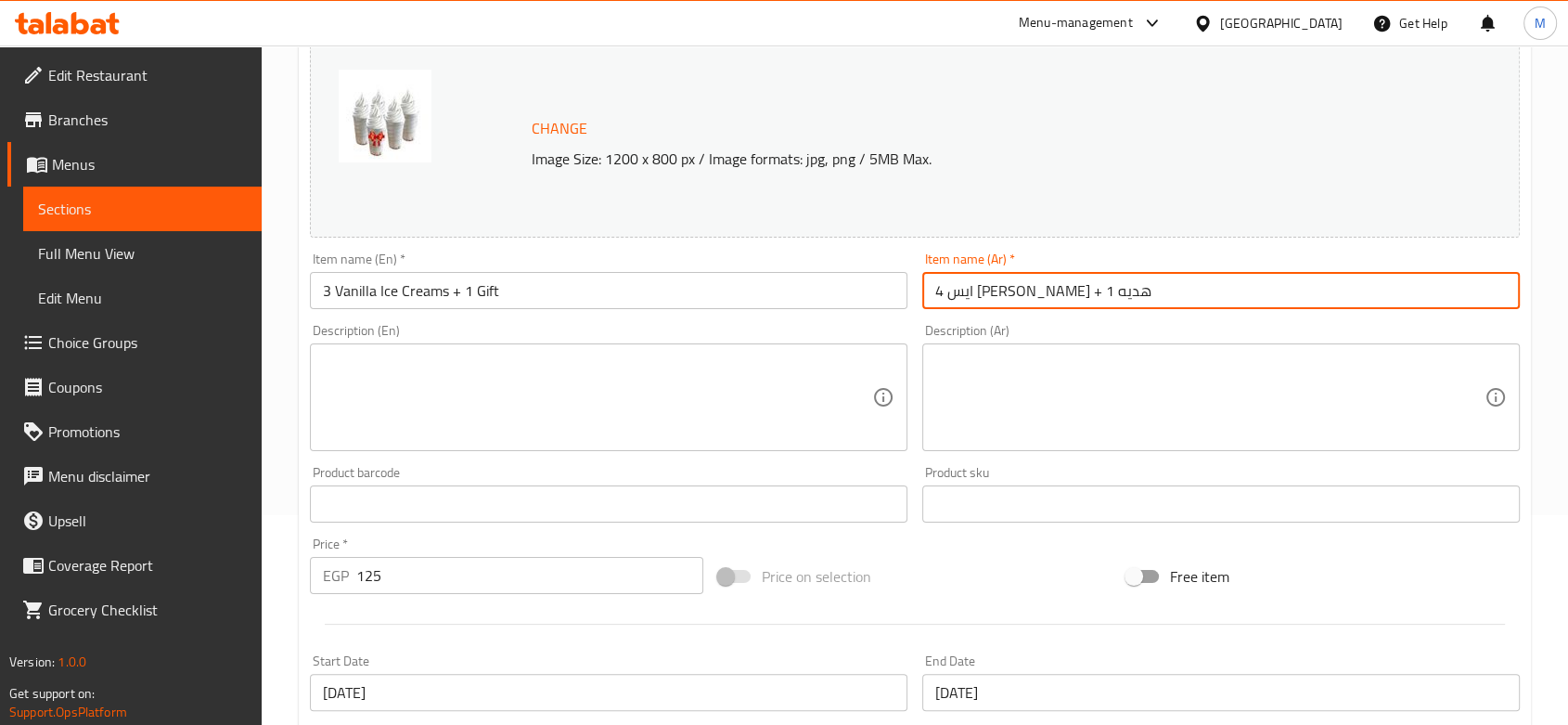 click on "4 [PERSON_NAME] + 1 هديه" at bounding box center [1221, 291] 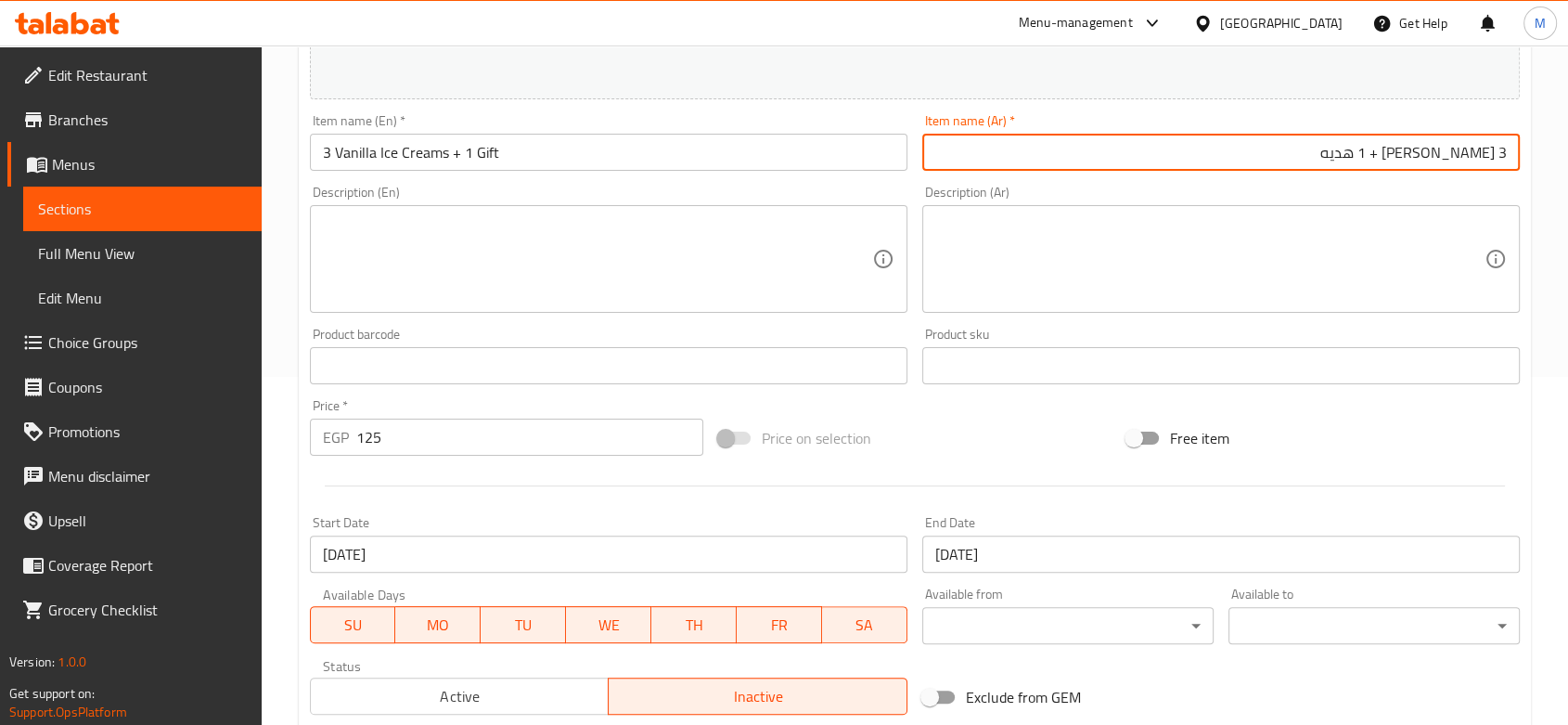 scroll, scrollTop: 613, scrollLeft: 0, axis: vertical 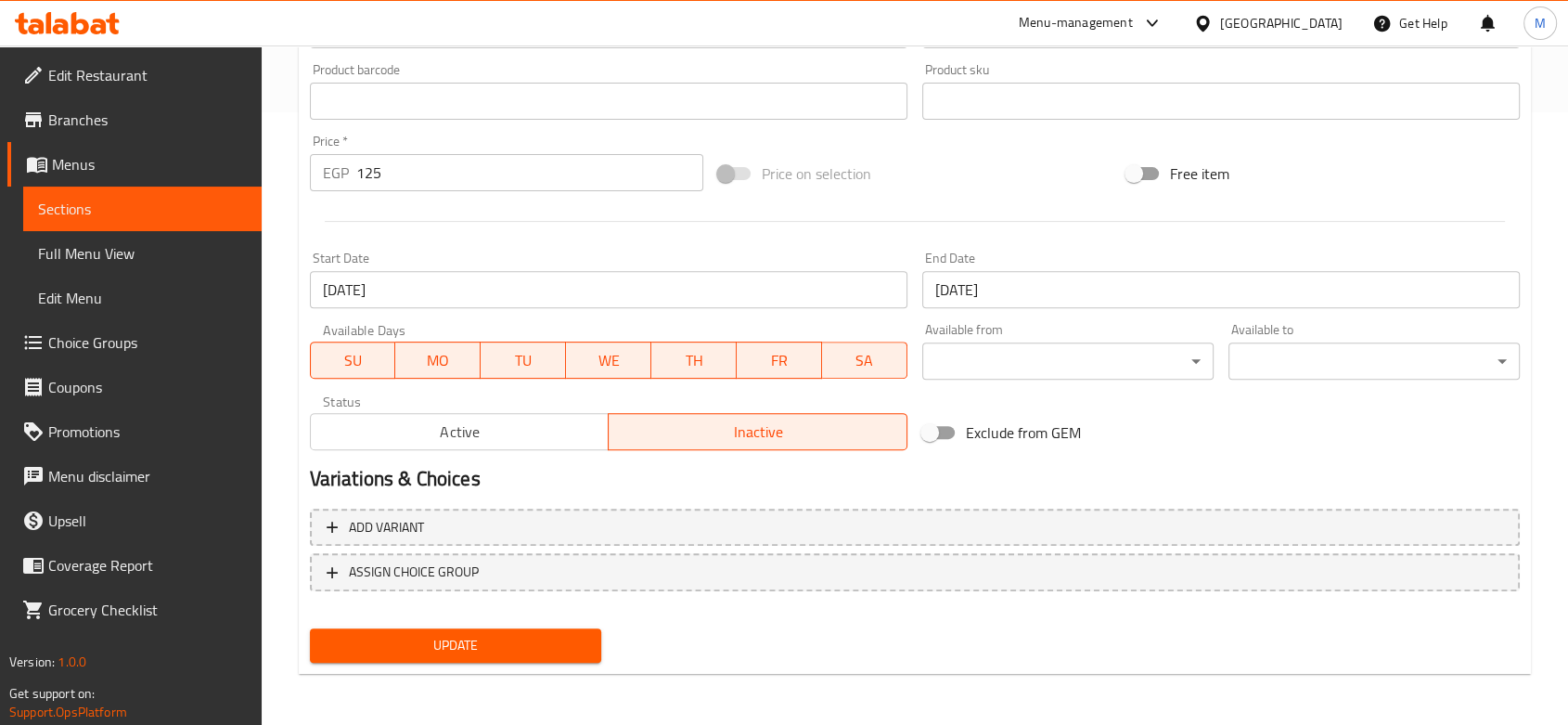 type on "3 ايس كريم فانيليا + 1 هديه" 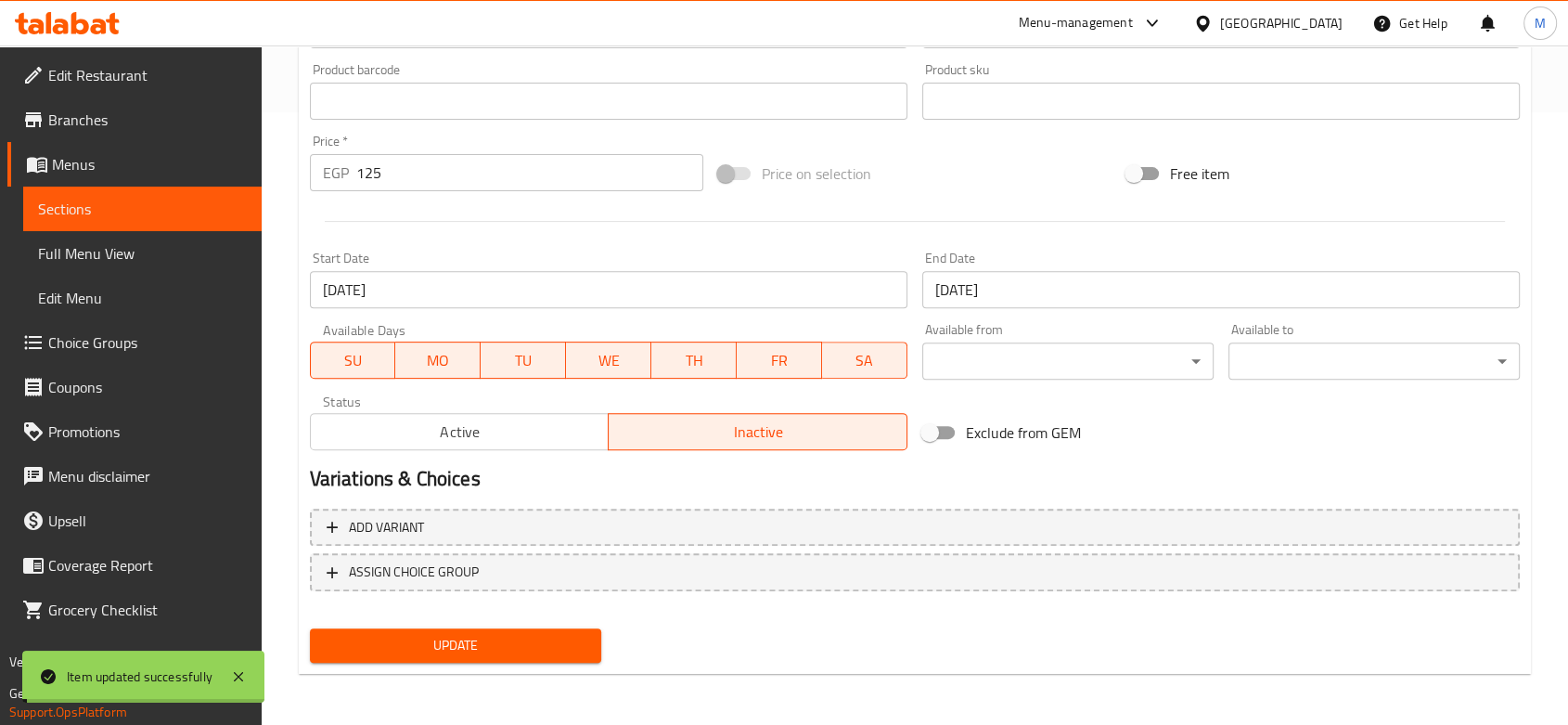 type 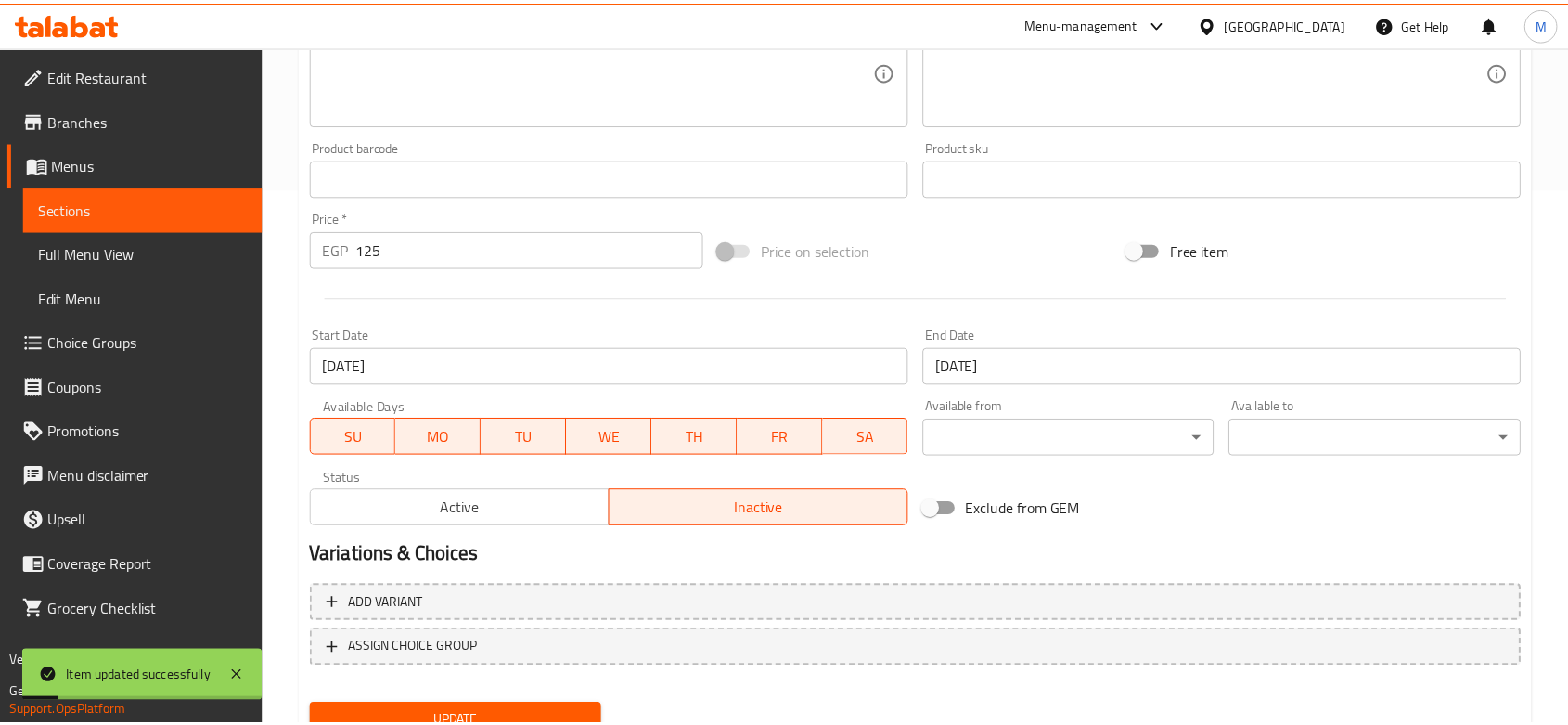 scroll, scrollTop: 613, scrollLeft: 0, axis: vertical 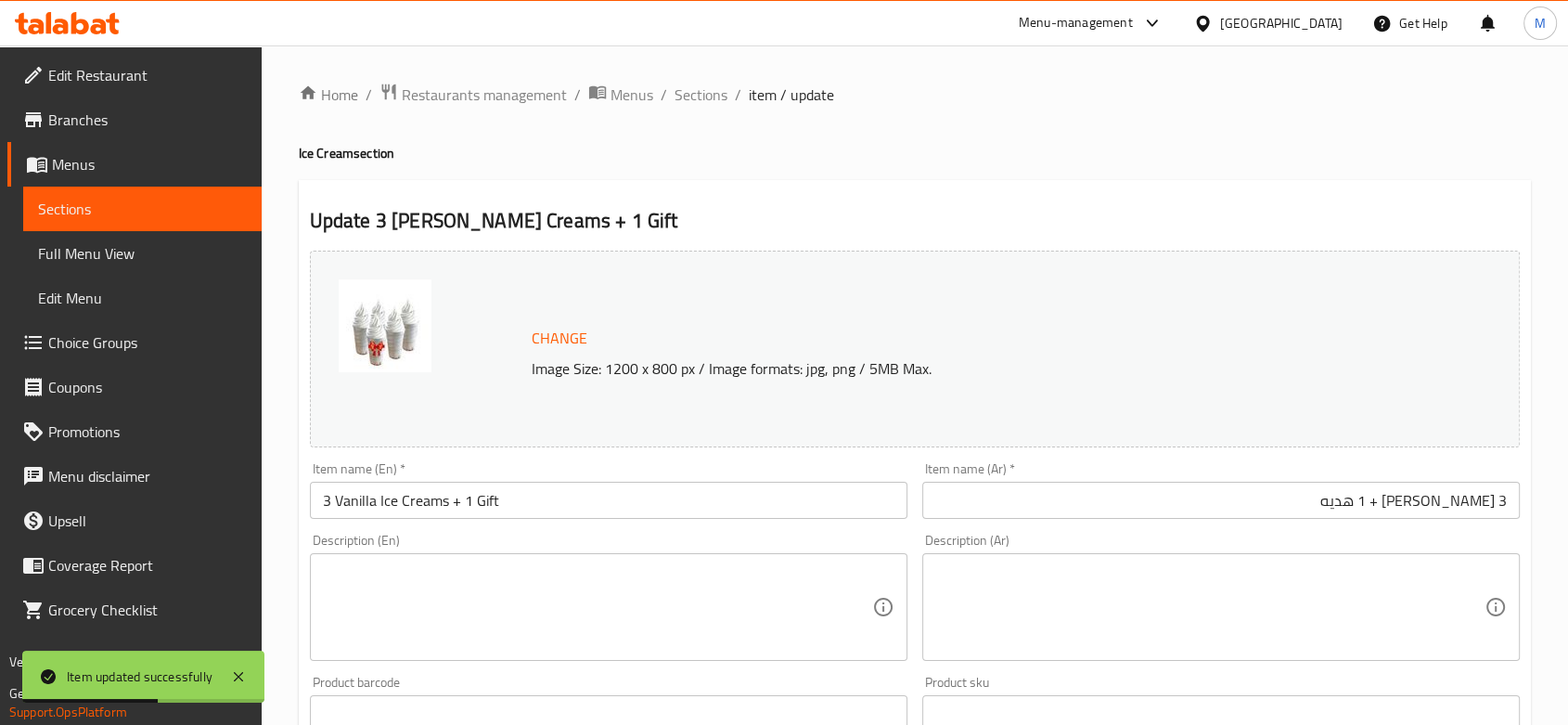 click on "Update 3 Vanilla Ice Creams + 1 Gift" at bounding box center (915, 221) 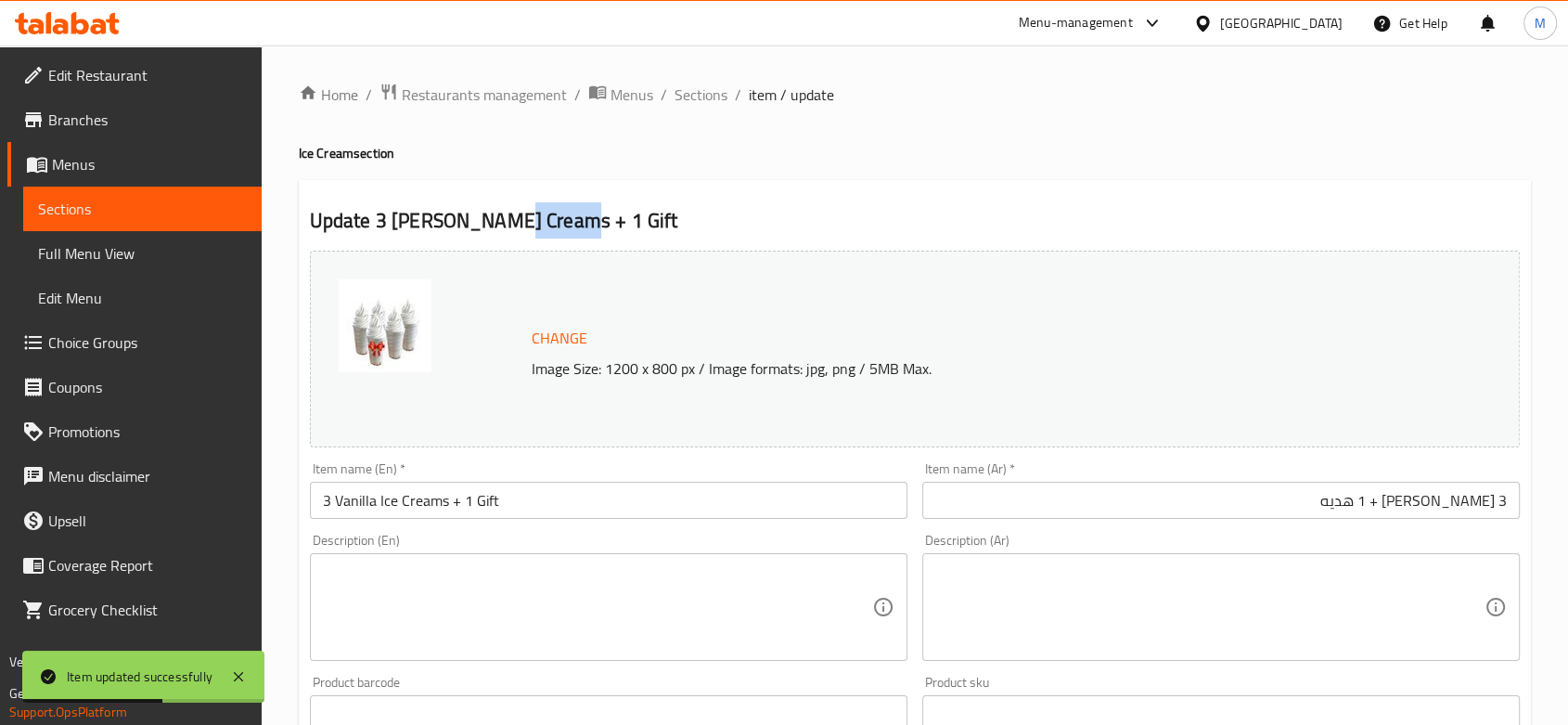 click on "Update 3 Vanilla Ice Creams + 1 Gift" at bounding box center [915, 221] 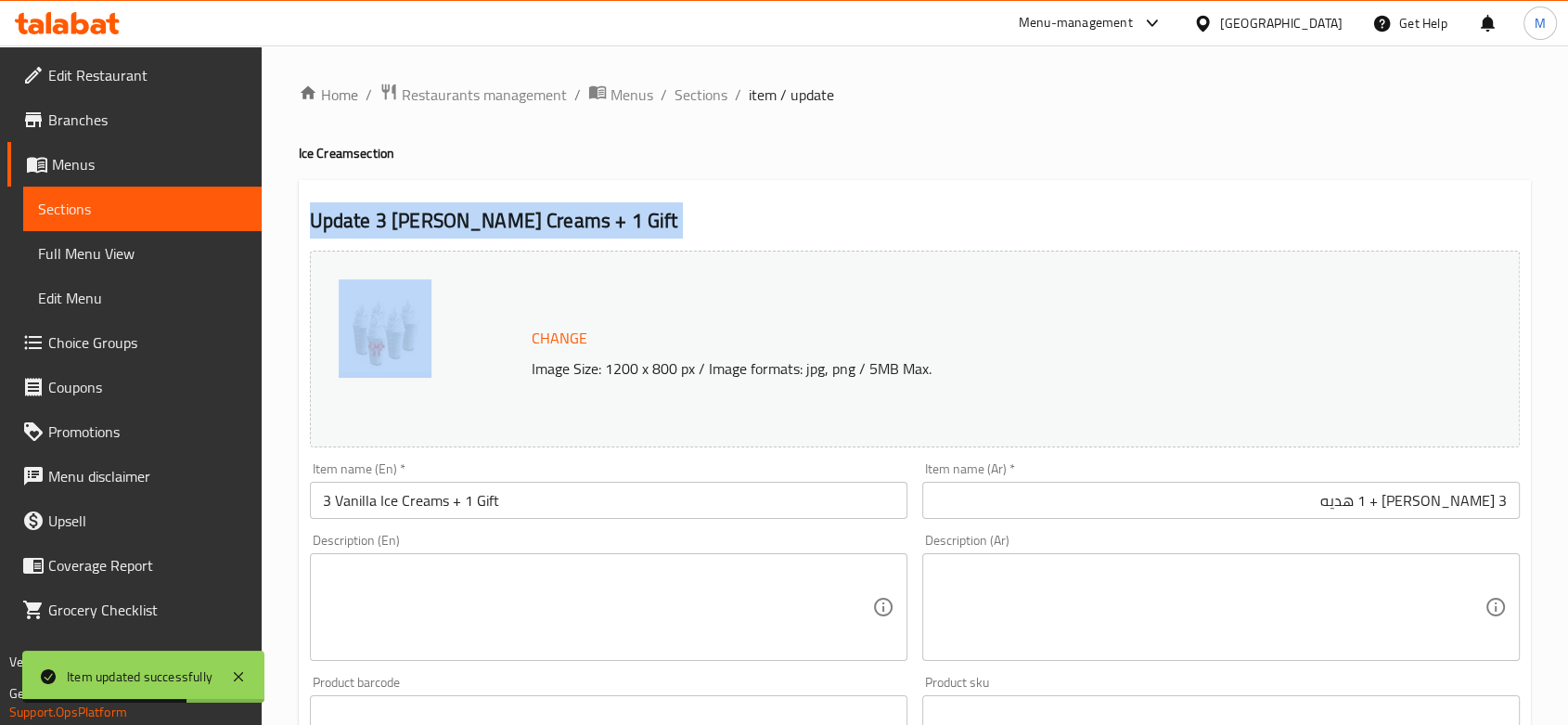 click on "Update 3 Vanilla Ice Creams + 1 Gift" at bounding box center [915, 221] 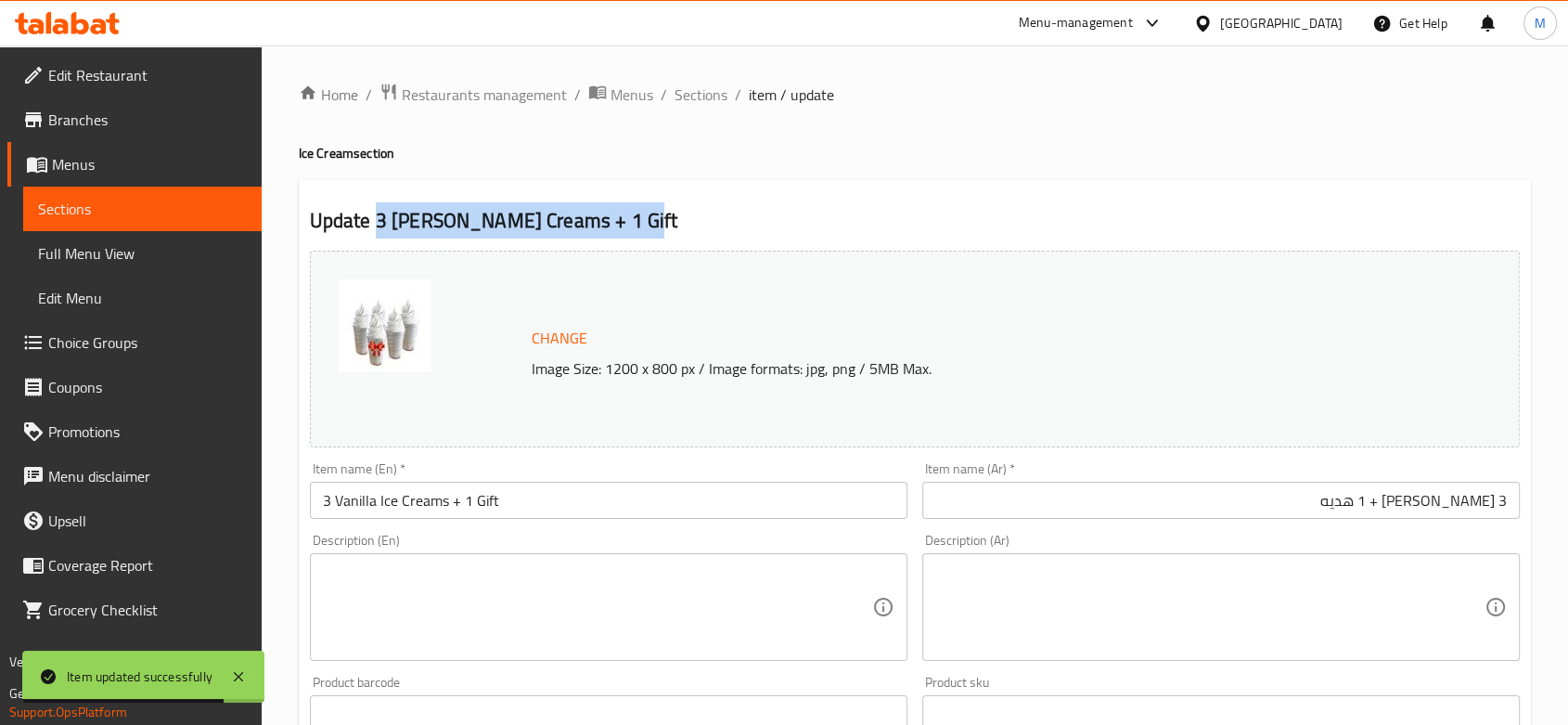drag, startPoint x: 379, startPoint y: 221, endPoint x: 656, endPoint y: 225, distance: 277.02888 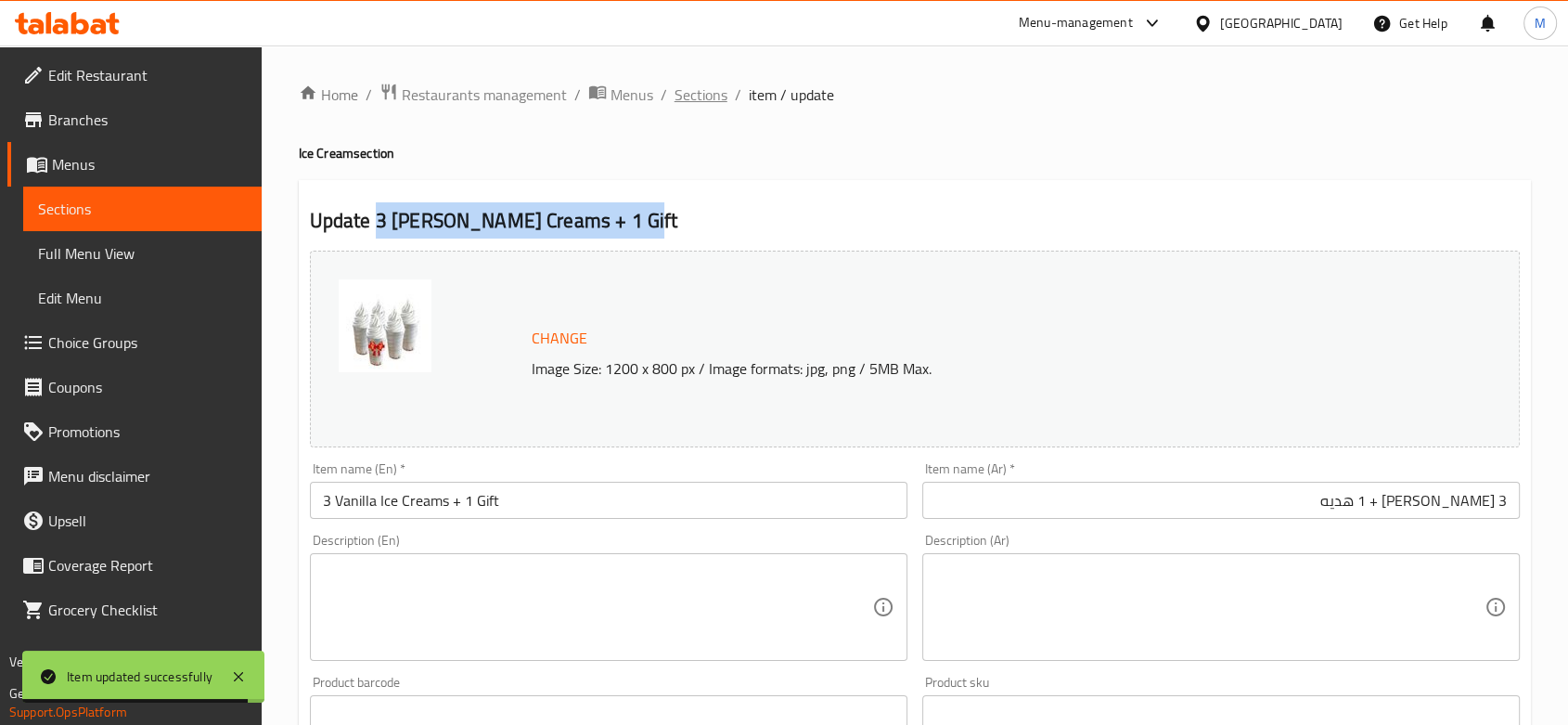 click on "Sections" at bounding box center [700, 95] 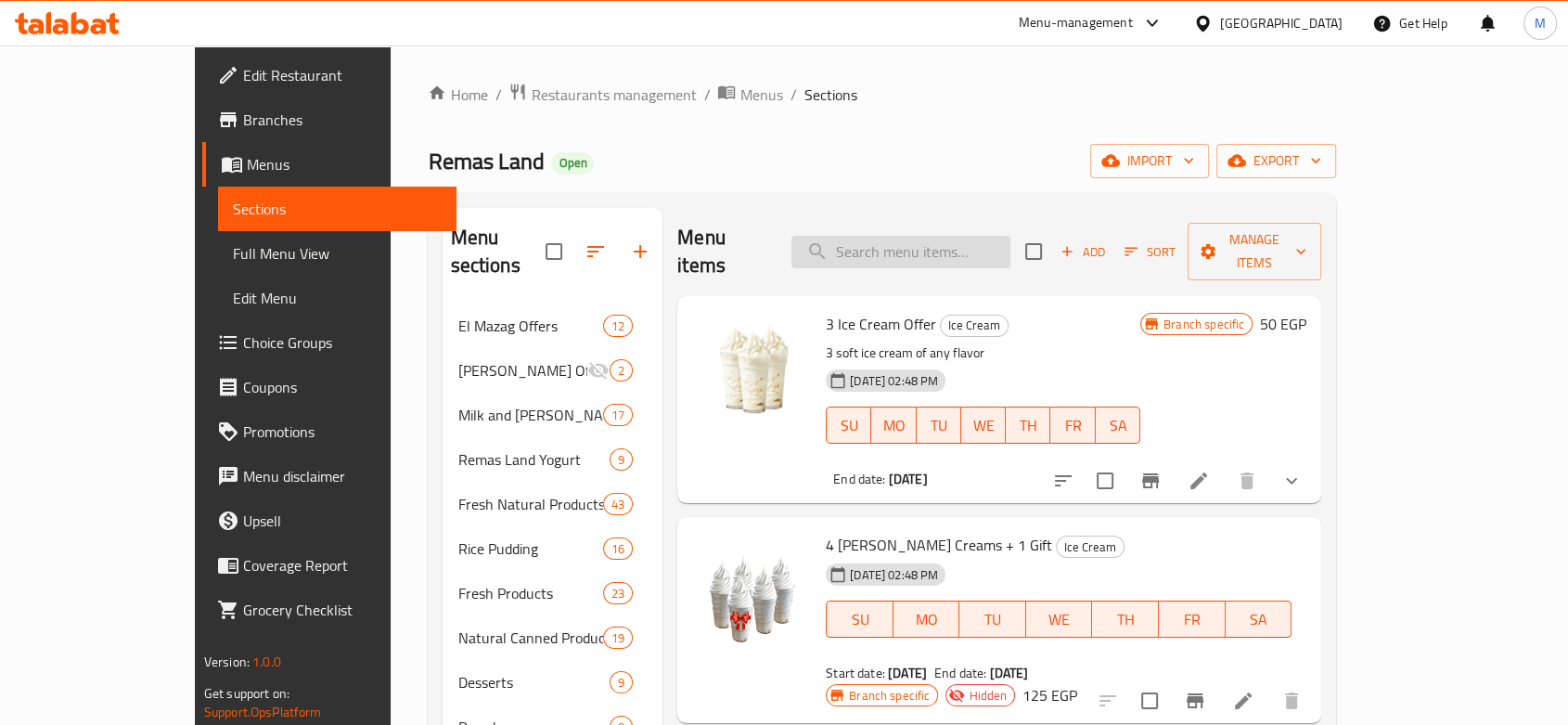 click at bounding box center (901, 252) 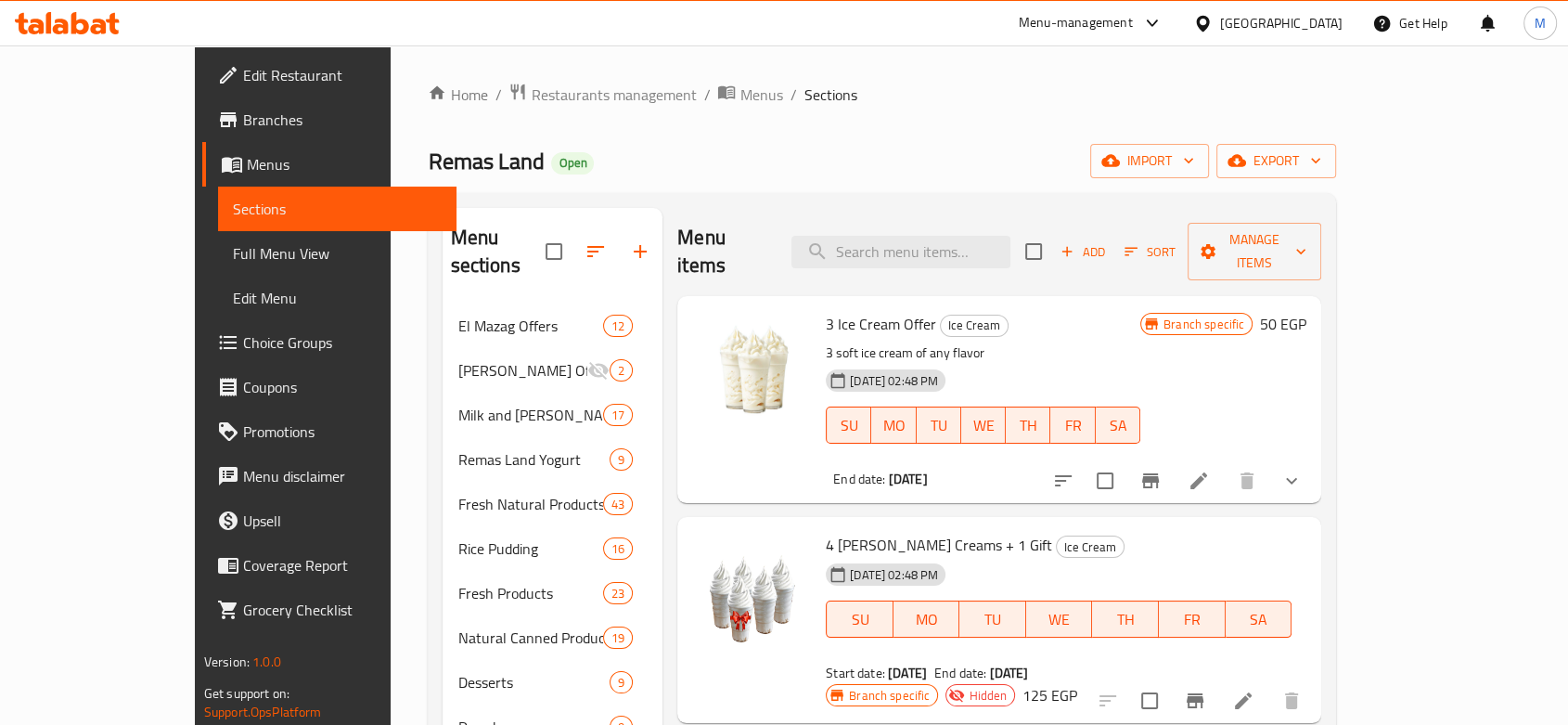 paste on "3 Vanilla Ice Creams + 1 Gift" 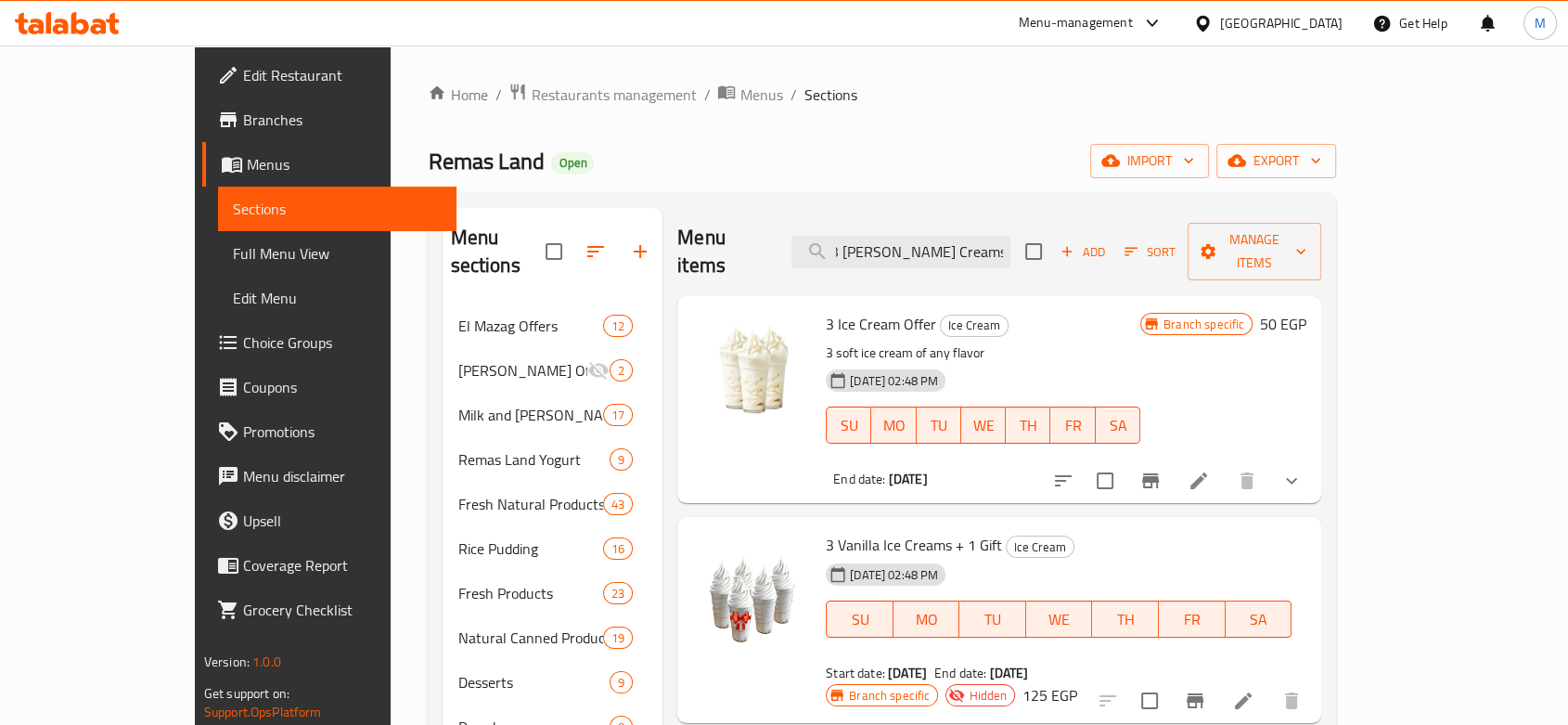 scroll, scrollTop: 0, scrollLeft: 0, axis: both 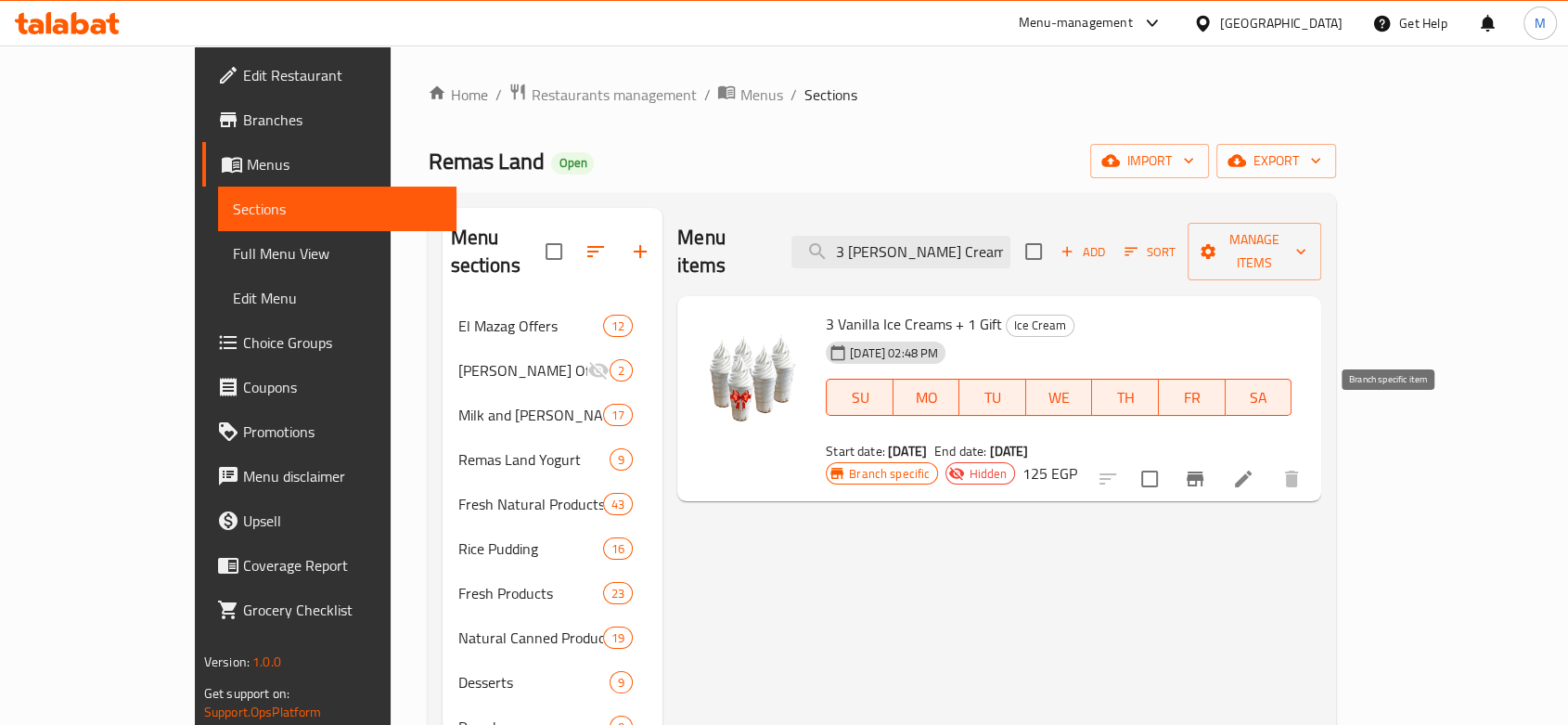 type on "3 Vanilla Ice Creams + 1 Gif" 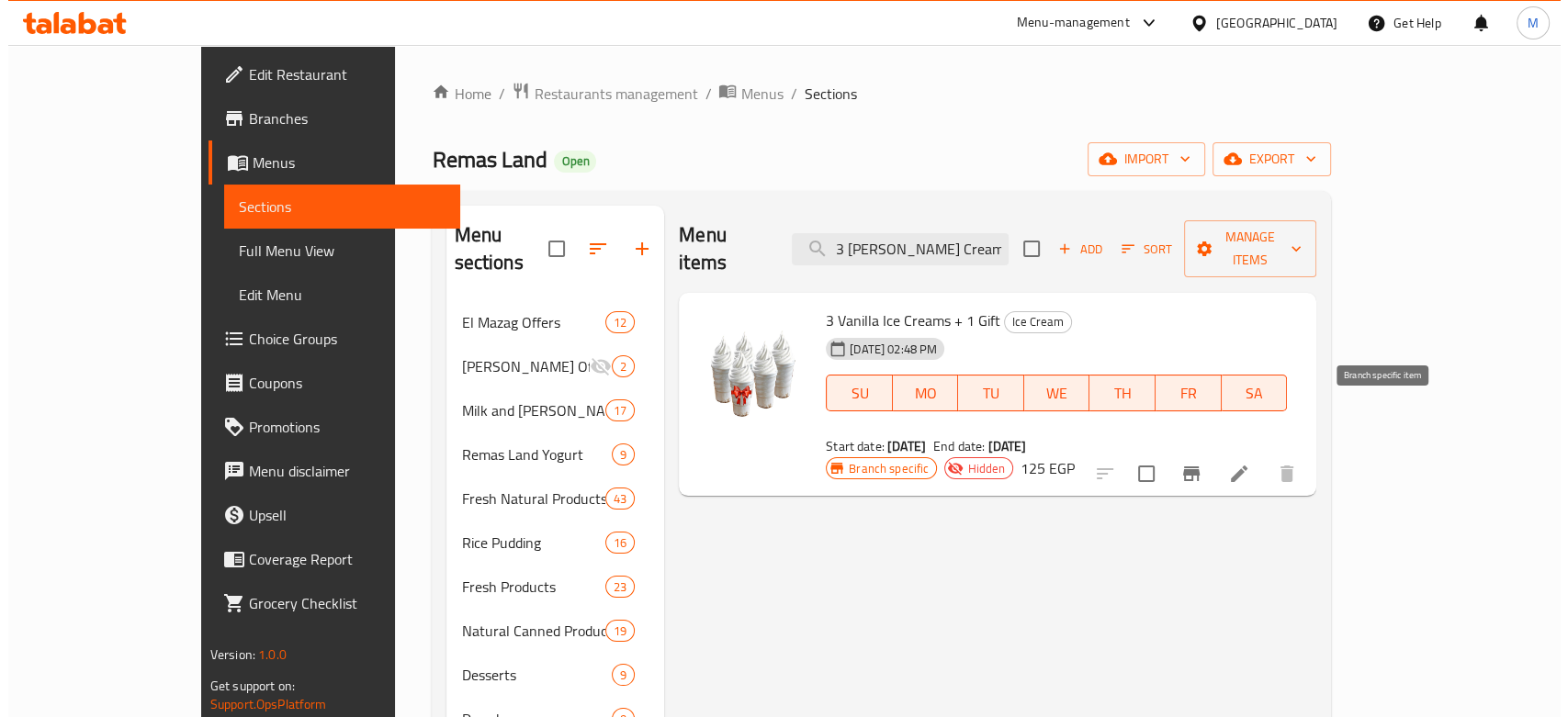 scroll, scrollTop: 0, scrollLeft: 0, axis: both 